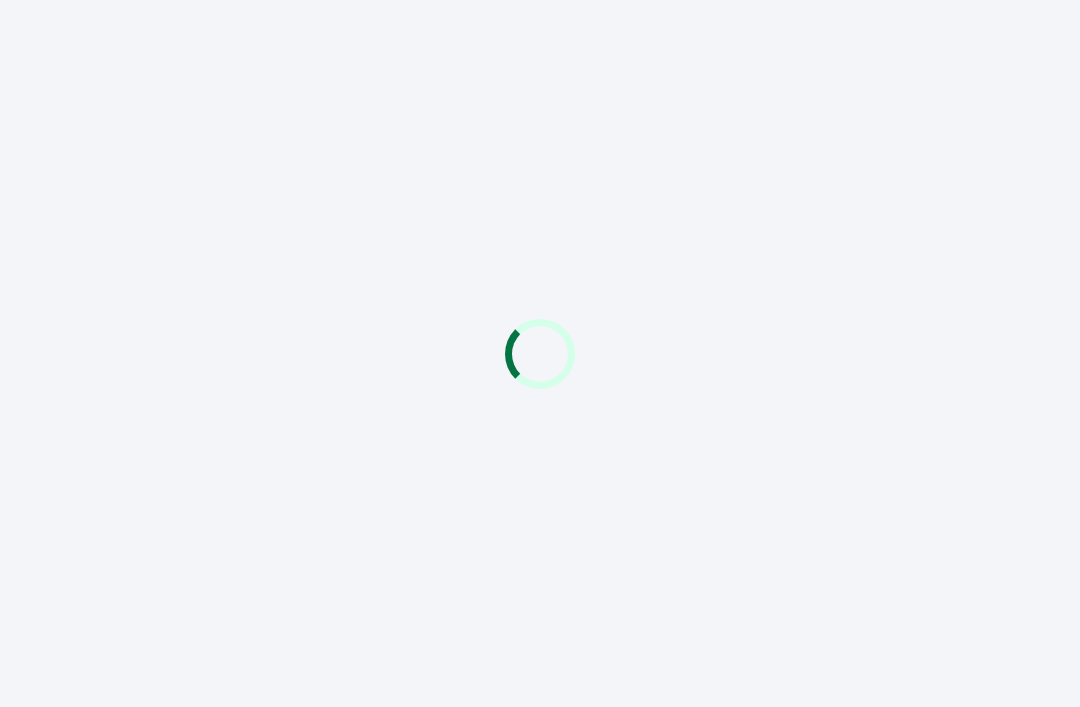 scroll, scrollTop: 64, scrollLeft: 0, axis: vertical 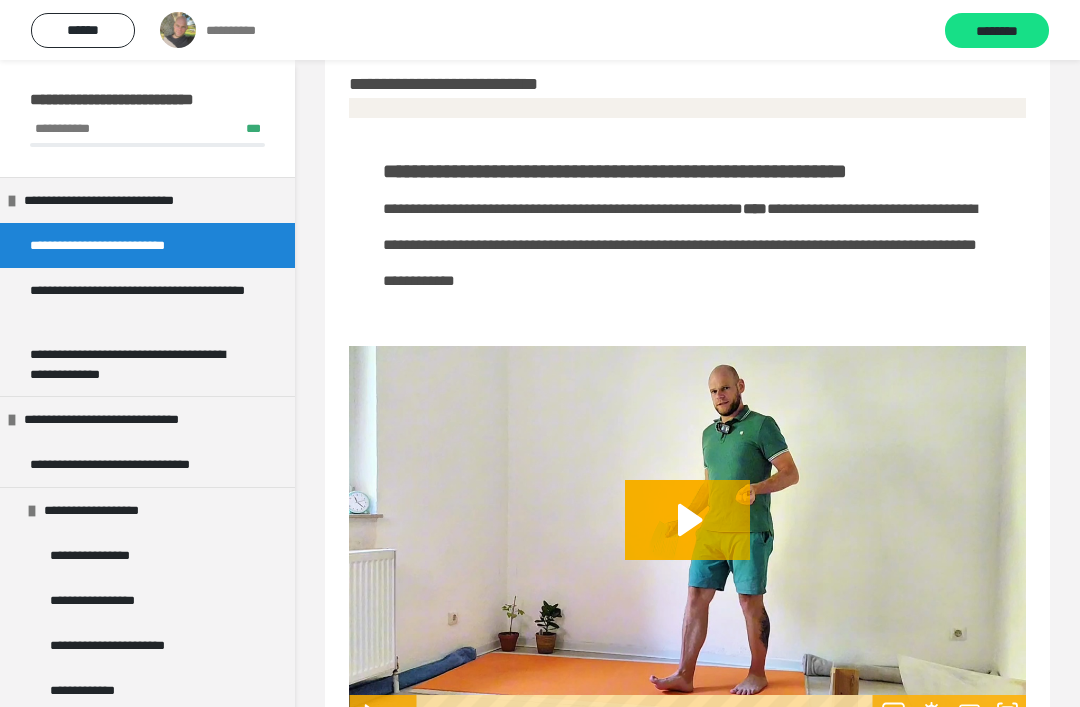 click 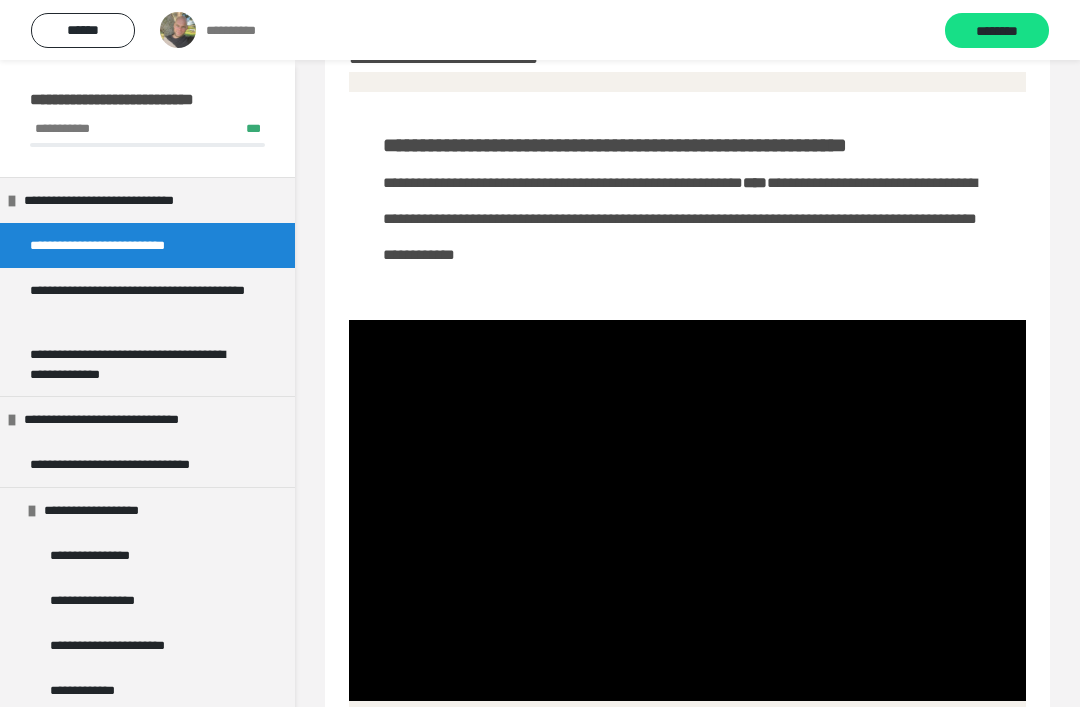 scroll, scrollTop: 109, scrollLeft: 0, axis: vertical 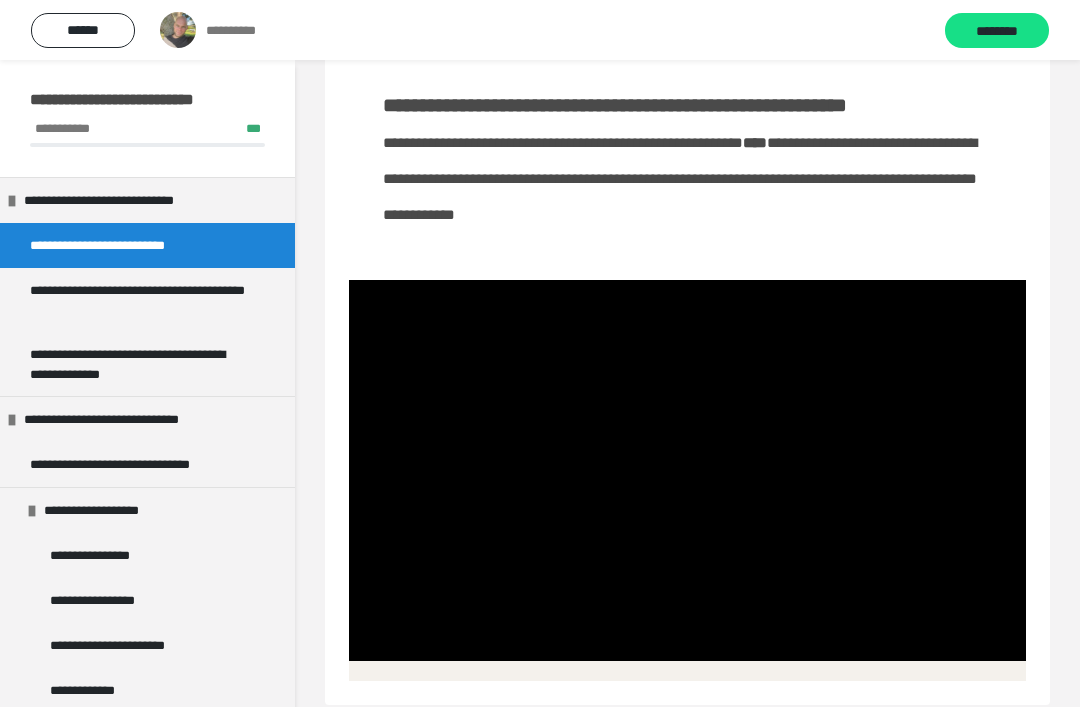 click at bounding box center [687, 470] 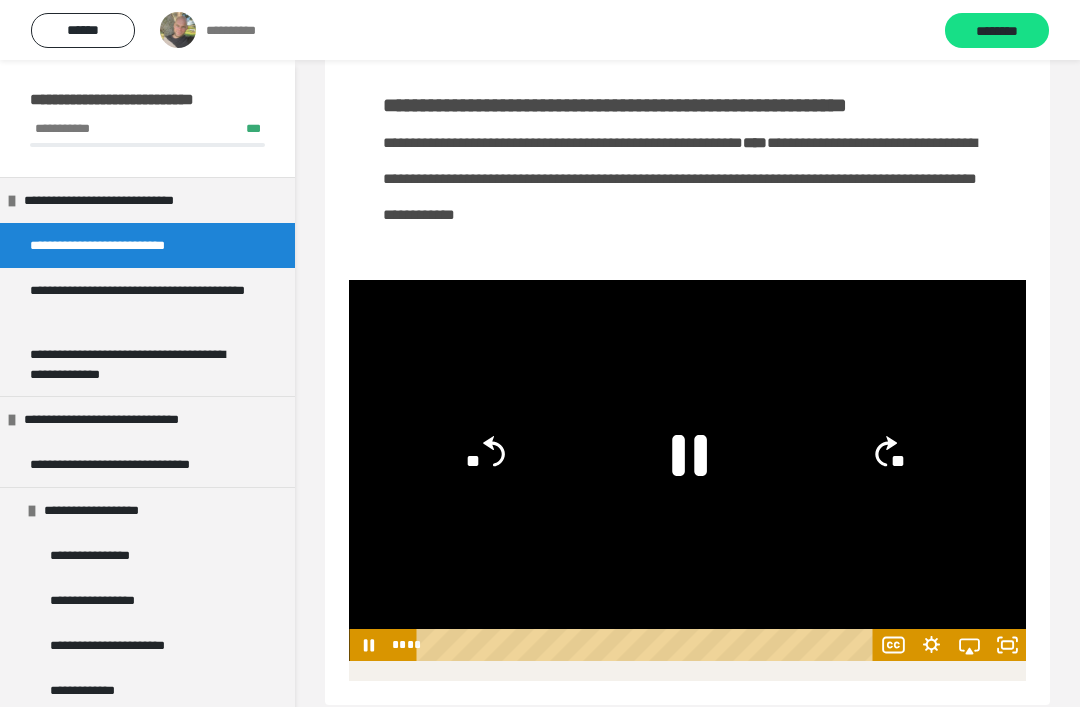 click 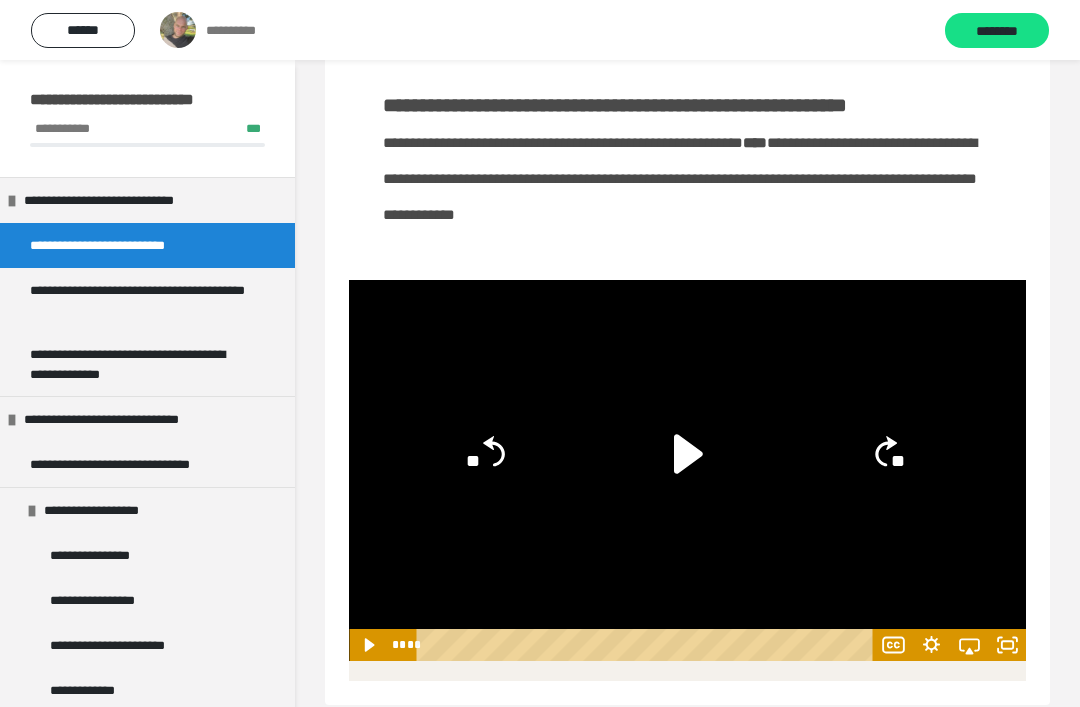 click 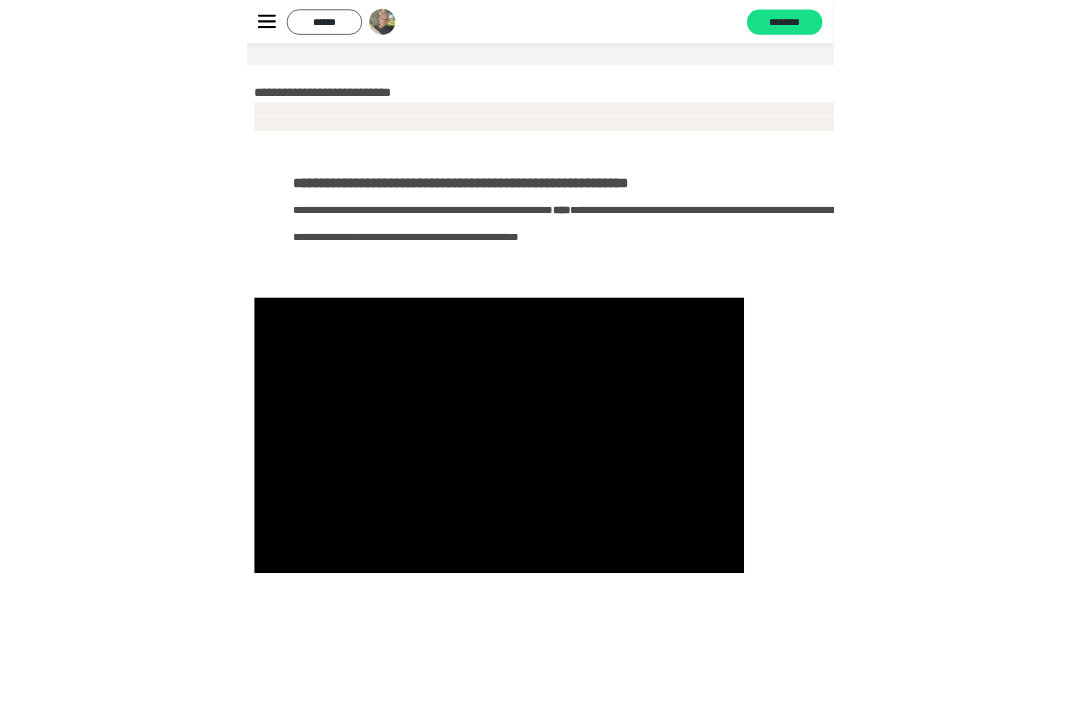 scroll, scrollTop: 109, scrollLeft: 0, axis: vertical 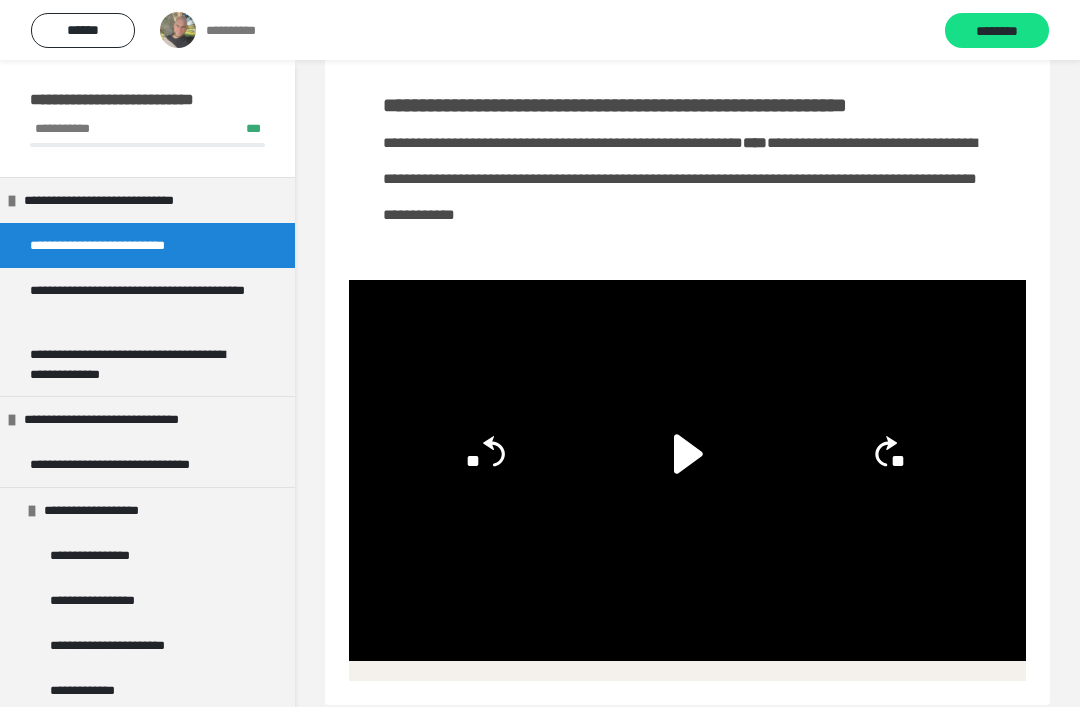 click 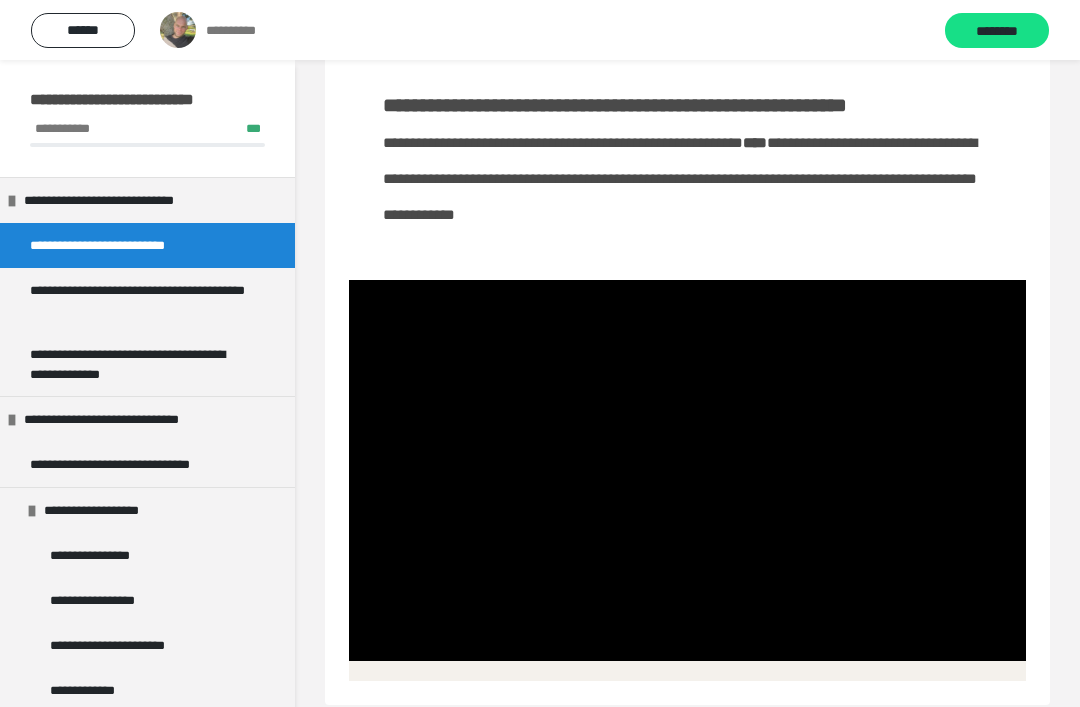 click at bounding box center (687, 470) 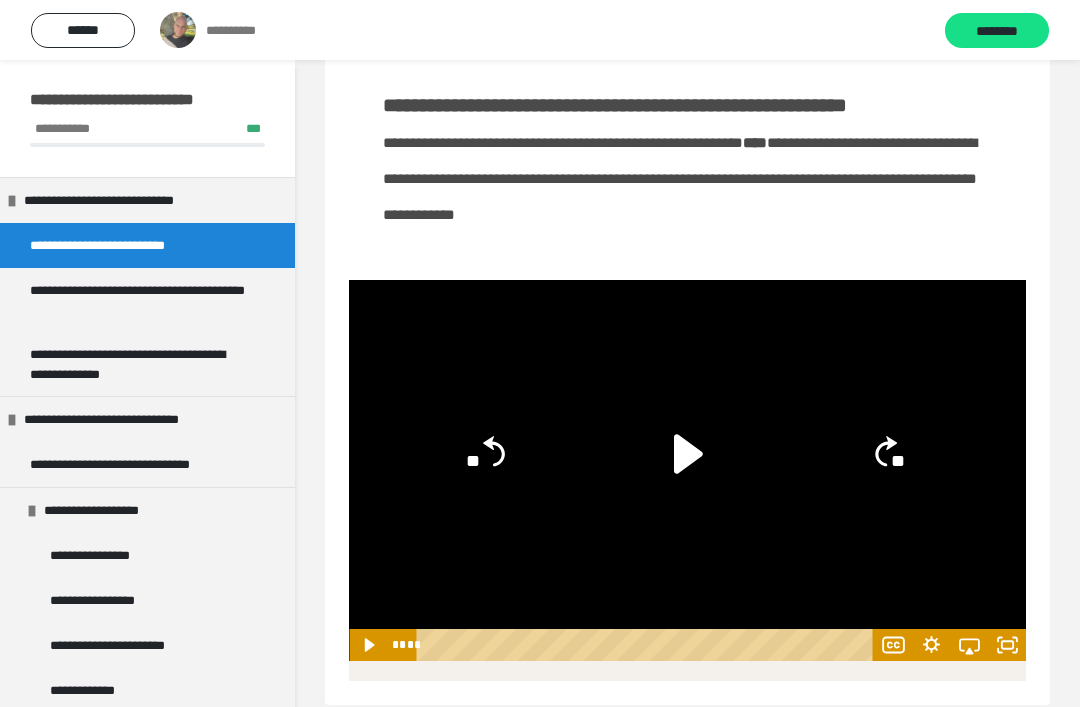 click on "********" at bounding box center (997, 30) 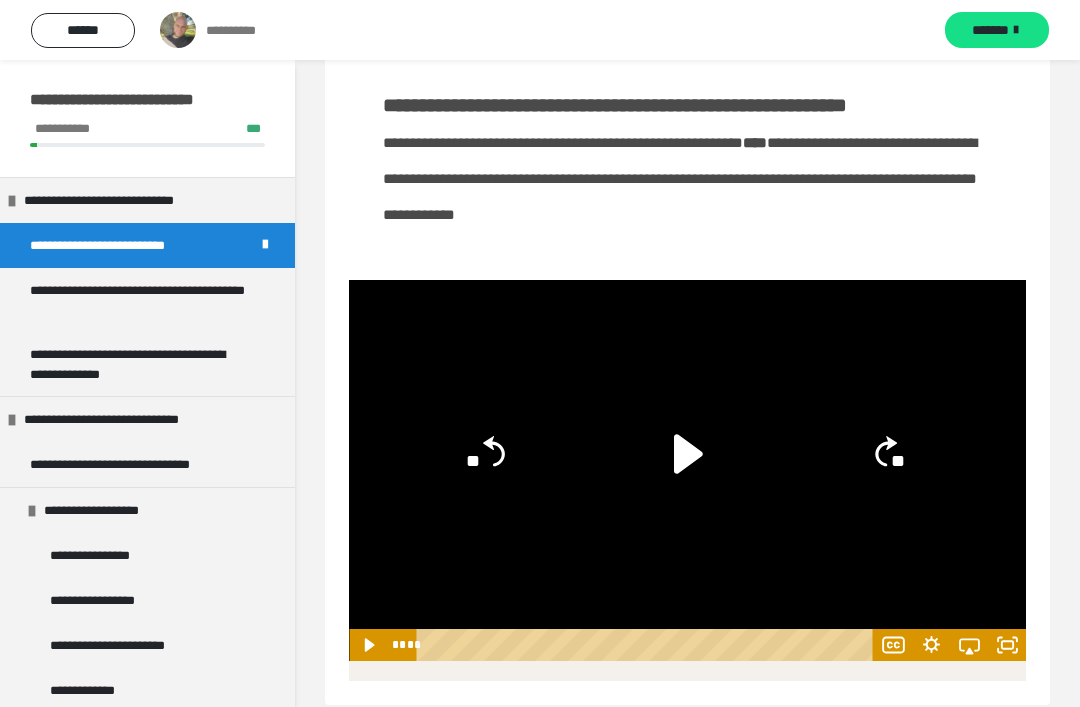 click on "*******" at bounding box center [997, 30] 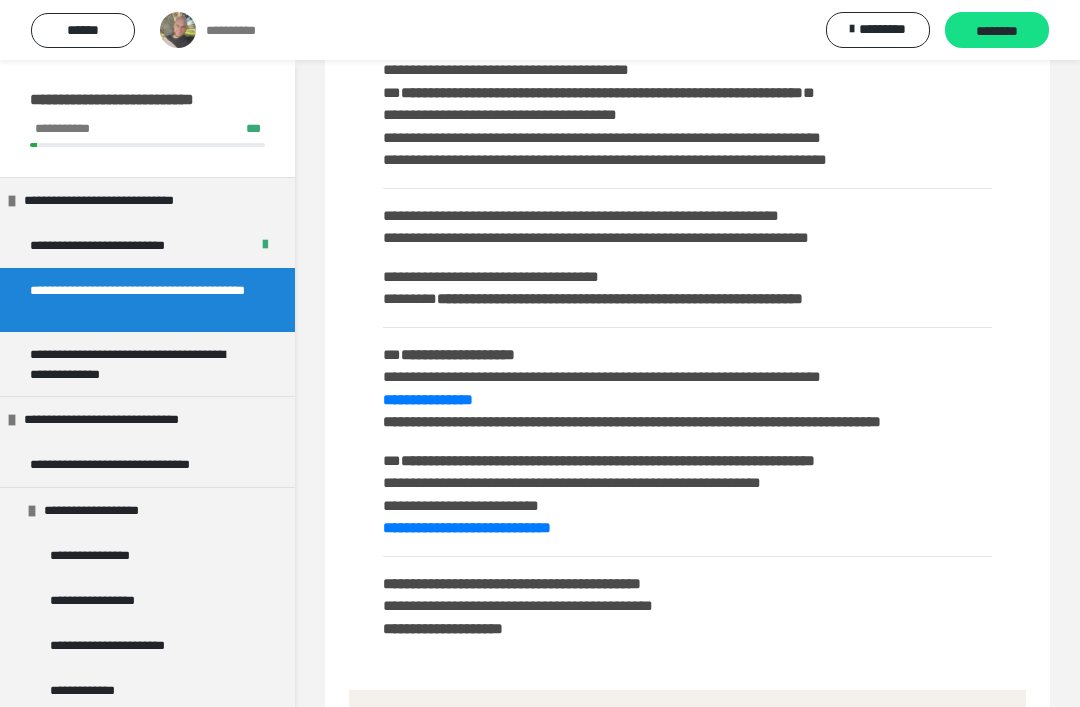 scroll, scrollTop: 709, scrollLeft: 0, axis: vertical 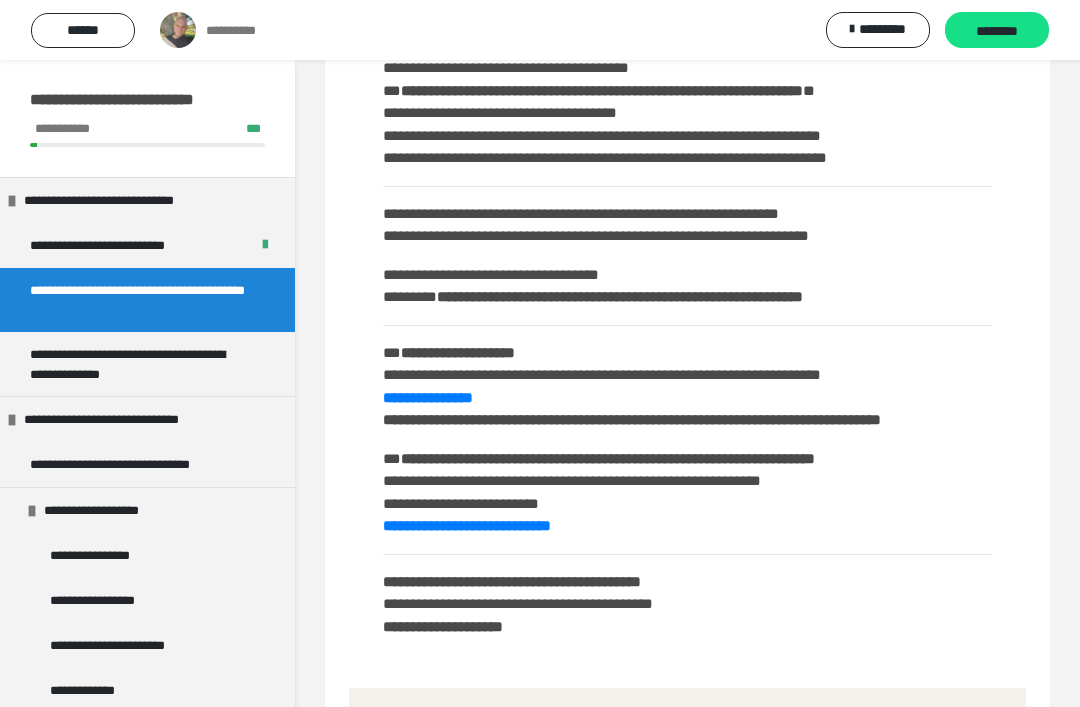 click on "********" at bounding box center (997, 30) 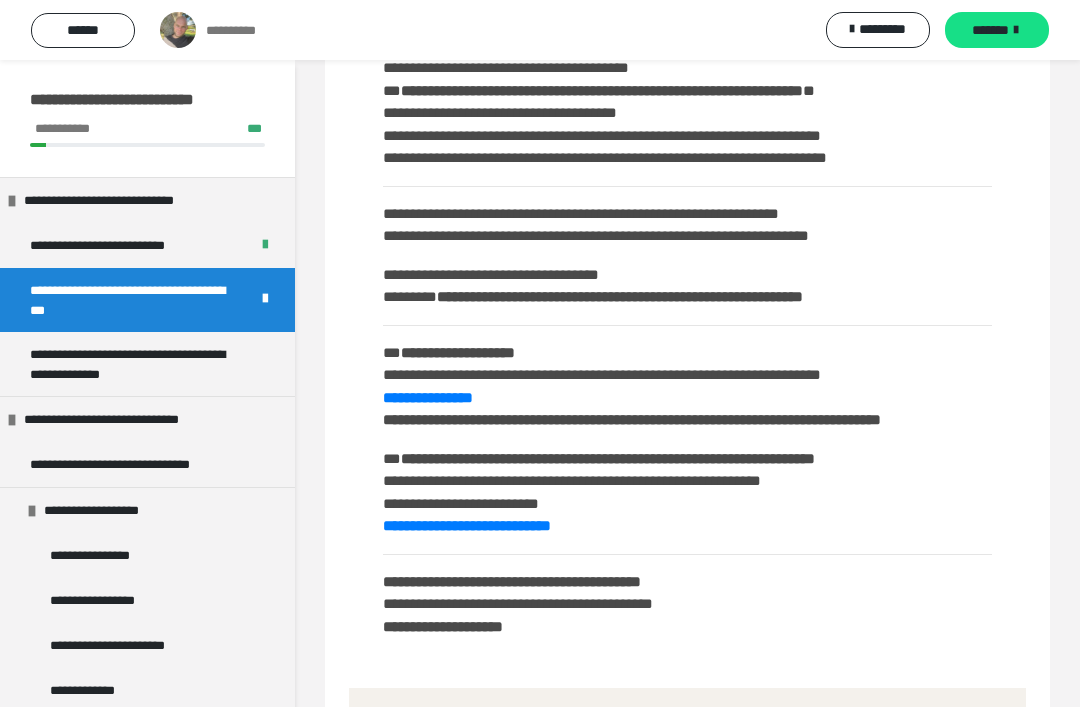 click on "*******" at bounding box center (990, 30) 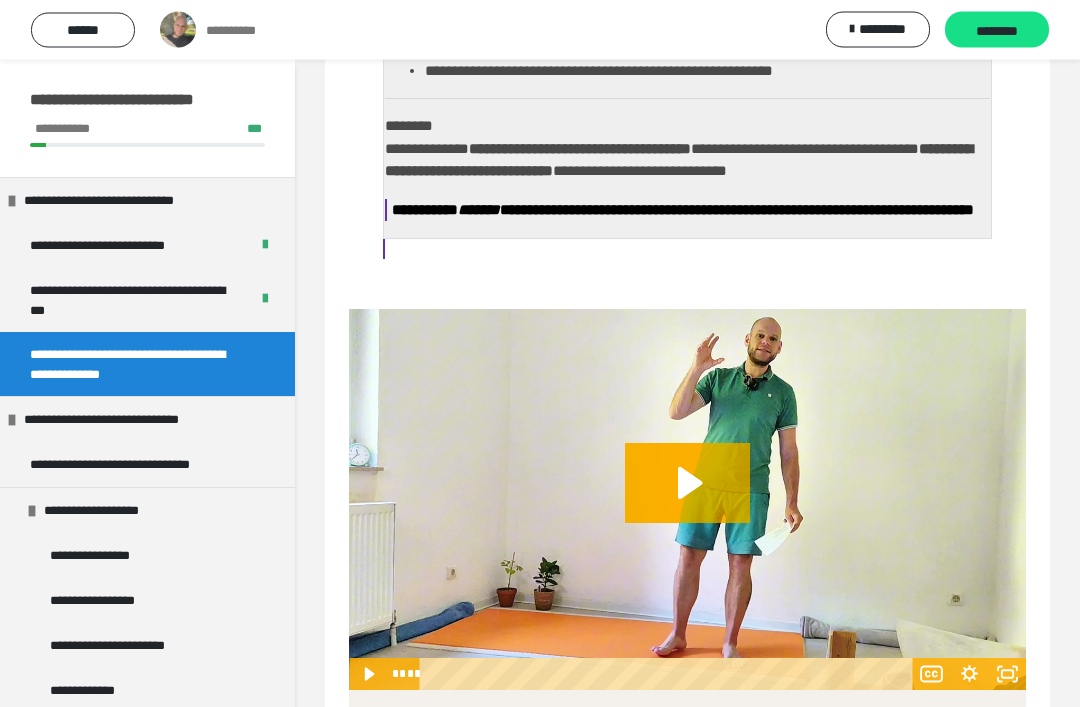 scroll, scrollTop: 540, scrollLeft: 0, axis: vertical 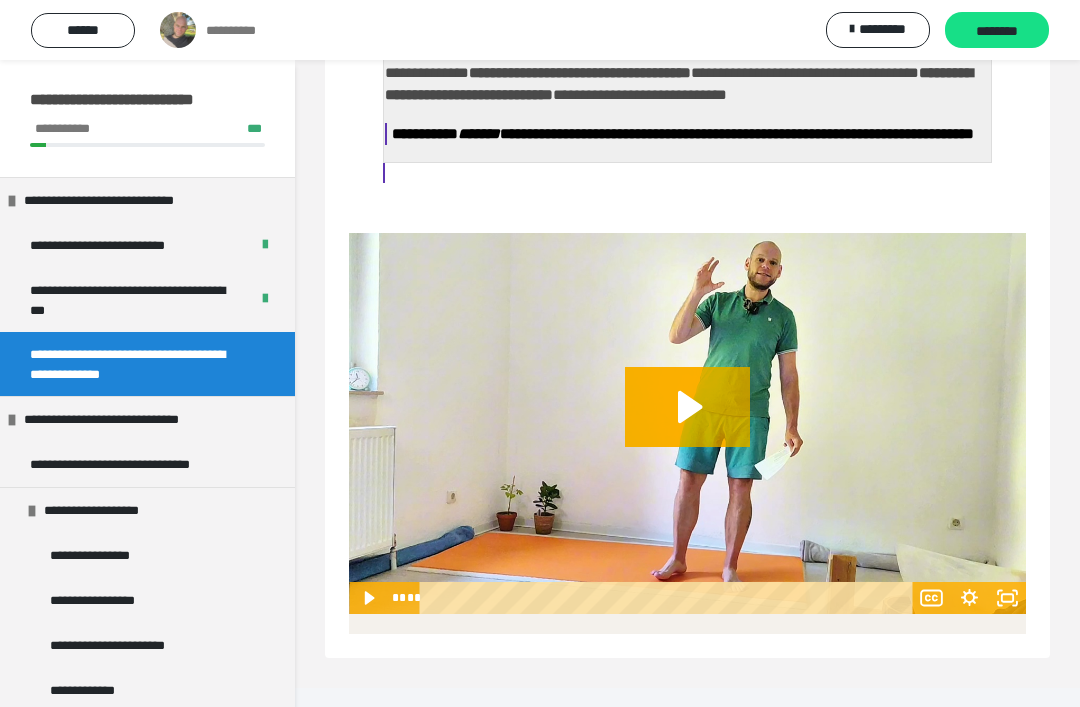 click 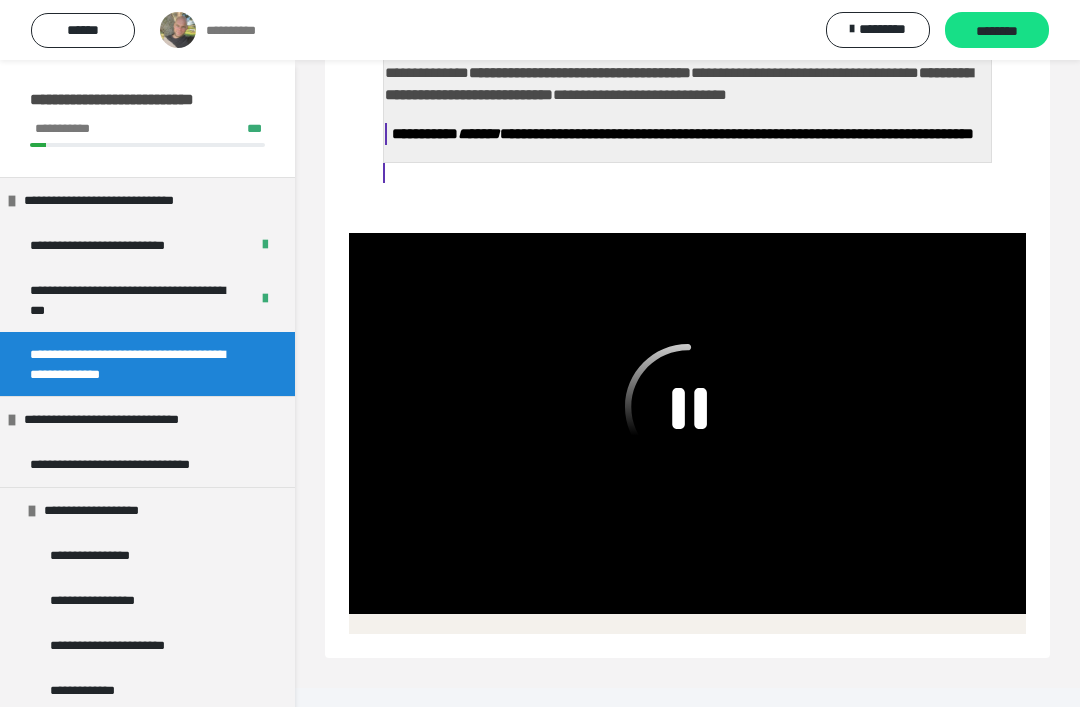 click 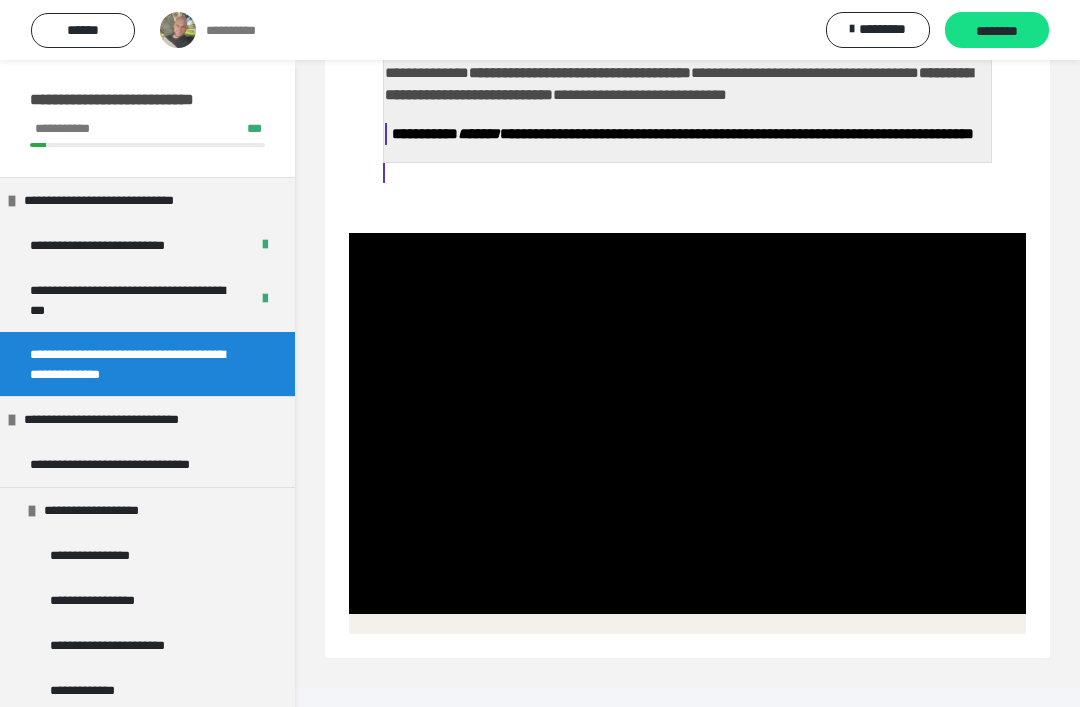 scroll, scrollTop: 516, scrollLeft: 0, axis: vertical 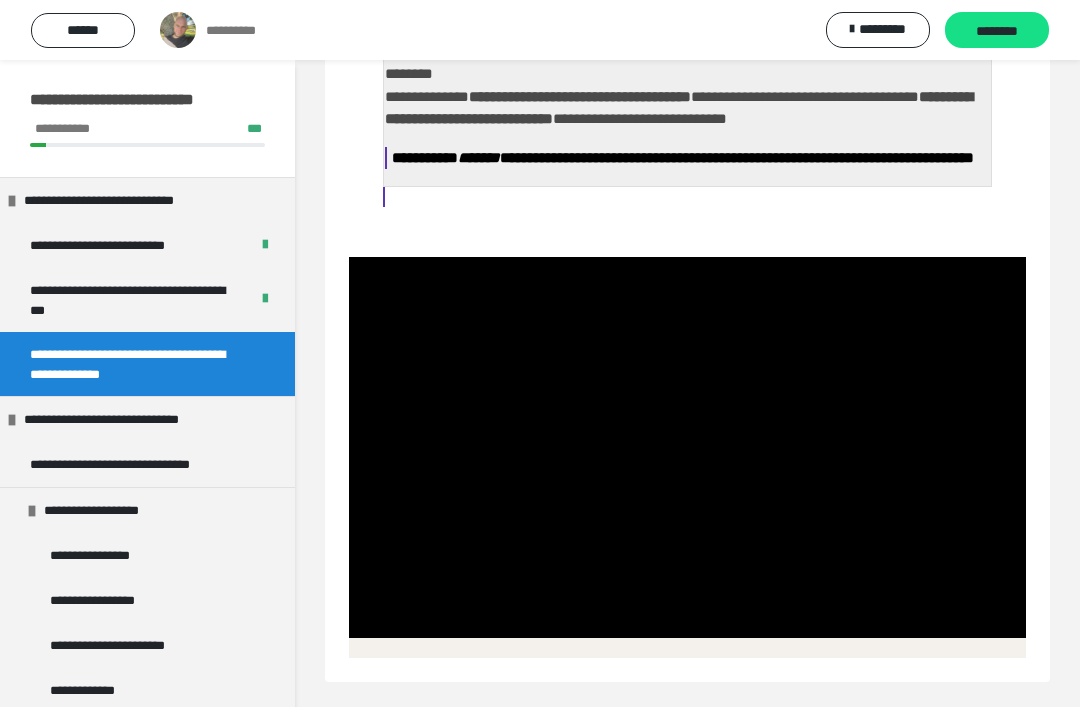 click at bounding box center [687, 447] 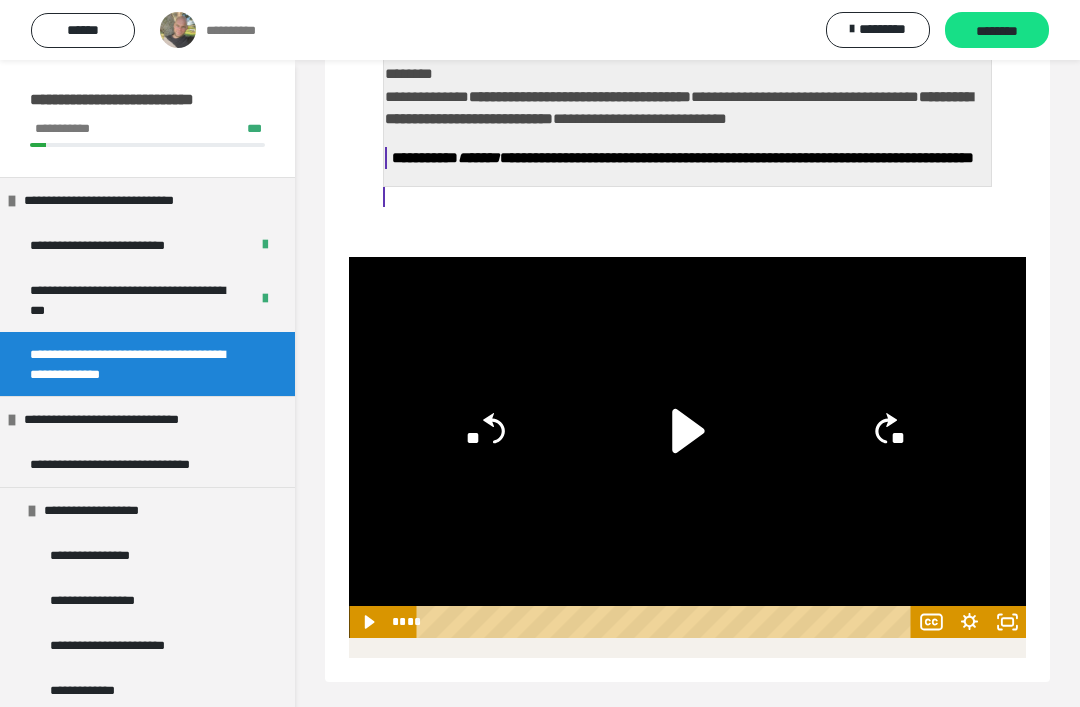 click 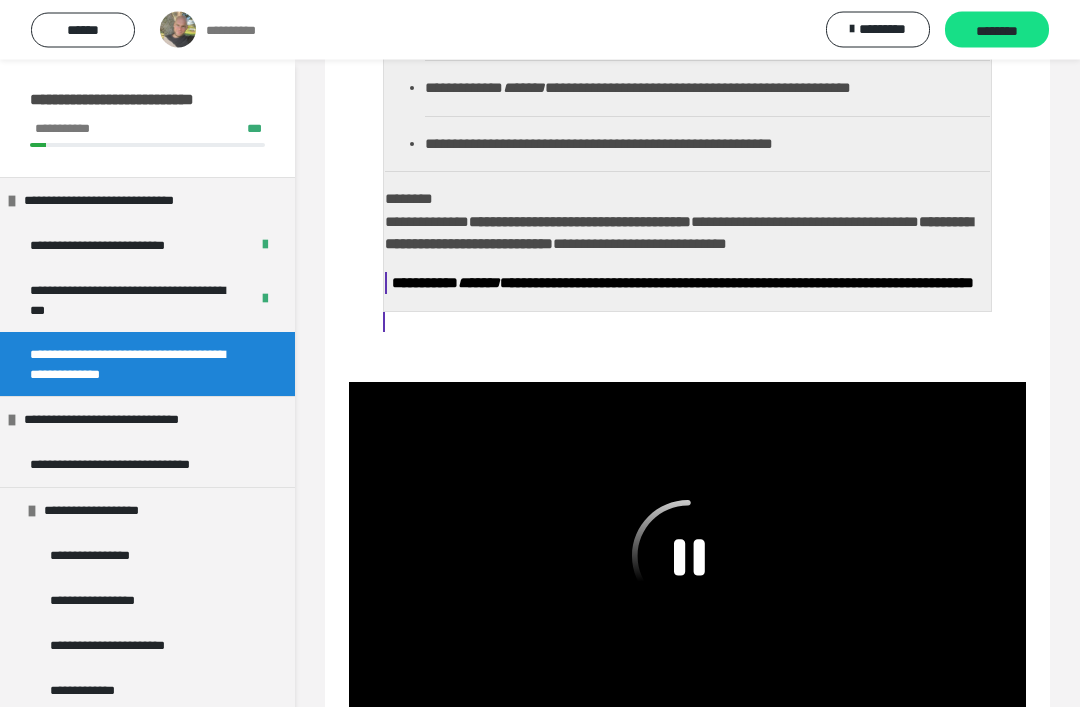 scroll, scrollTop: 413, scrollLeft: 0, axis: vertical 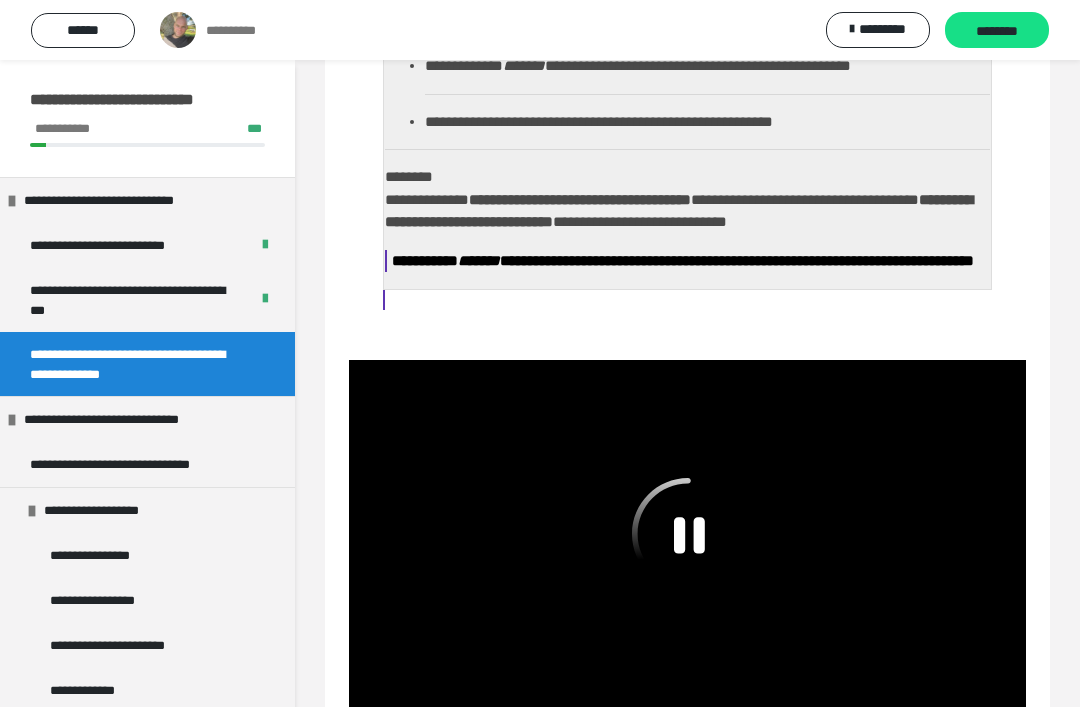 click on "*********" at bounding box center [882, 29] 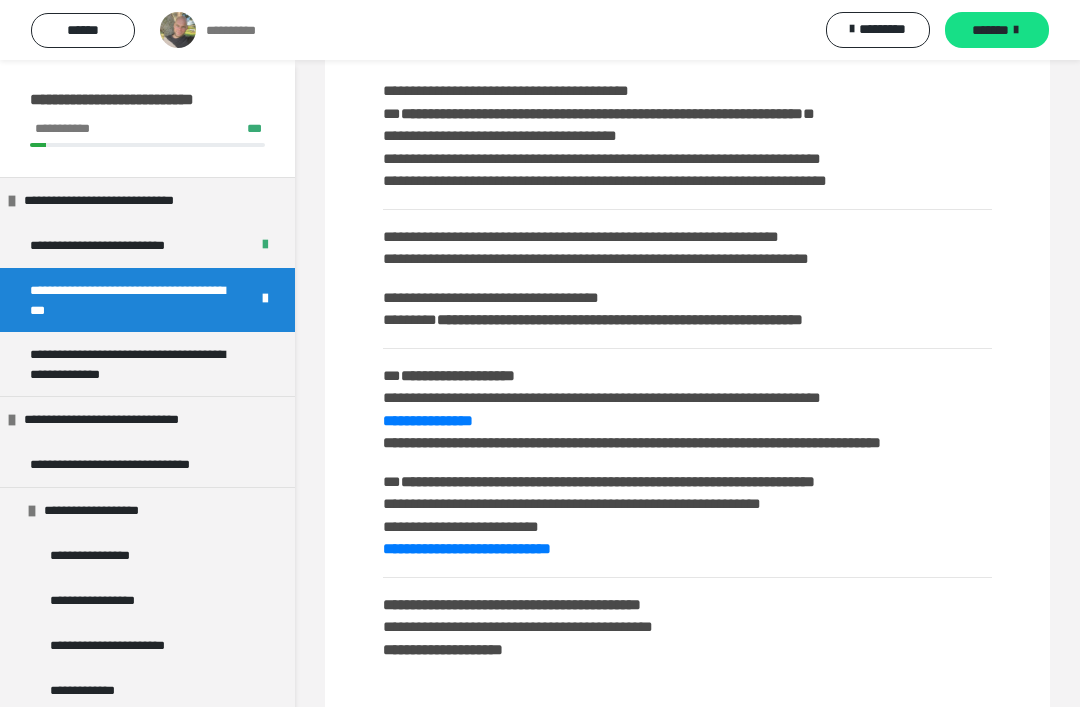 click on "*******" at bounding box center (997, 30) 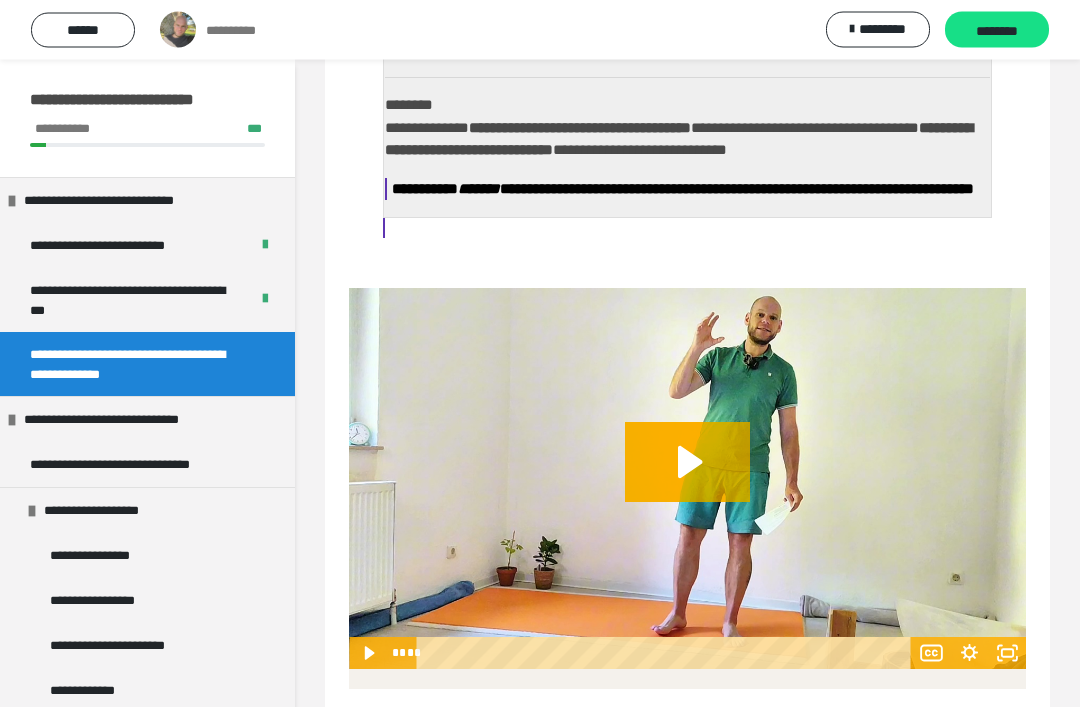 scroll, scrollTop: 539, scrollLeft: 0, axis: vertical 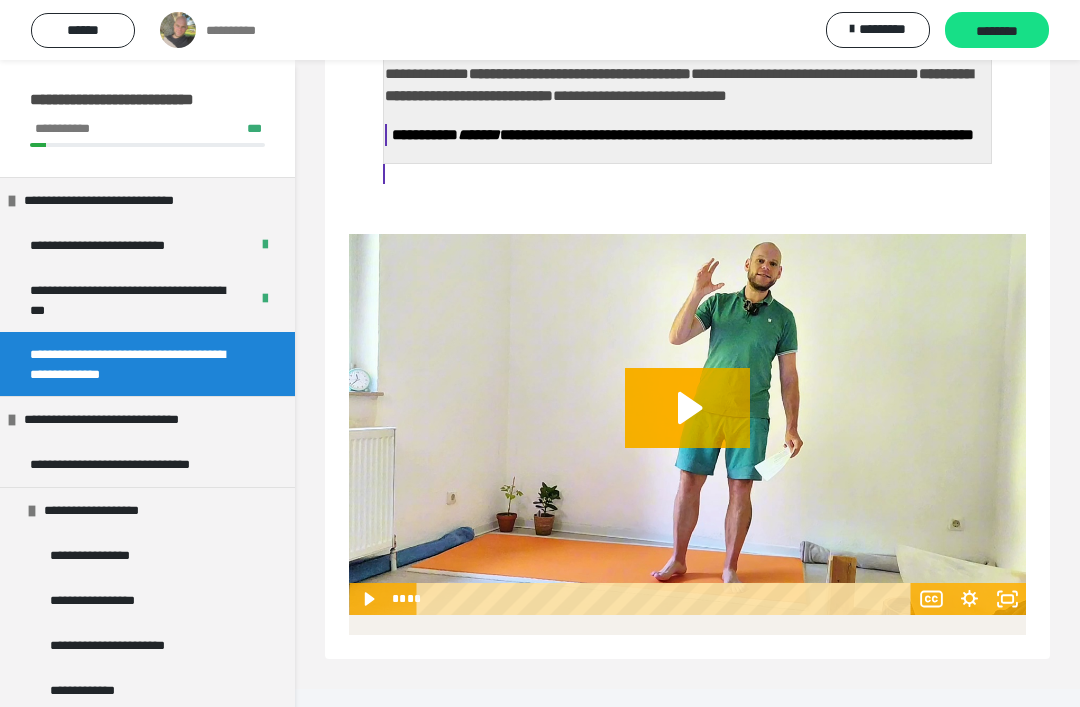 click 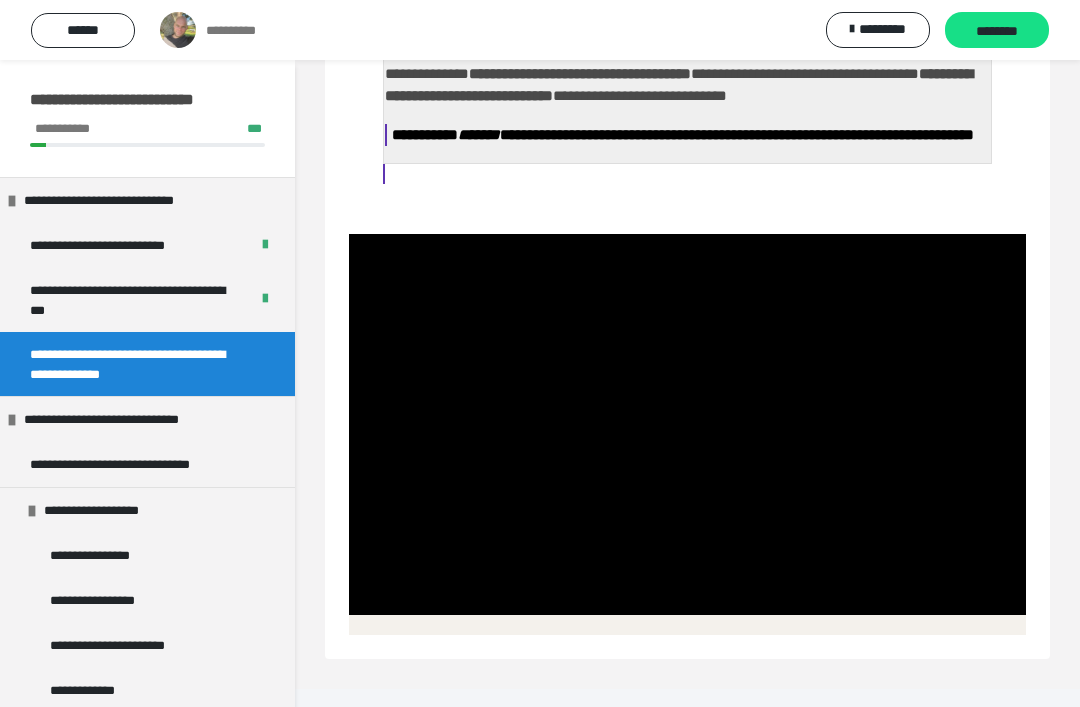 click at bounding box center (687, 424) 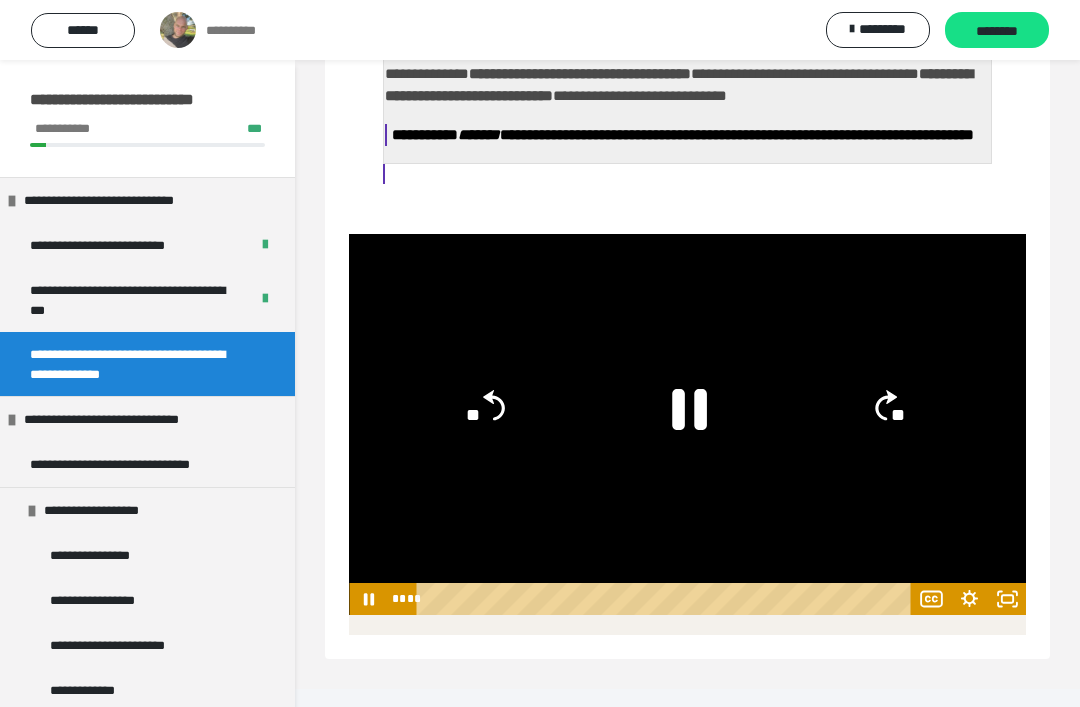 click 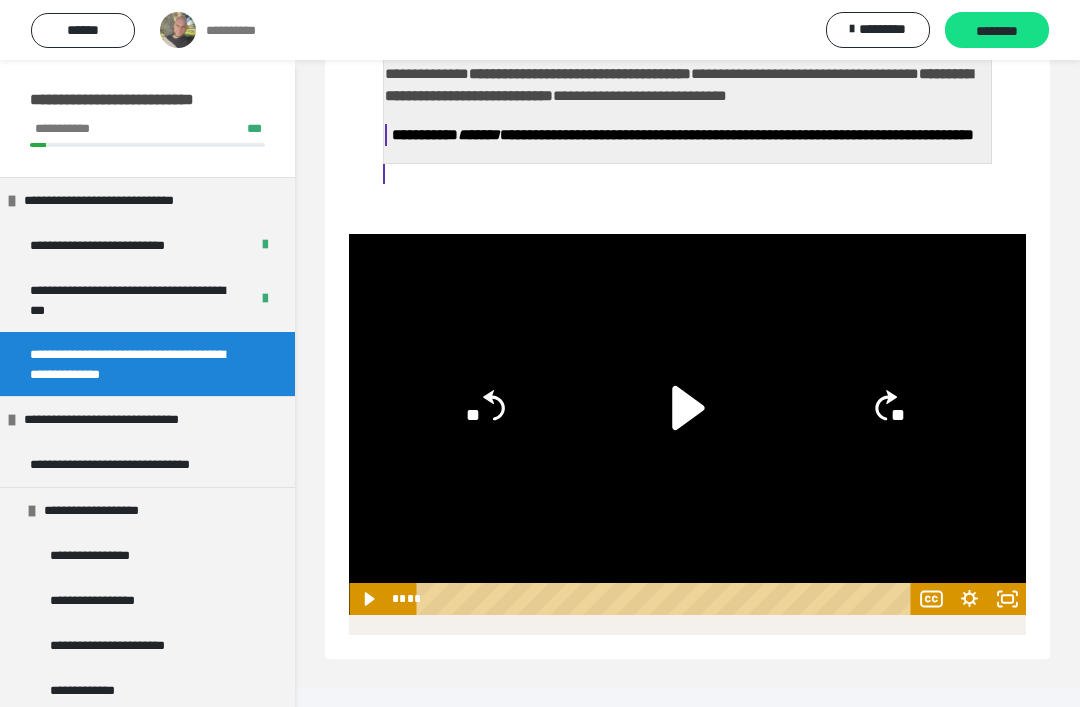 click 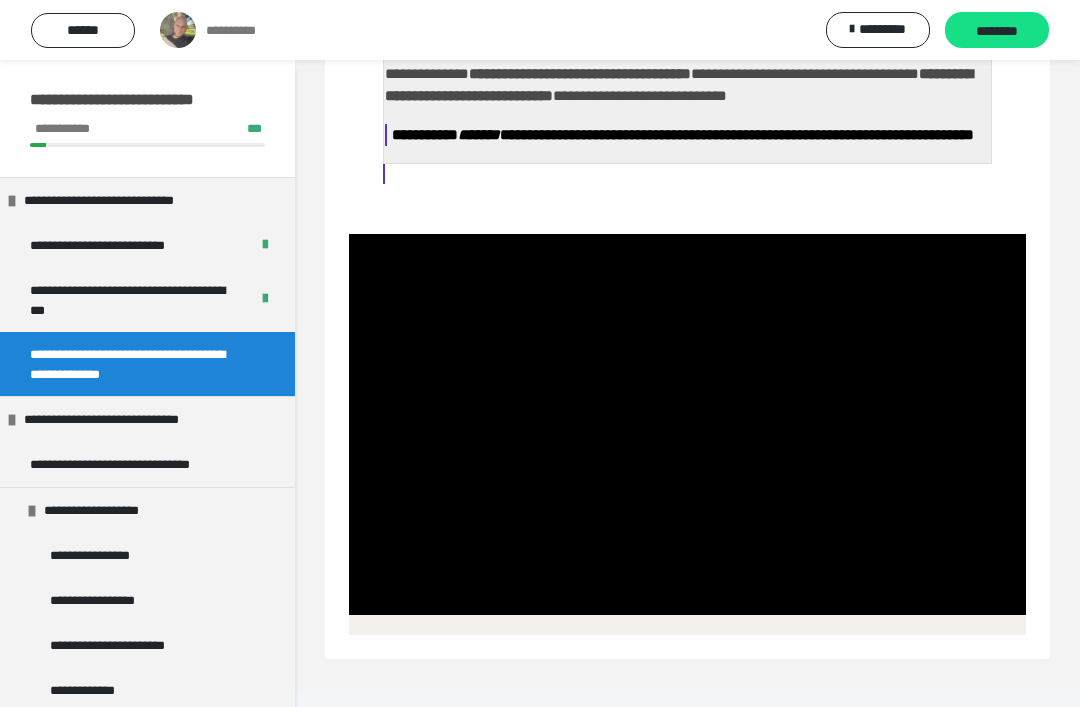 scroll, scrollTop: 540, scrollLeft: 0, axis: vertical 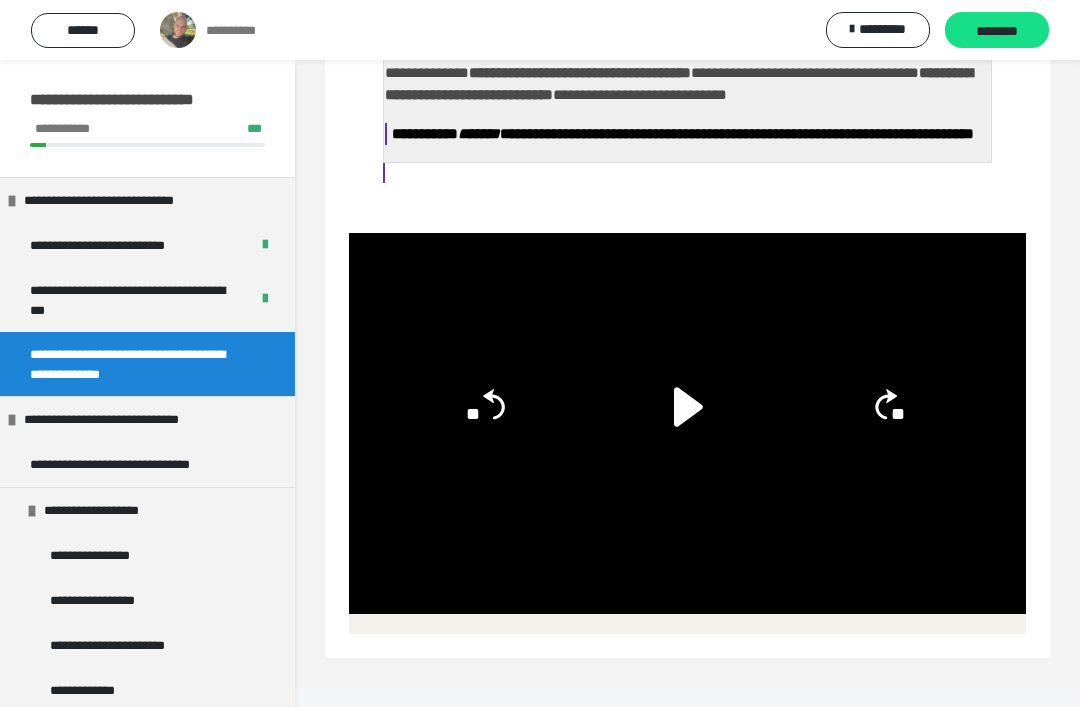 click on "********" at bounding box center (997, 31) 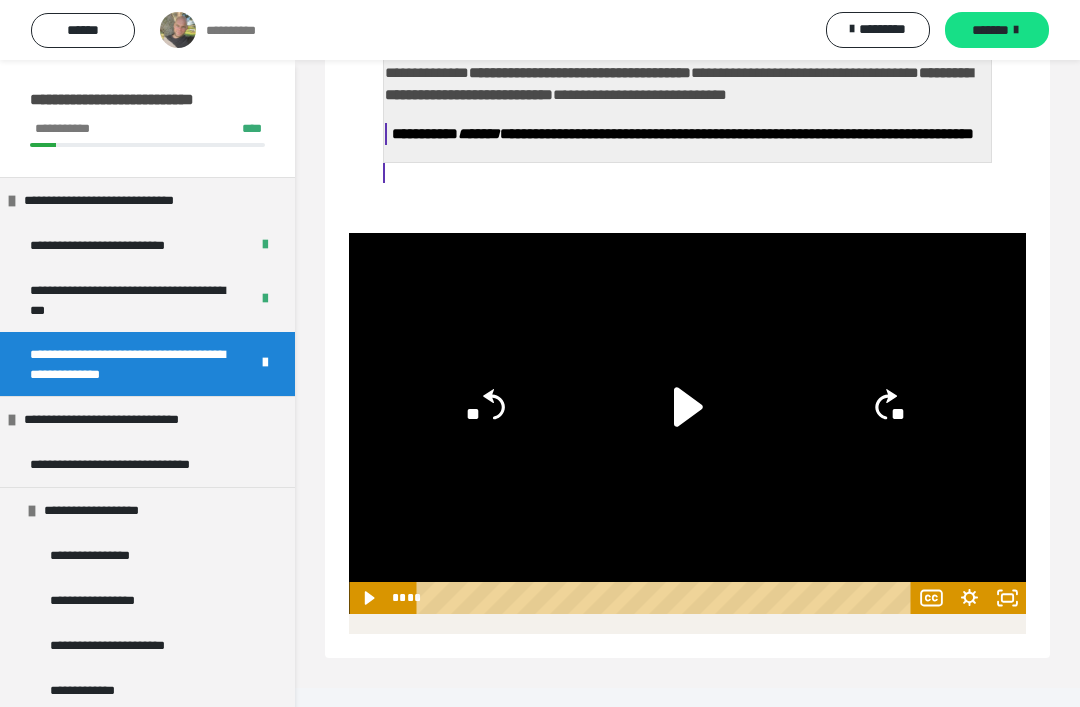 click on "*******" at bounding box center (990, 30) 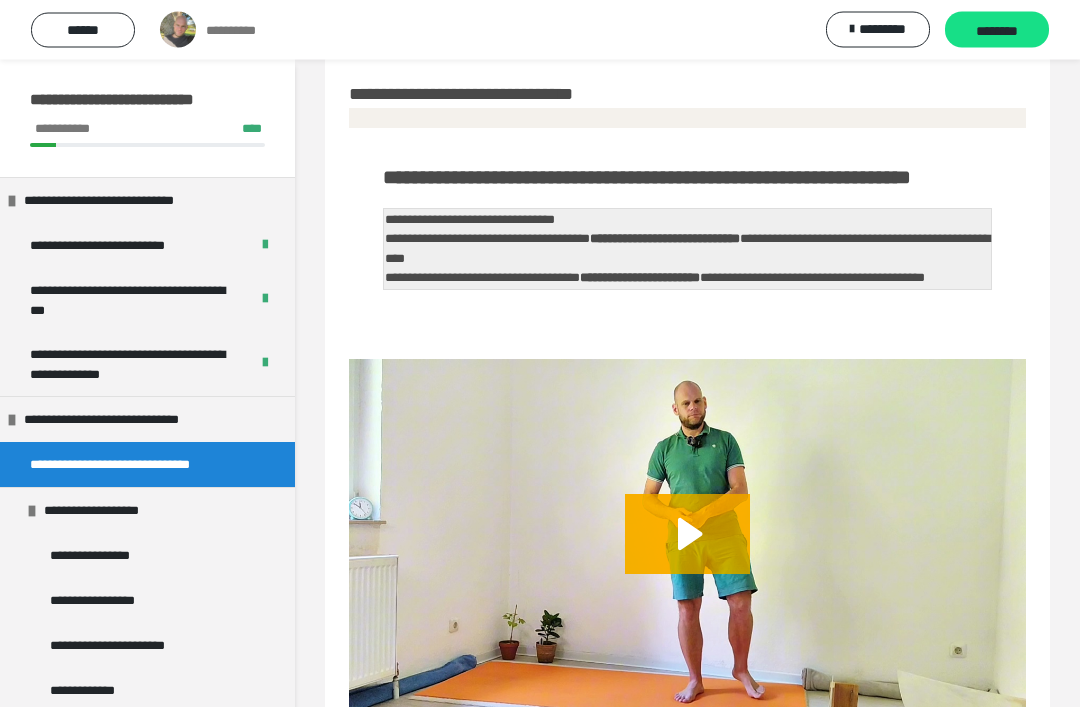 scroll, scrollTop: 33, scrollLeft: 0, axis: vertical 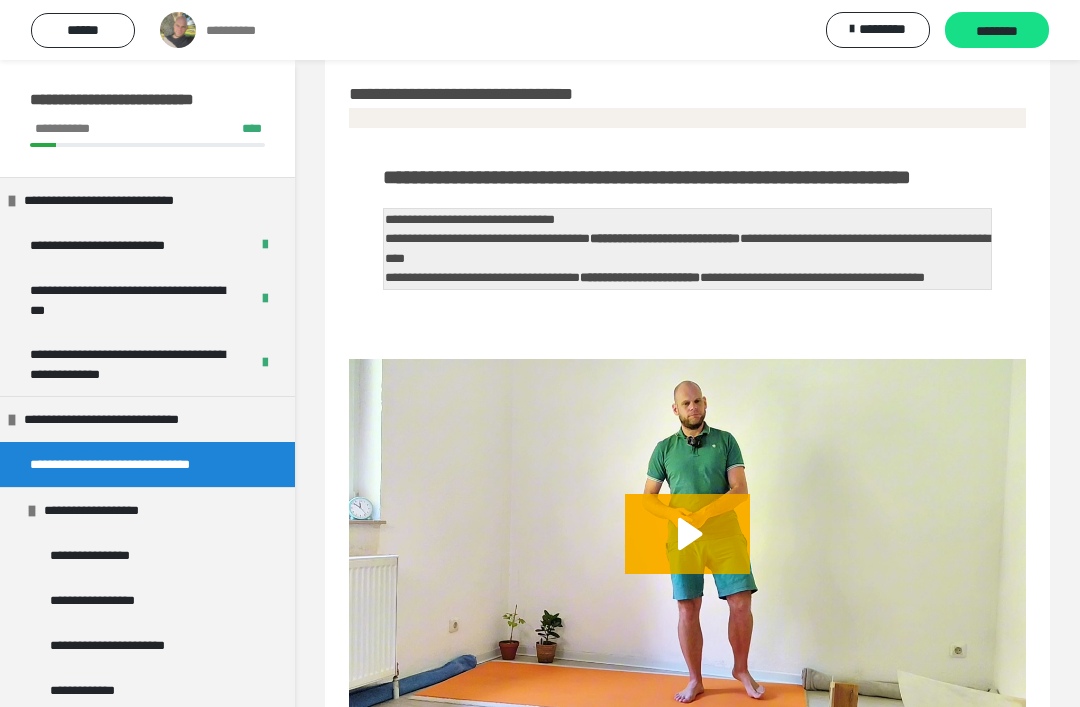 click 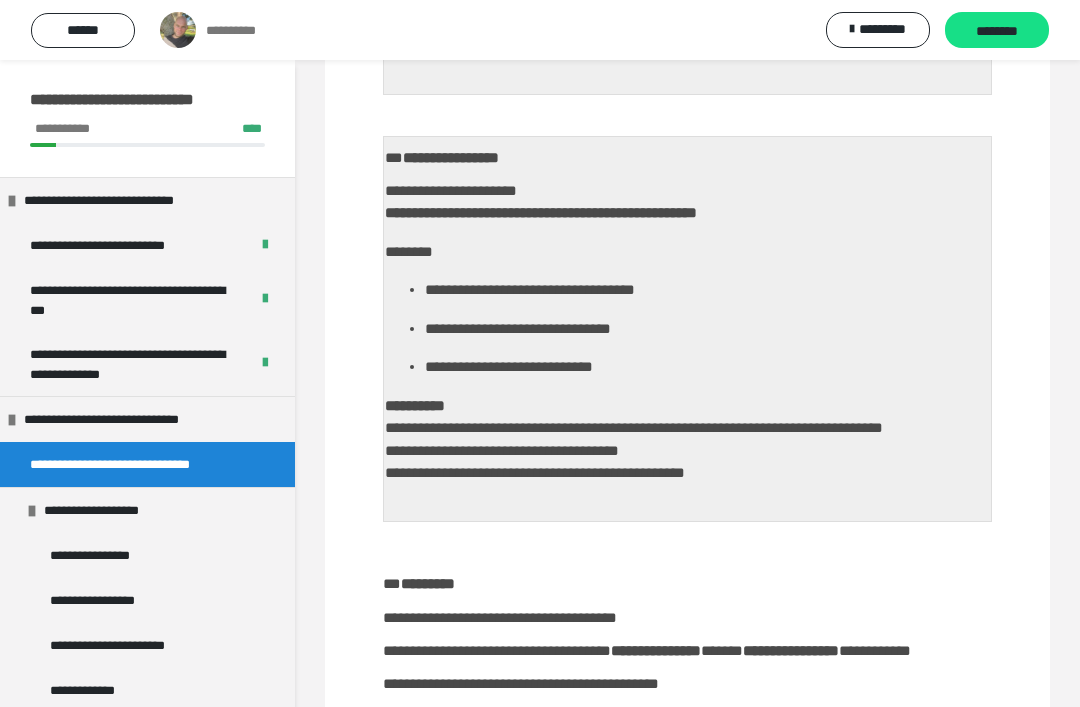 scroll, scrollTop: 1879, scrollLeft: 0, axis: vertical 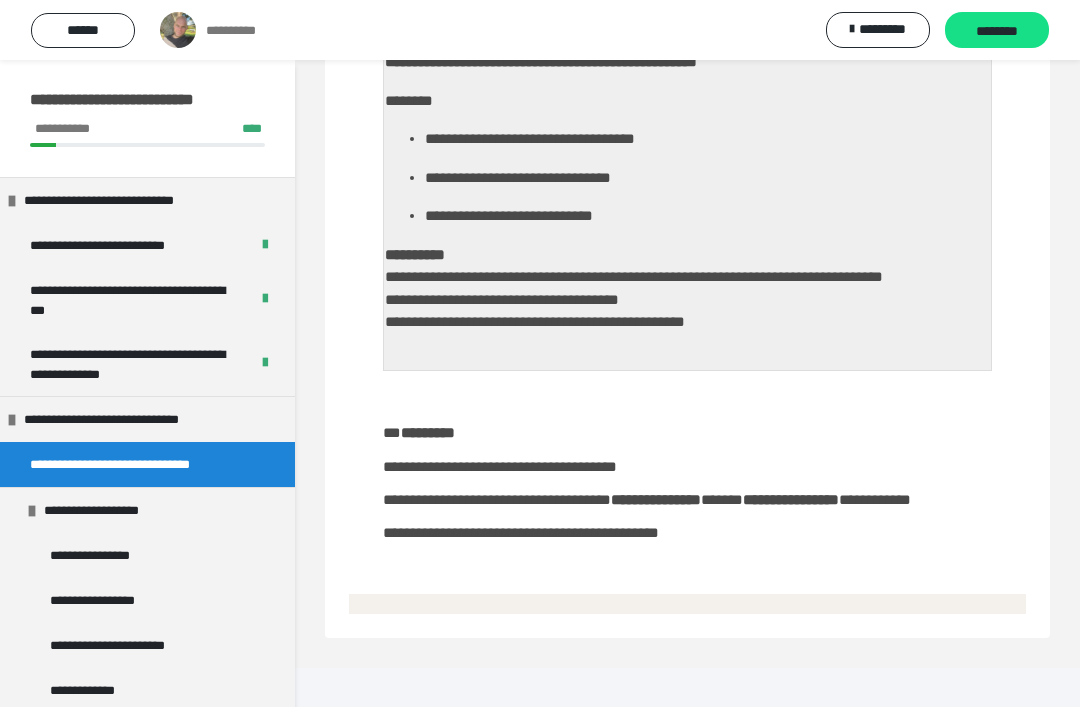 click on "********" at bounding box center (997, 31) 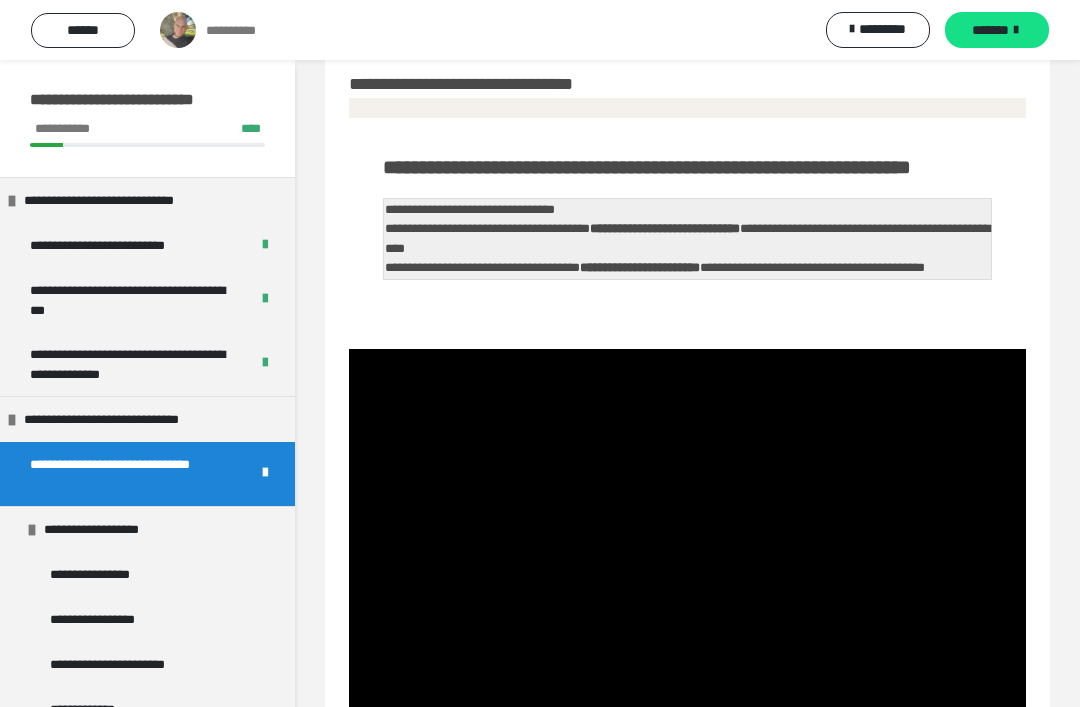 scroll, scrollTop: 0, scrollLeft: 0, axis: both 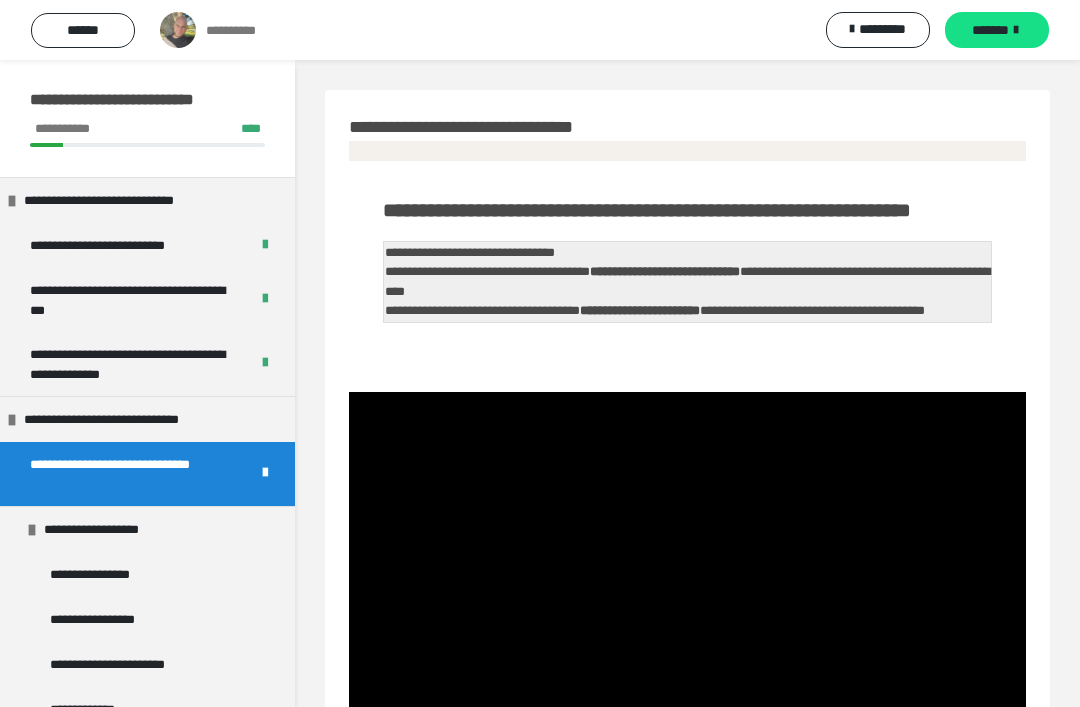 click on "*******" at bounding box center [990, 30] 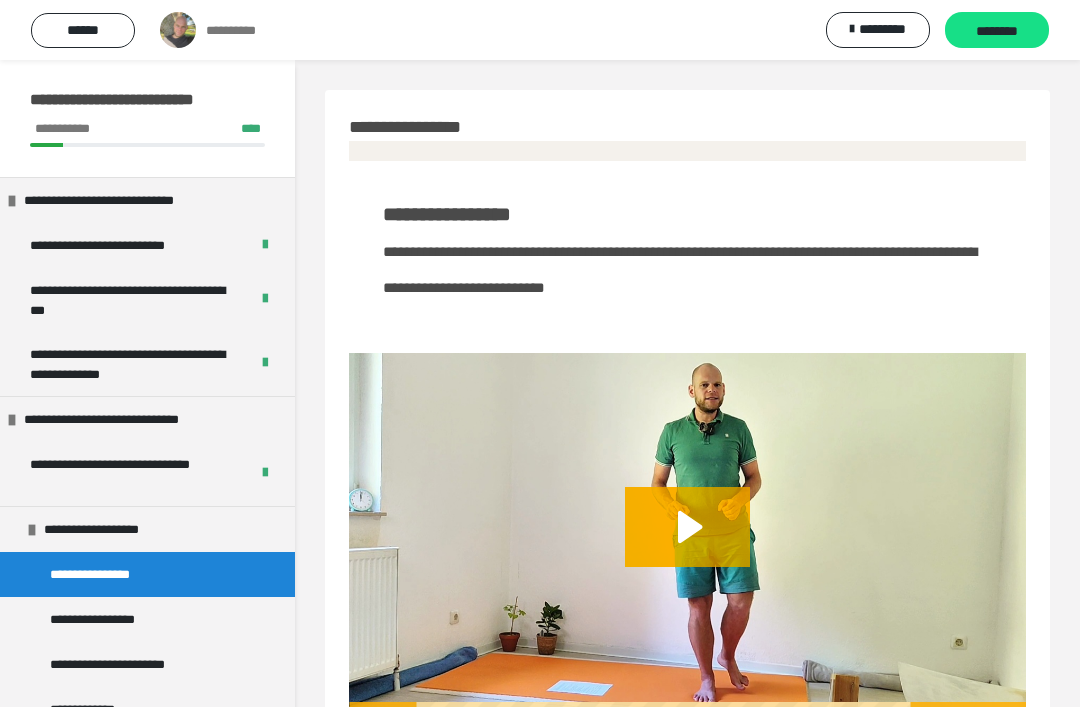 scroll, scrollTop: 43, scrollLeft: 0, axis: vertical 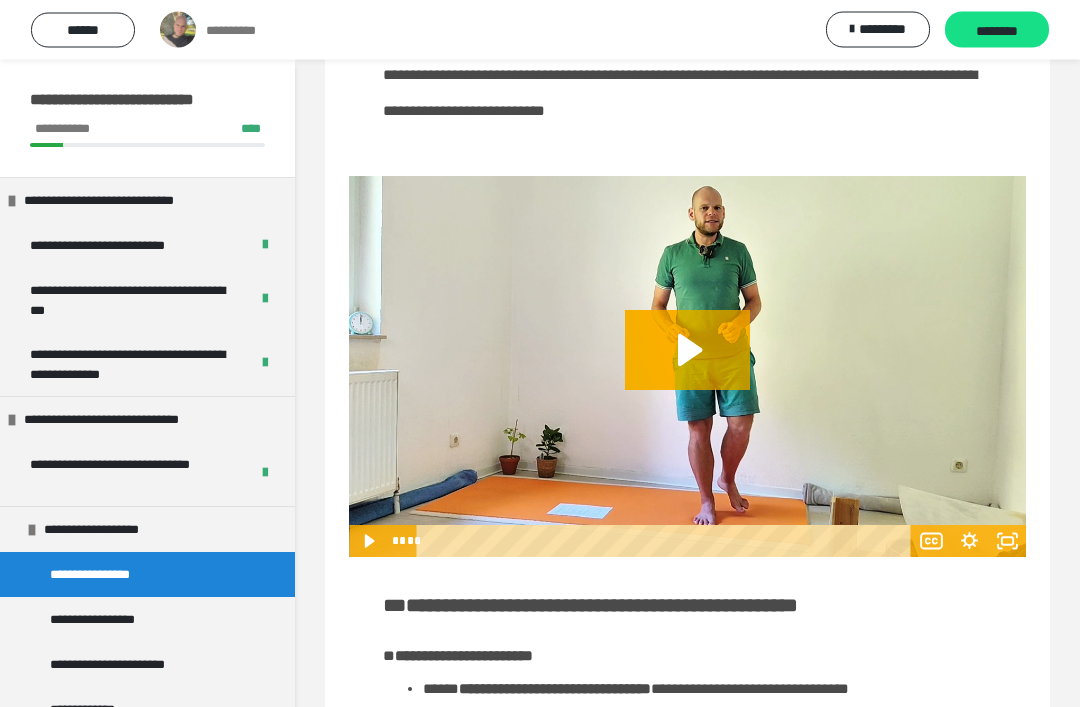 click 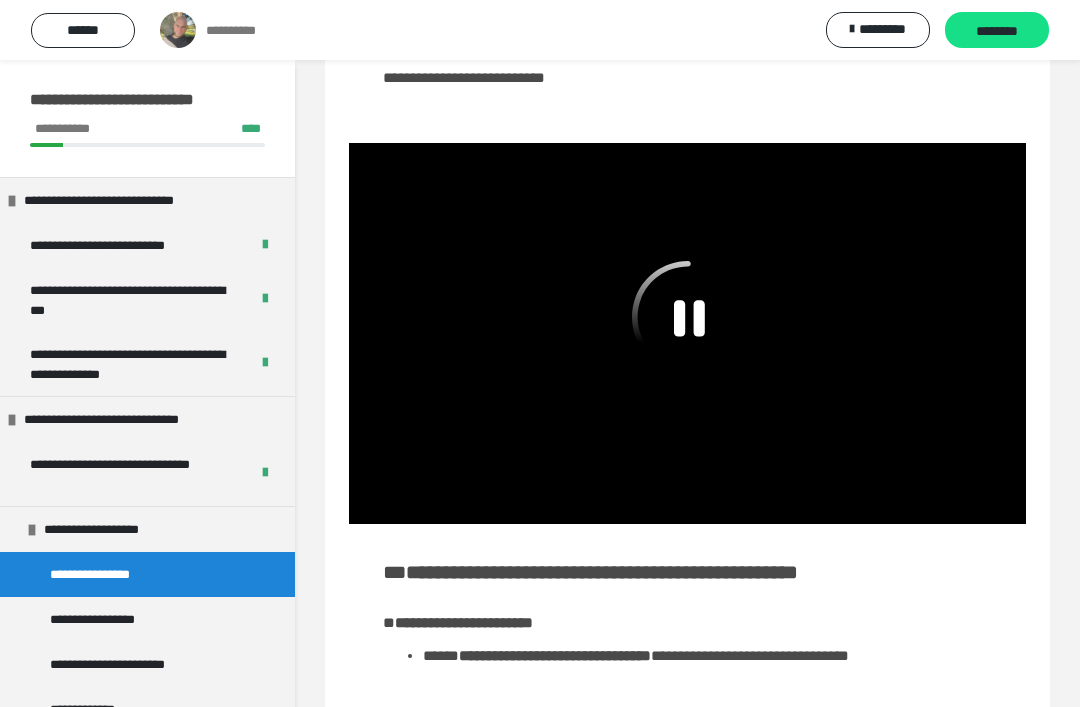 scroll, scrollTop: 209, scrollLeft: 0, axis: vertical 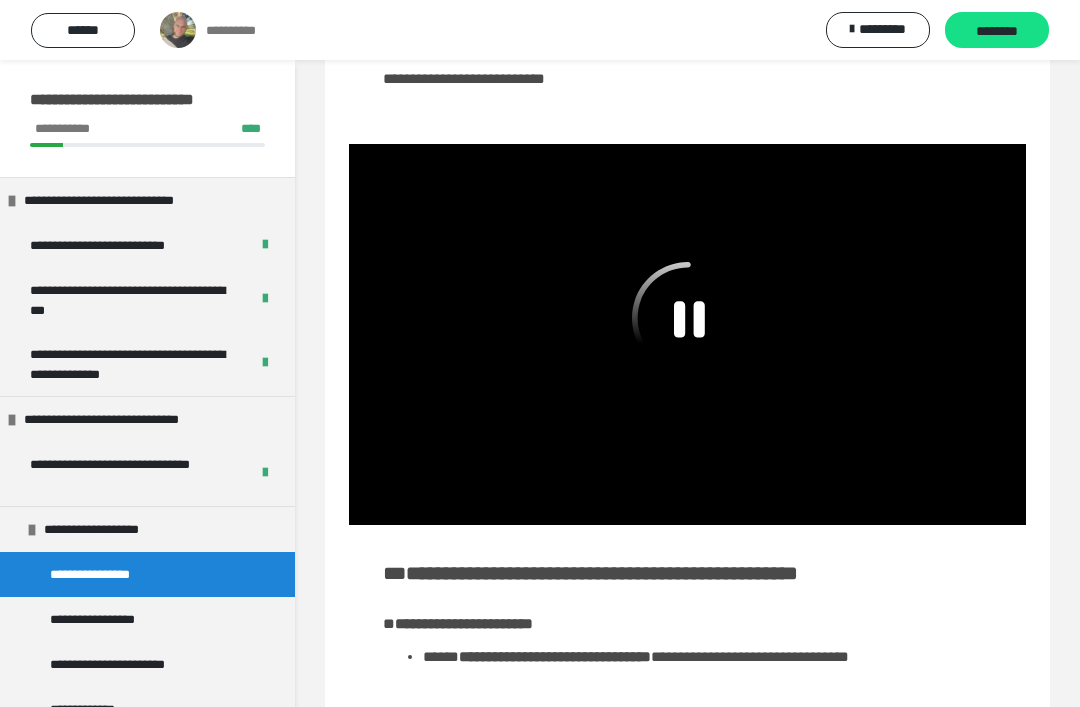 click on "*********" at bounding box center [882, 29] 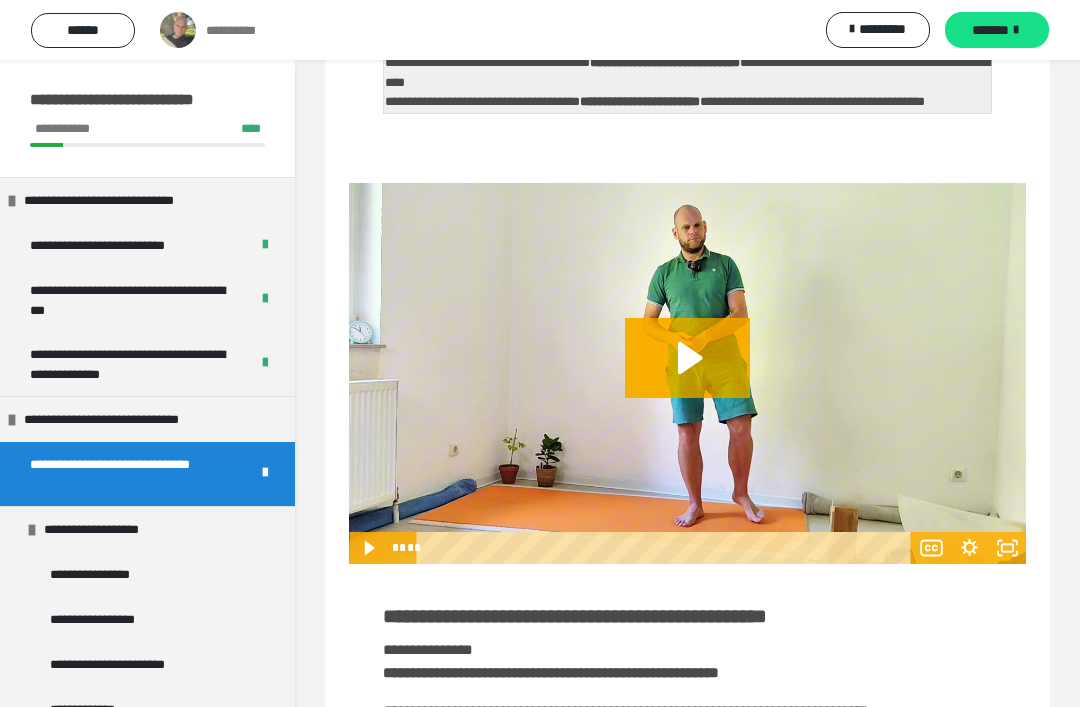 click on "*******" at bounding box center (990, 30) 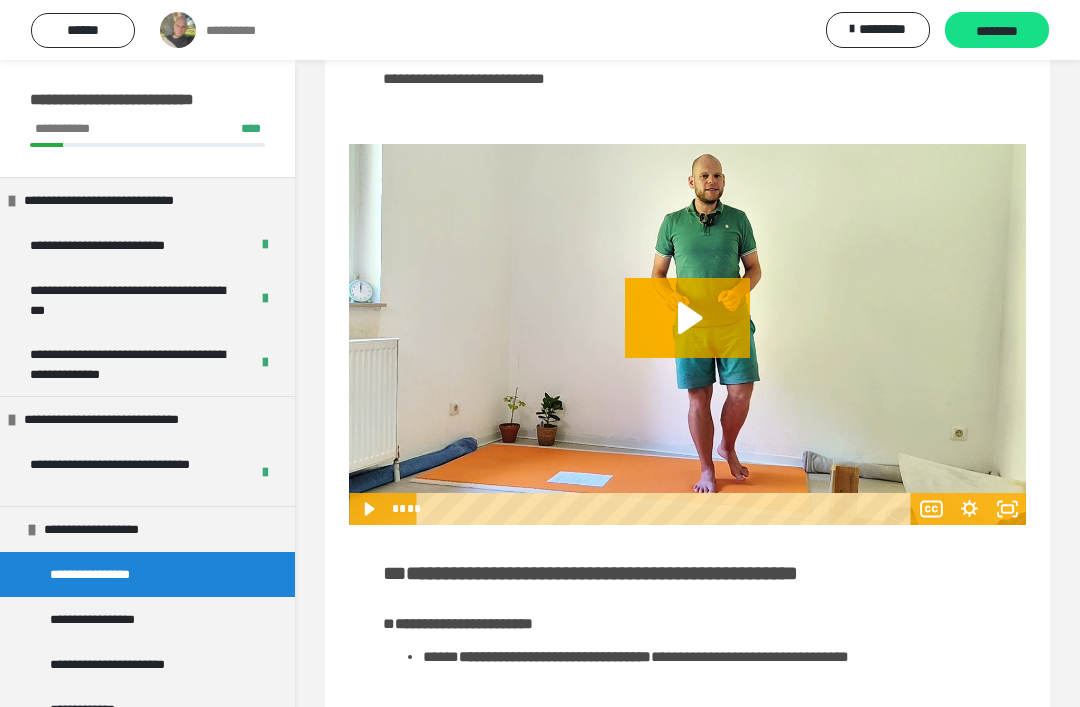click 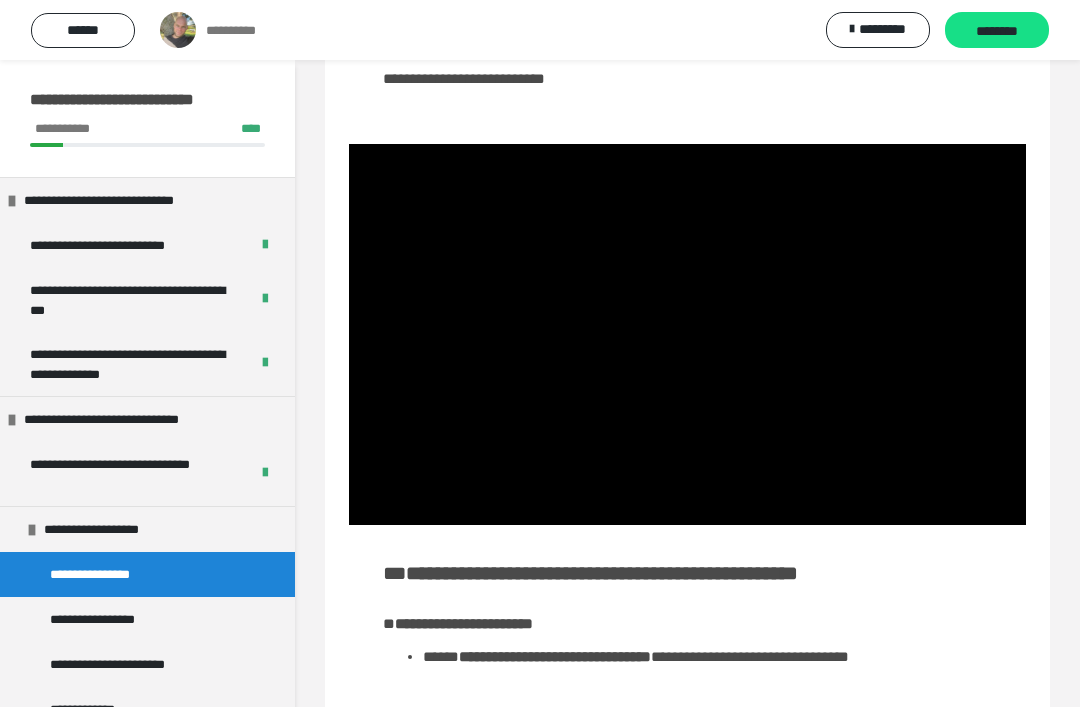 click at bounding box center (687, 334) 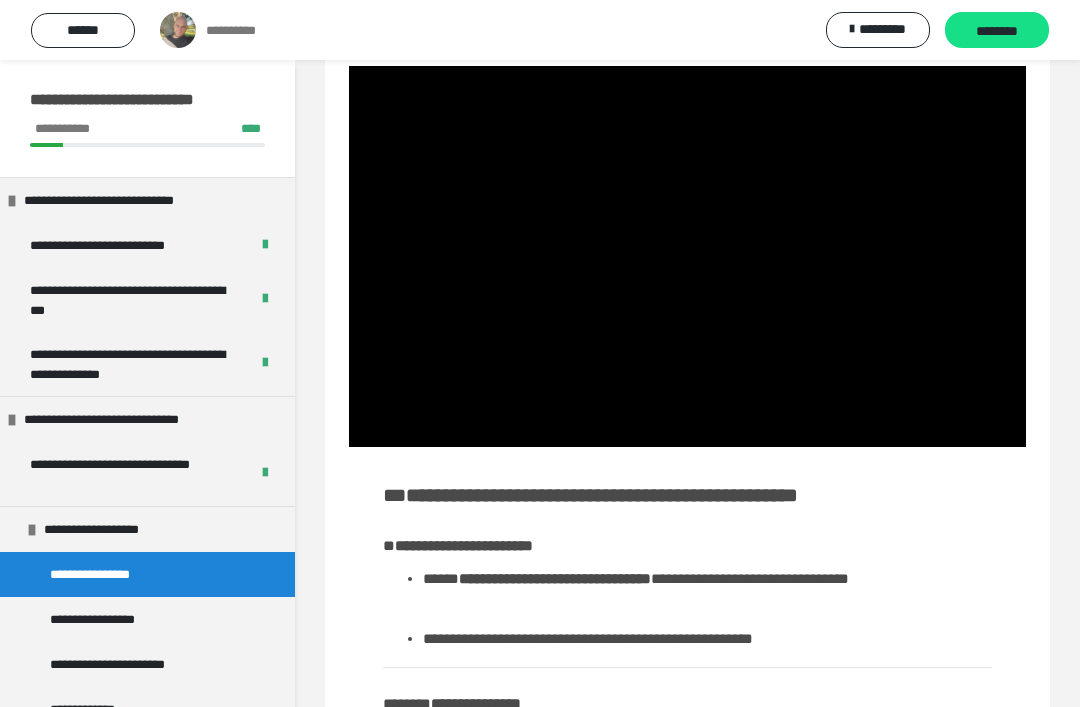 scroll, scrollTop: 264, scrollLeft: 0, axis: vertical 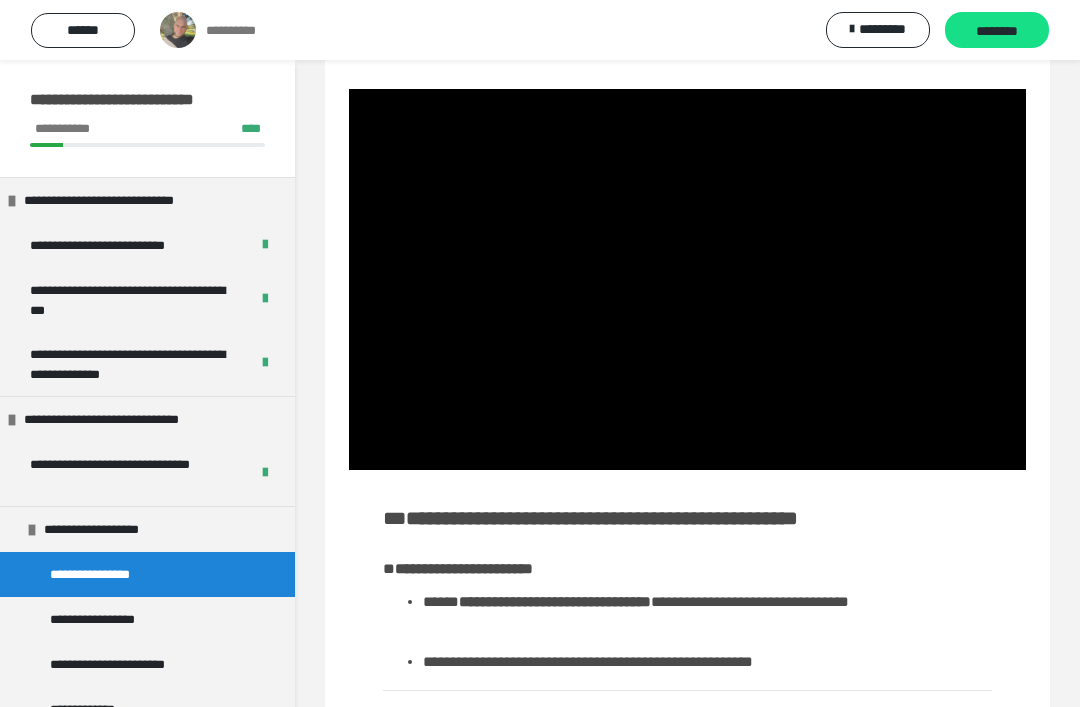 click at bounding box center [687, 279] 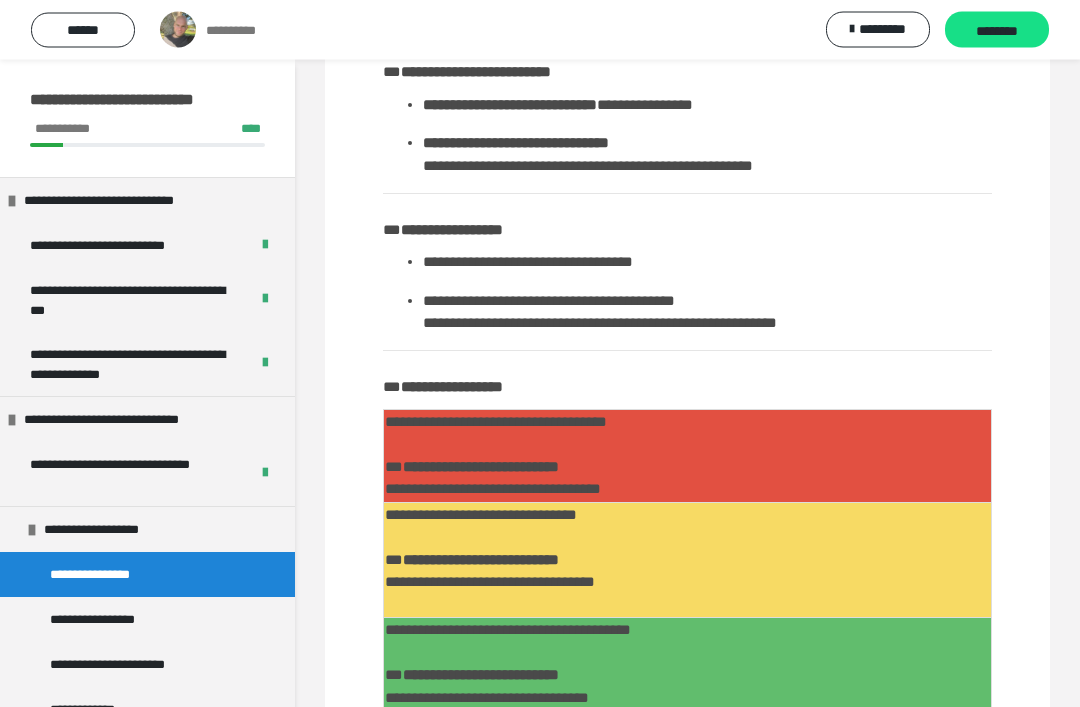 scroll, scrollTop: 1094, scrollLeft: 0, axis: vertical 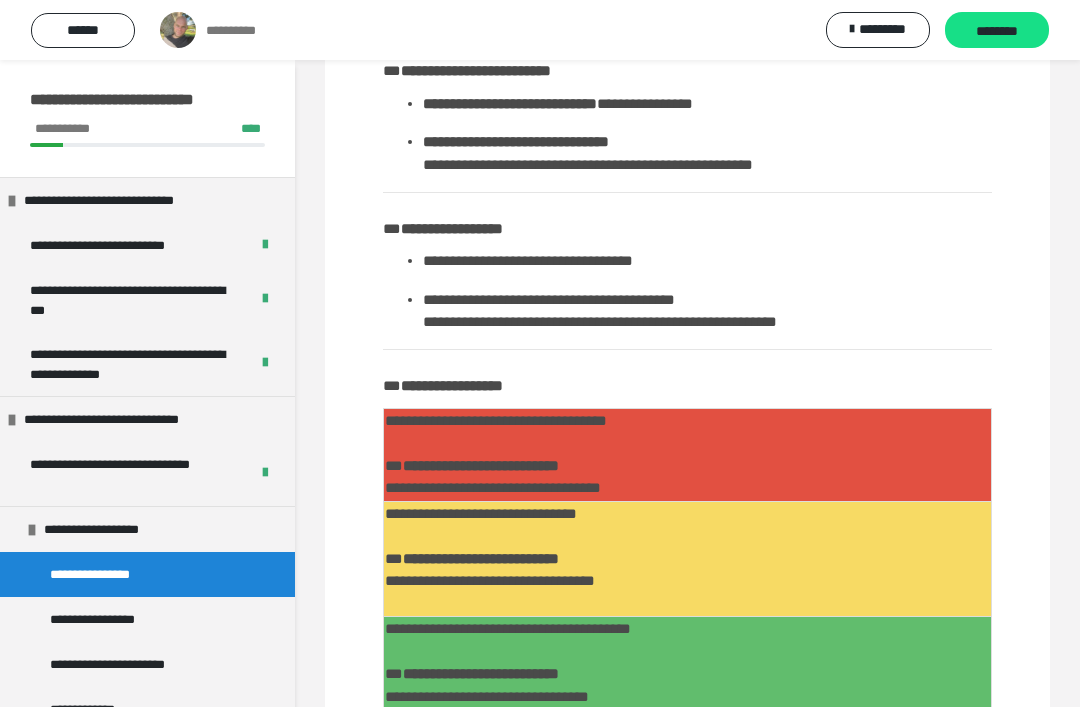 click on "********" at bounding box center [997, 31] 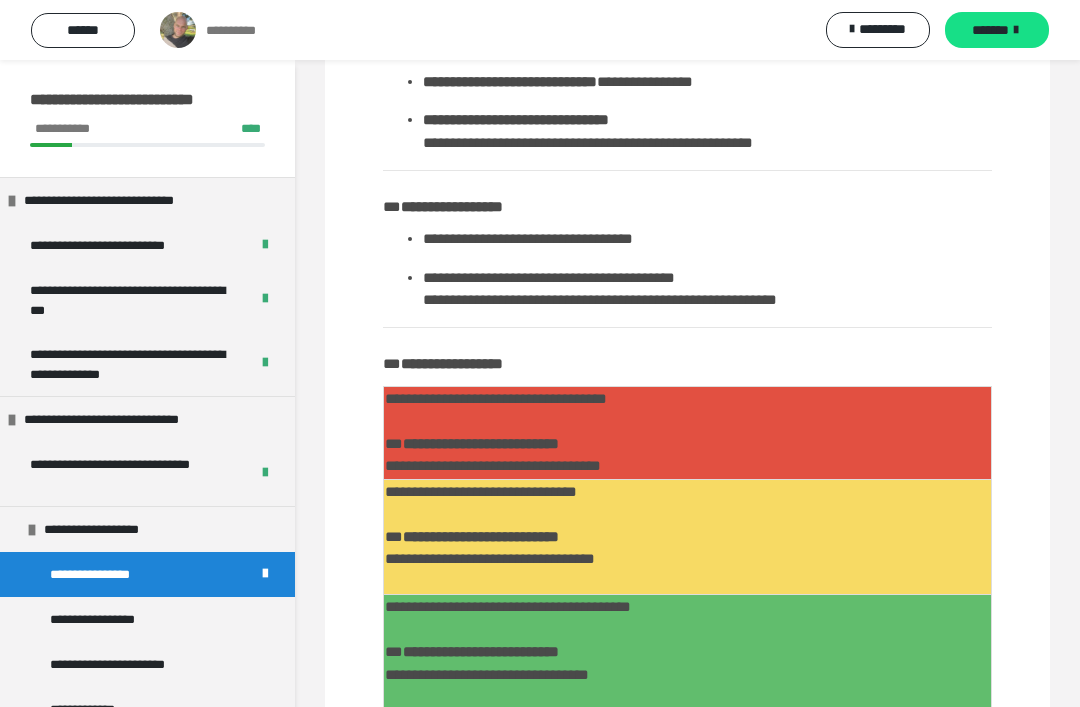 scroll, scrollTop: 1197, scrollLeft: 0, axis: vertical 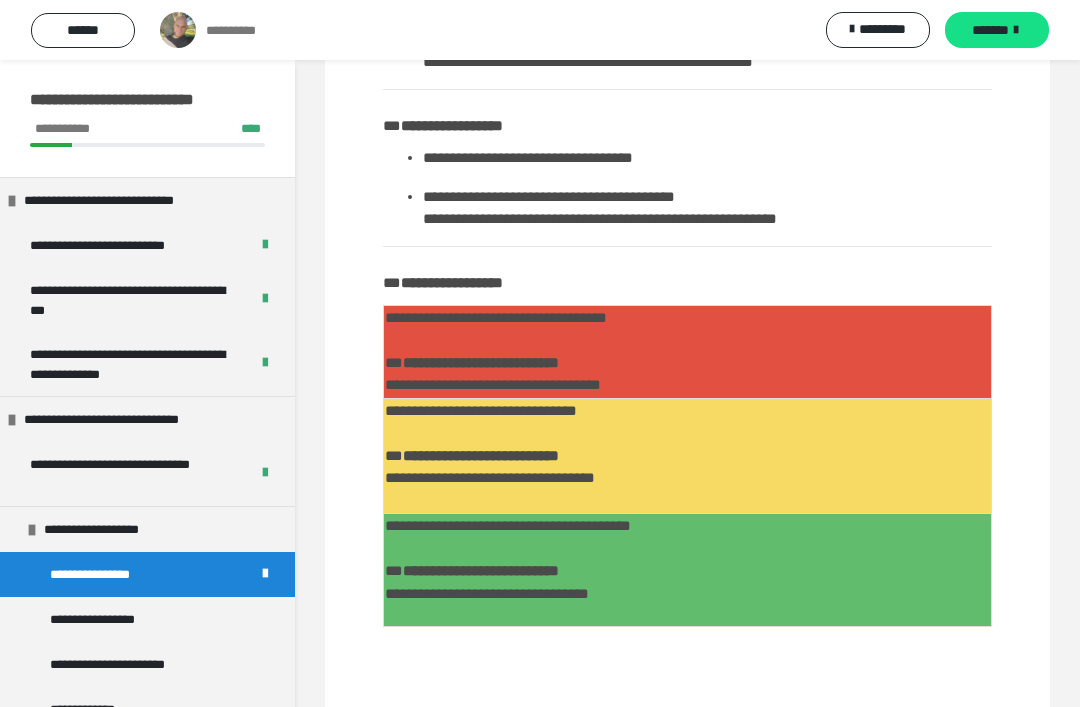 click on "*******" at bounding box center [990, 30] 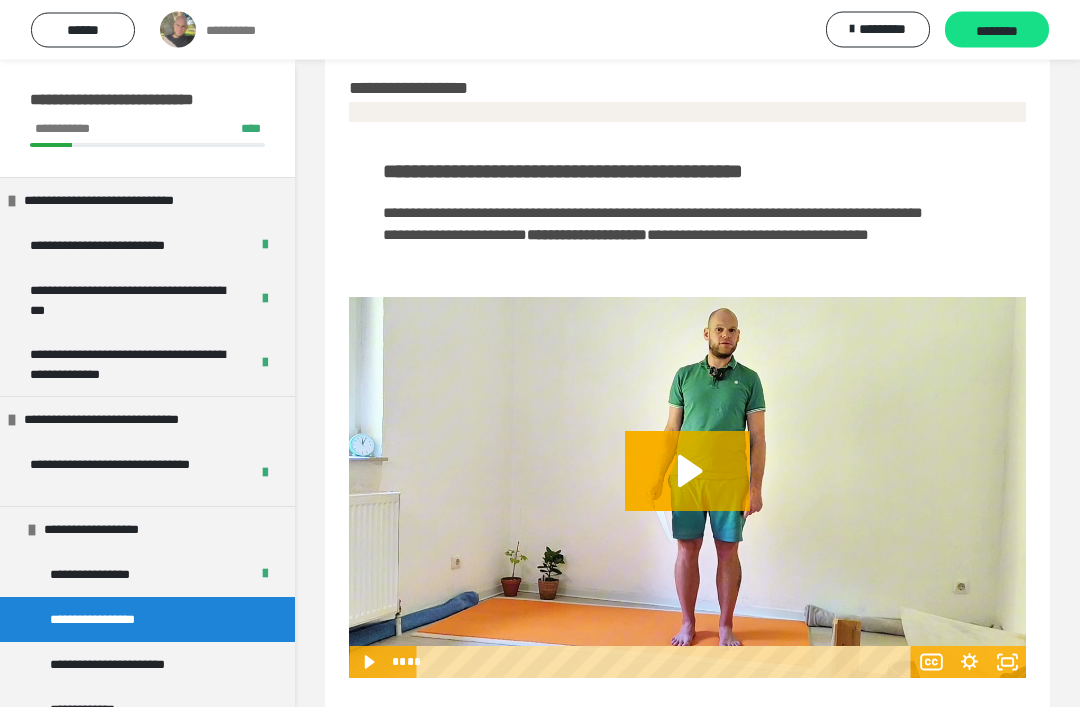 scroll, scrollTop: 43, scrollLeft: 0, axis: vertical 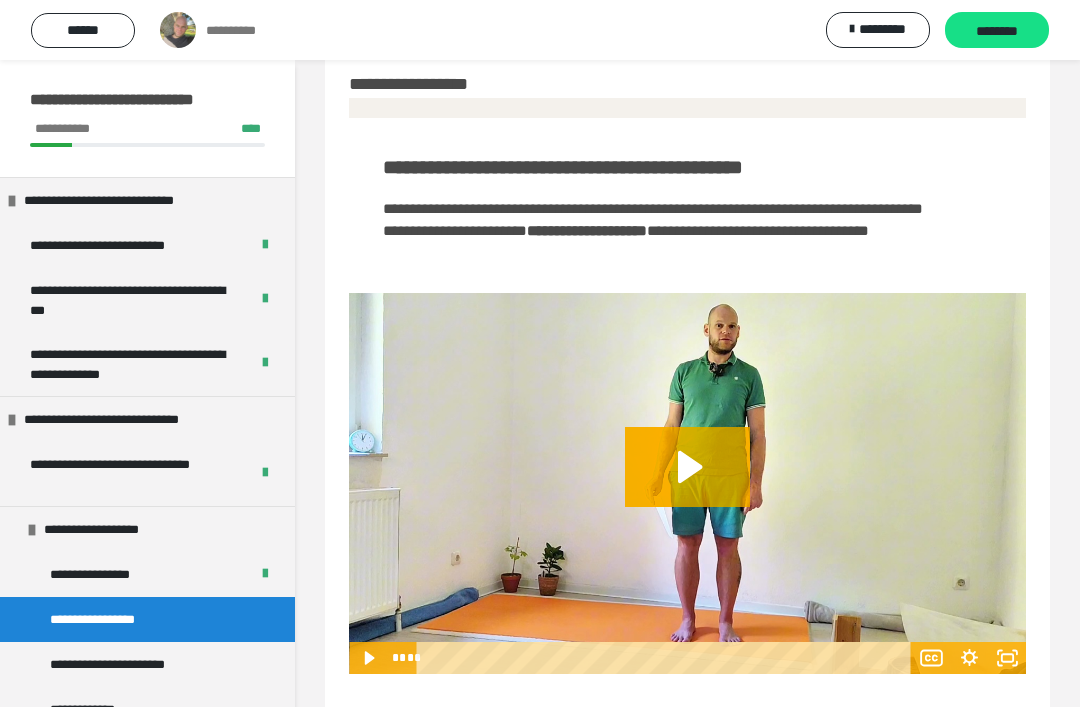 click 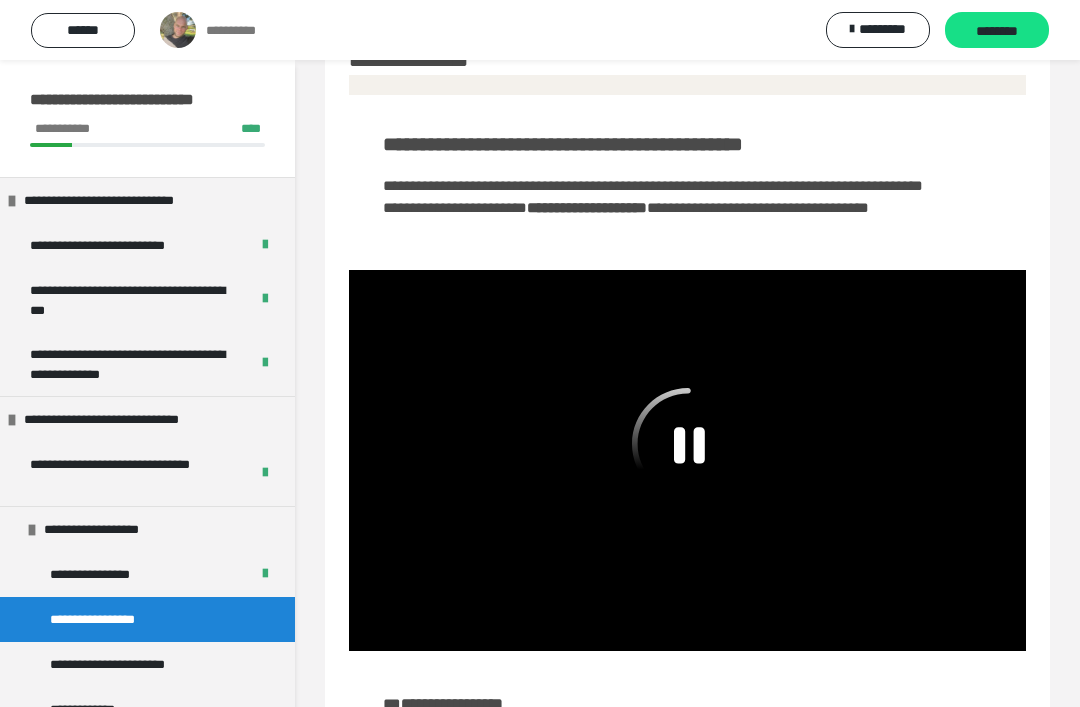 scroll, scrollTop: 62, scrollLeft: 0, axis: vertical 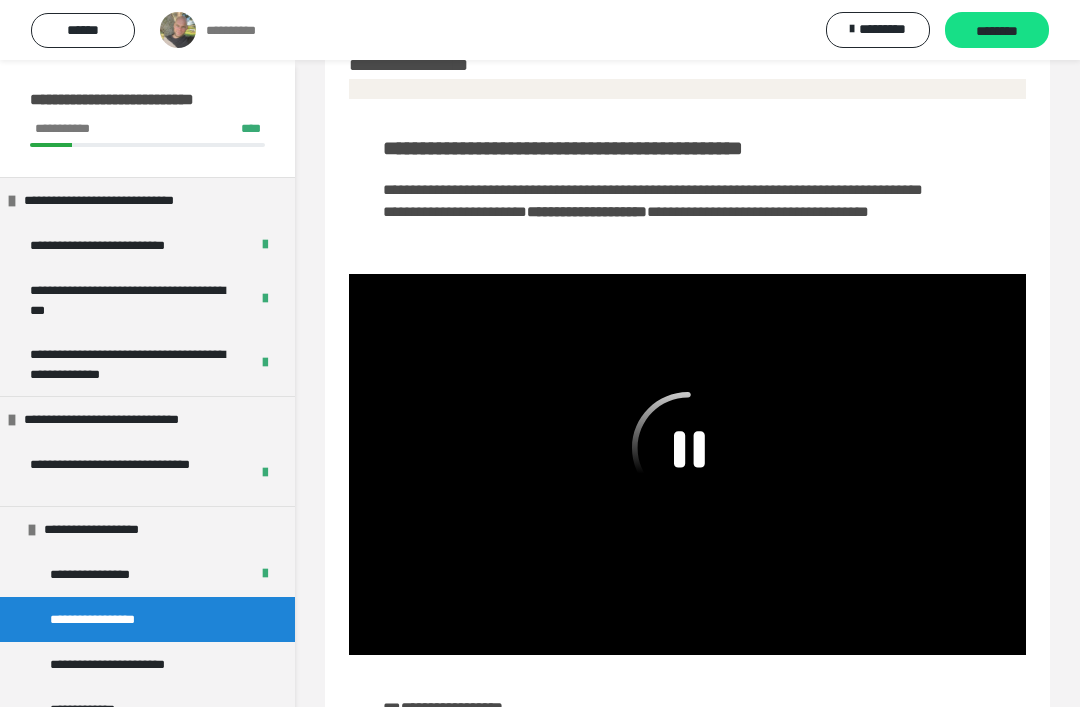 click on "*********" at bounding box center [878, 30] 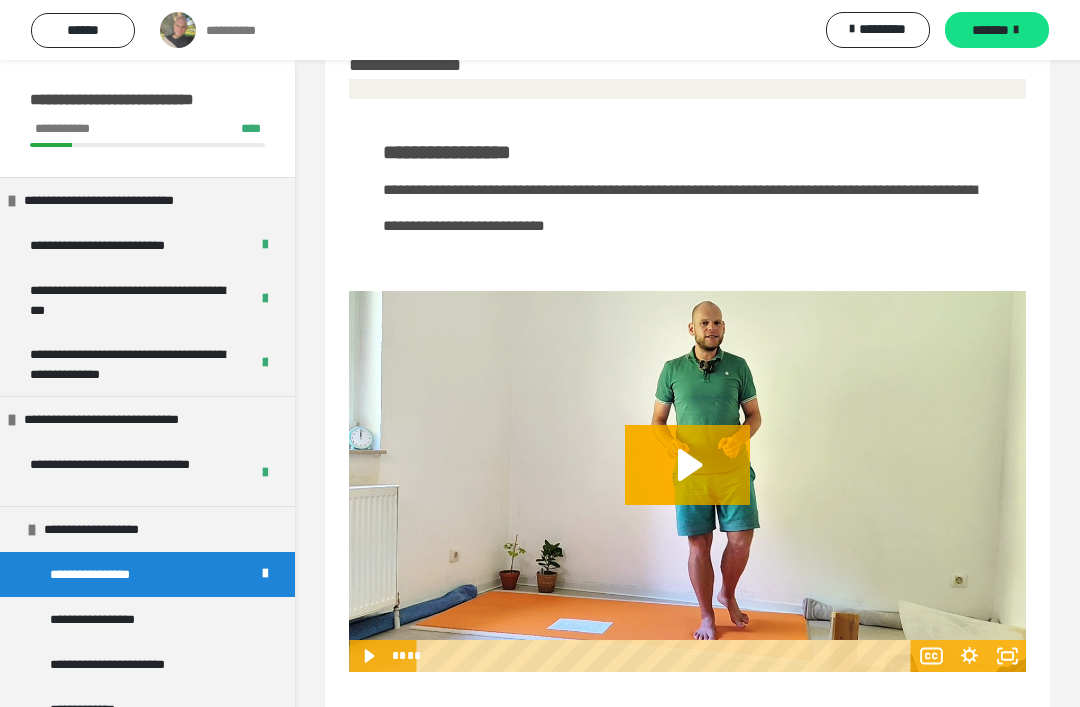 click on "*******" at bounding box center (990, 30) 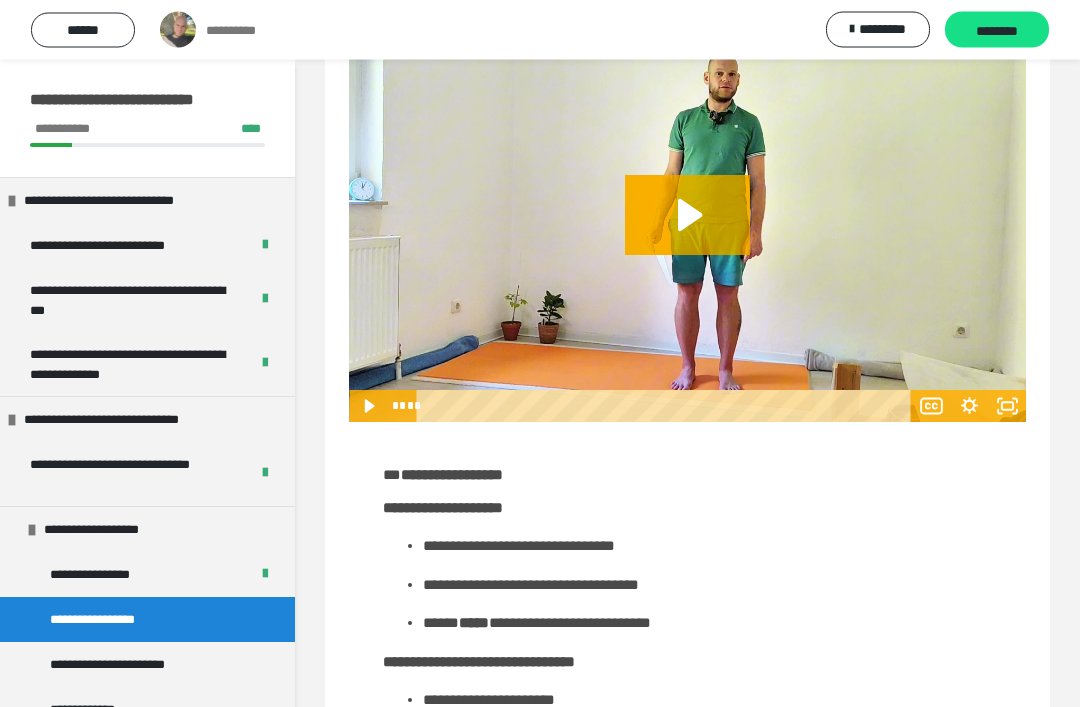 scroll, scrollTop: 341, scrollLeft: 0, axis: vertical 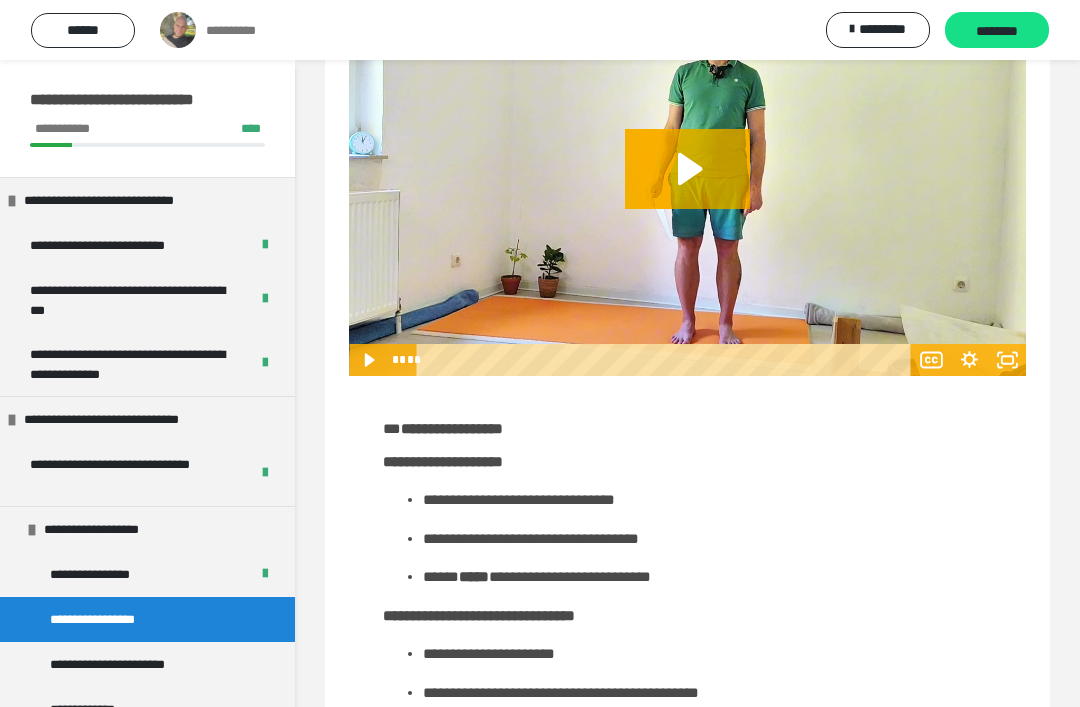 click 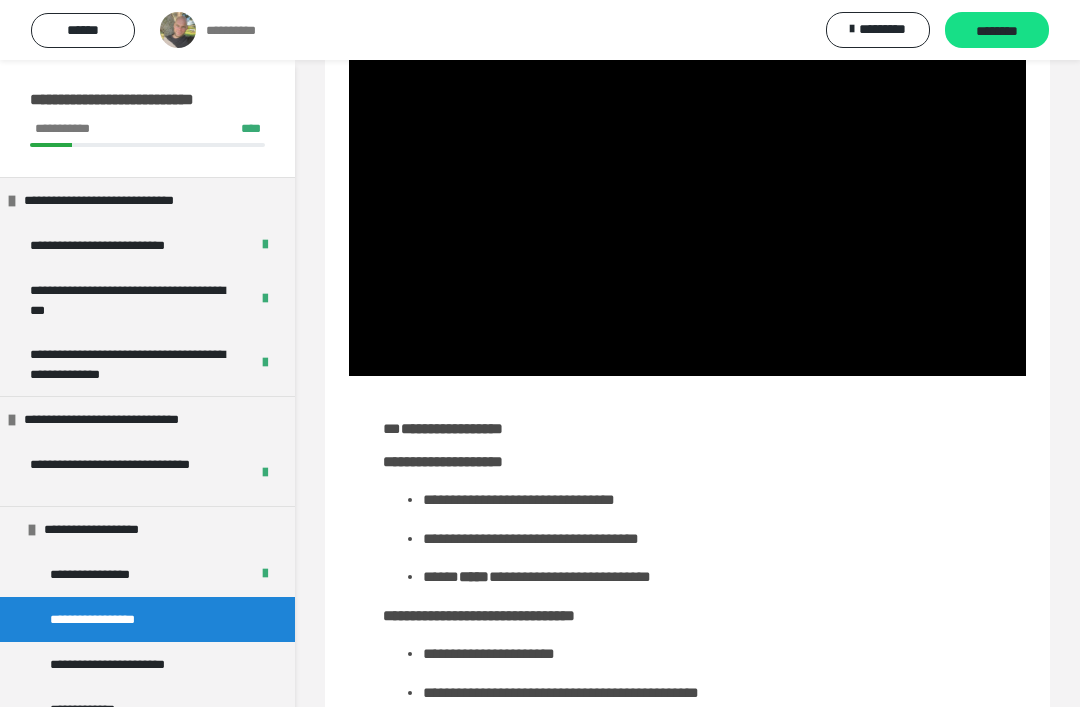 click at bounding box center (687, 185) 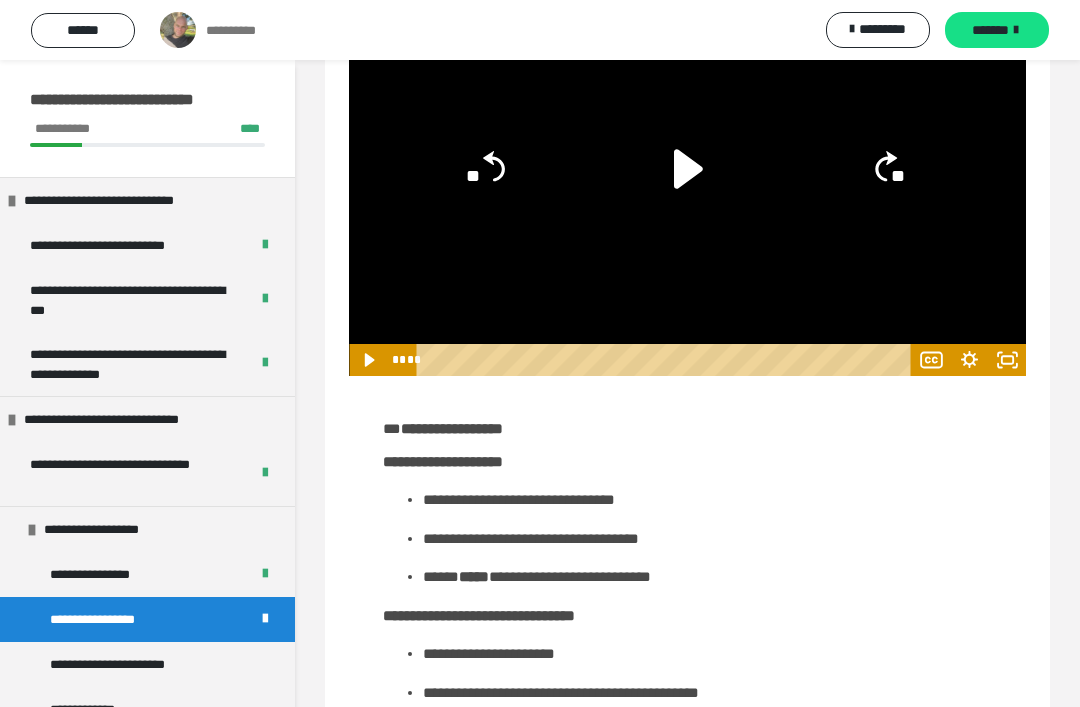 click on "*******" at bounding box center [990, 30] 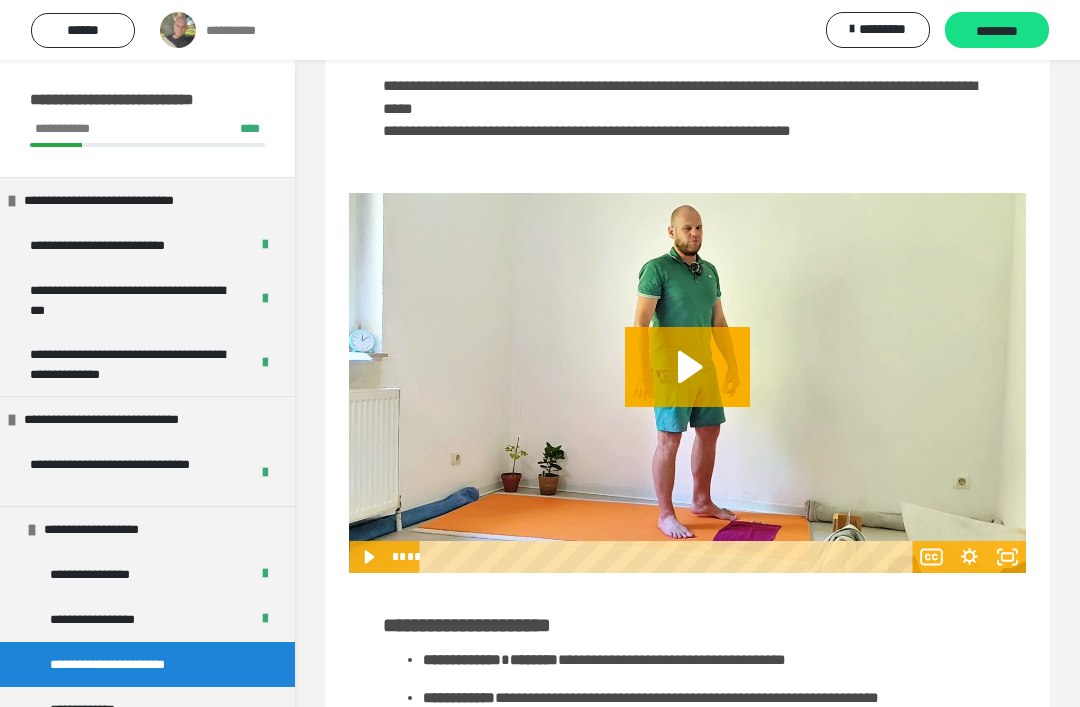 scroll, scrollTop: 171, scrollLeft: 0, axis: vertical 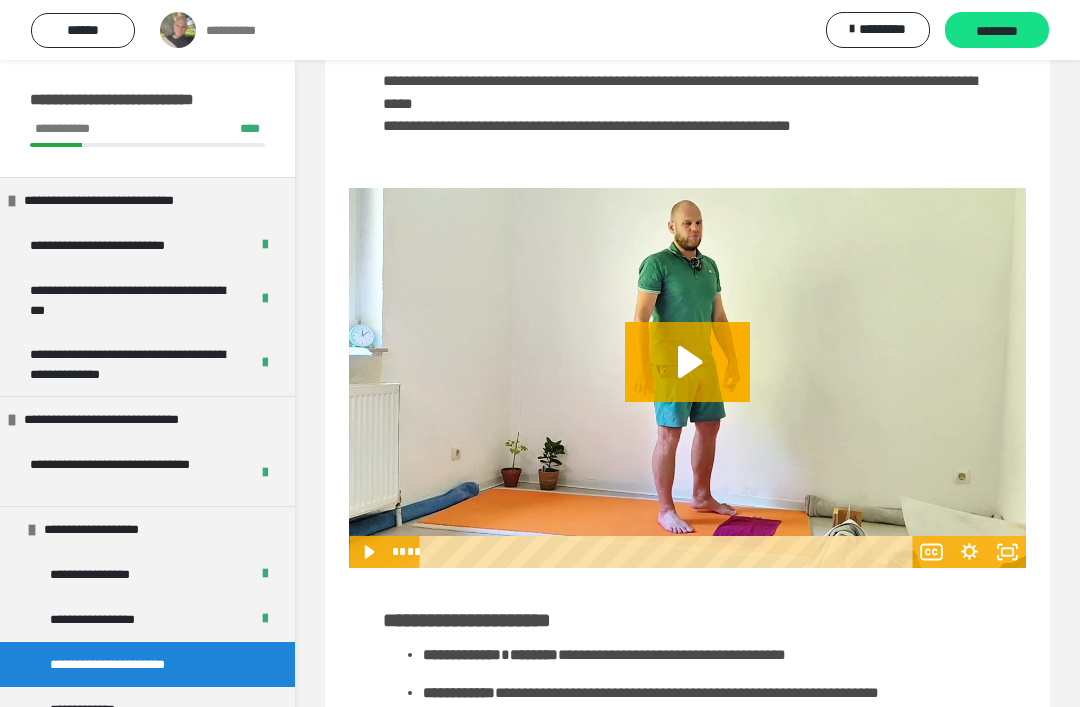 click 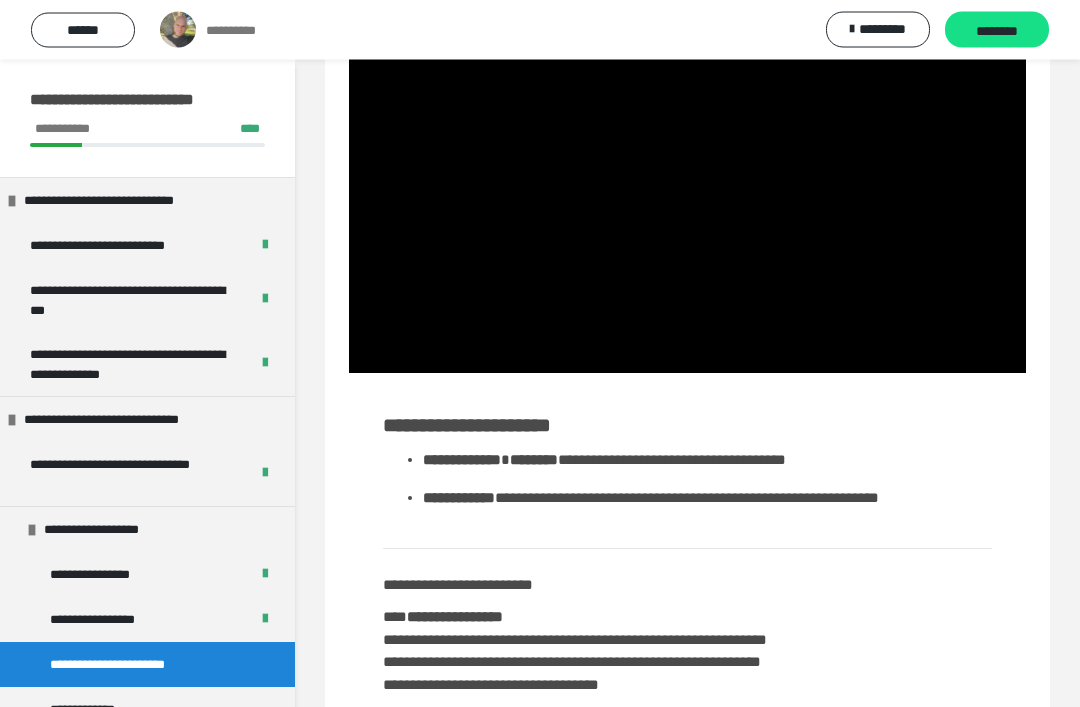 scroll, scrollTop: 366, scrollLeft: 0, axis: vertical 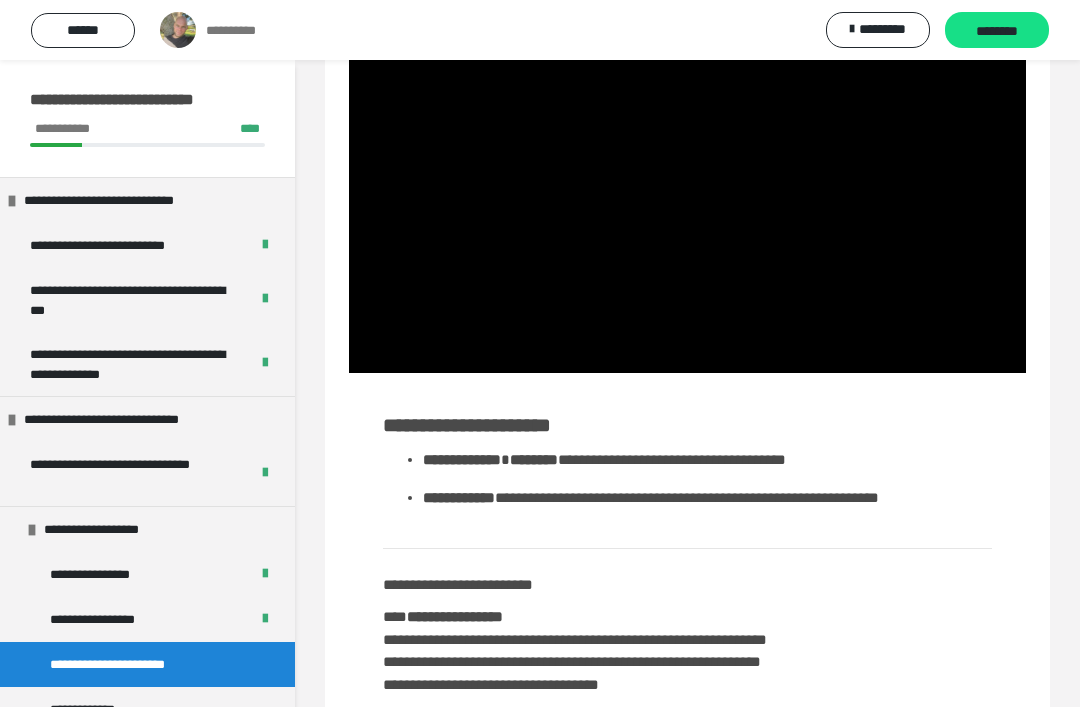 click at bounding box center [687, 183] 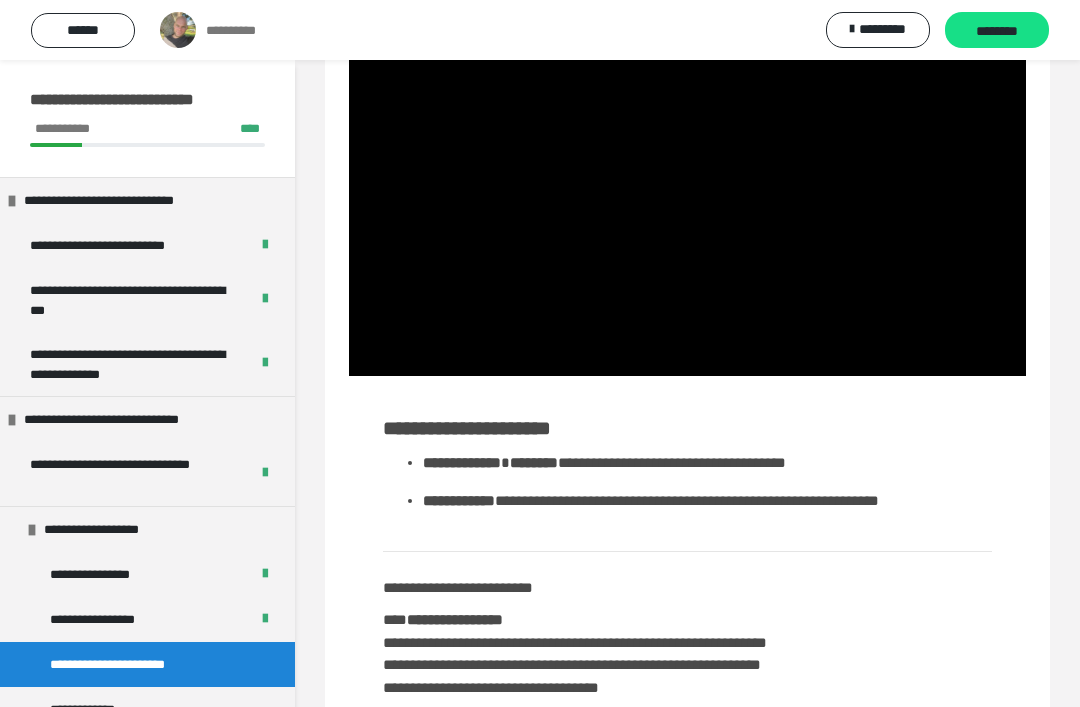click on "********" at bounding box center (997, 30) 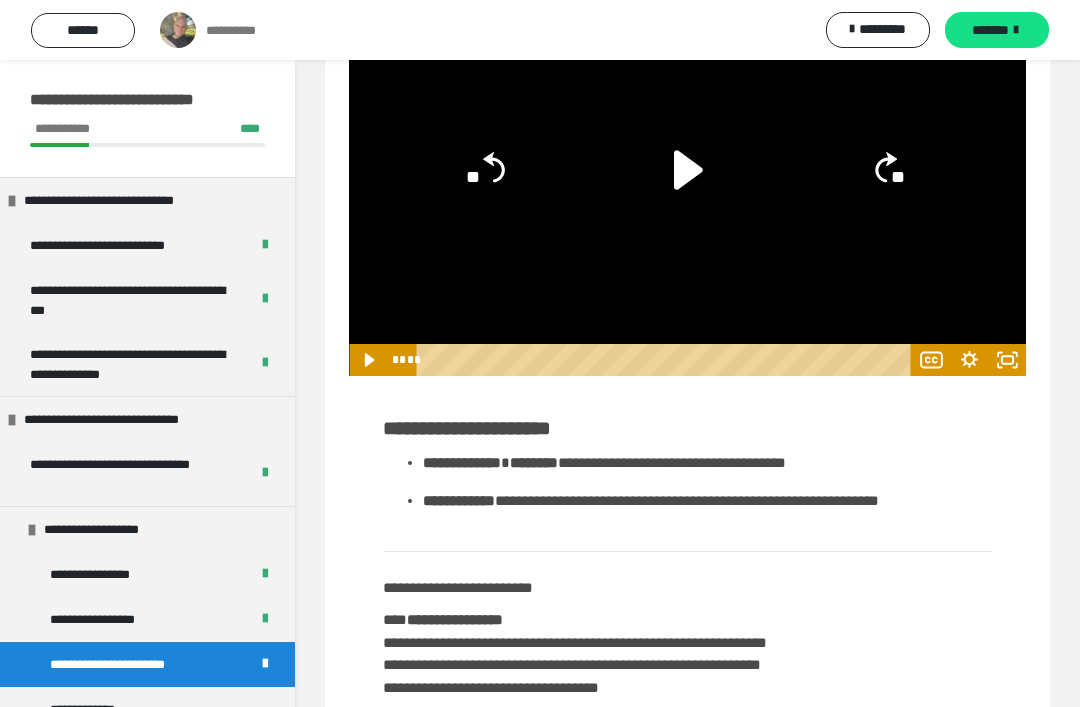 click on "*******" at bounding box center [990, 30] 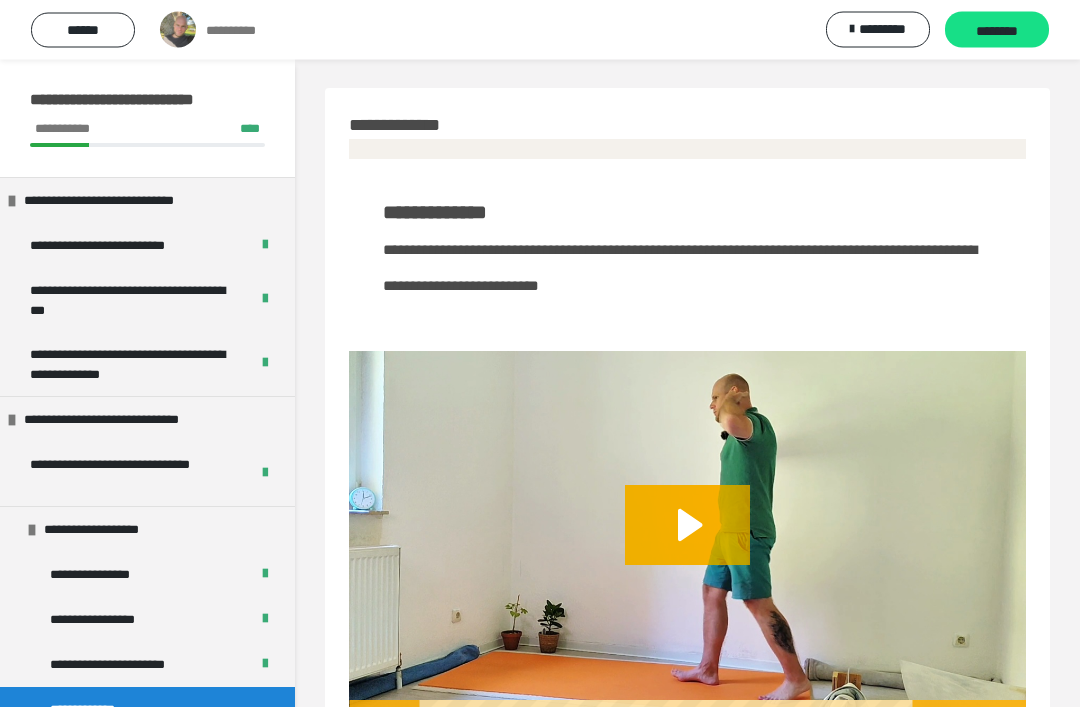 scroll, scrollTop: 0, scrollLeft: 0, axis: both 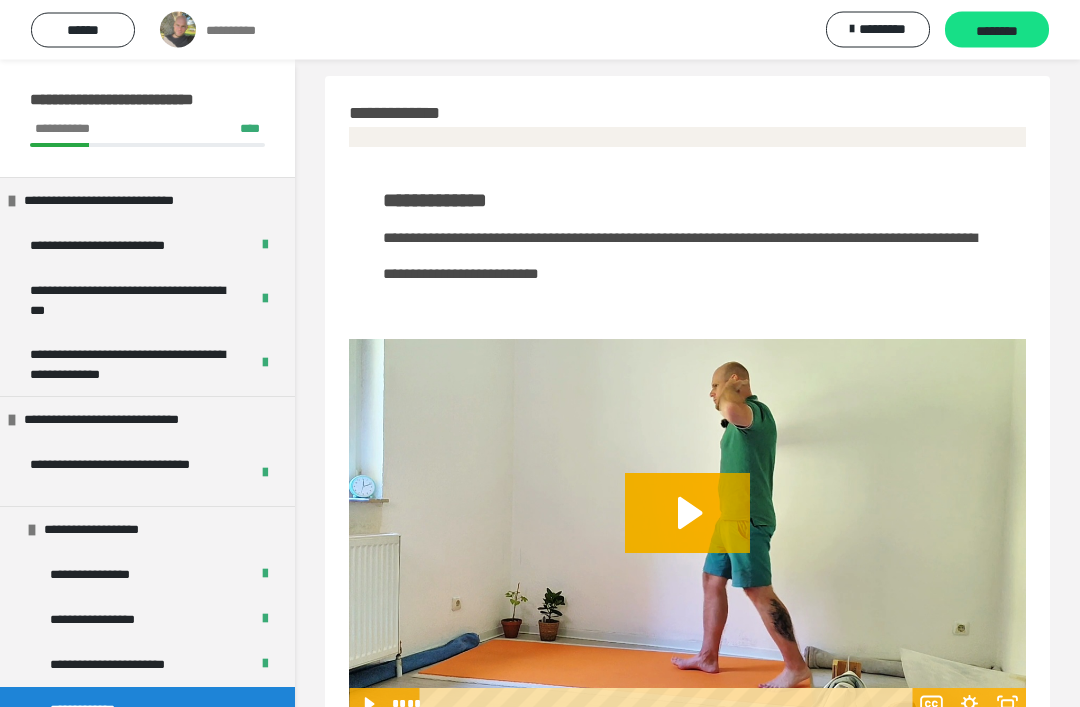 click 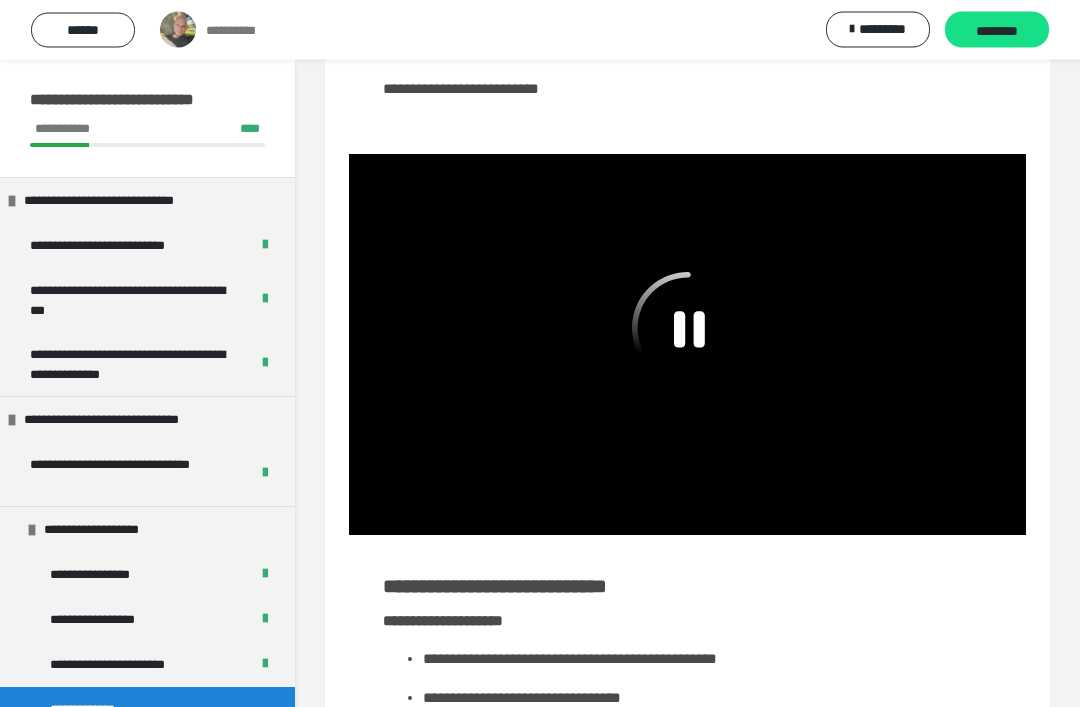 scroll, scrollTop: 199, scrollLeft: 0, axis: vertical 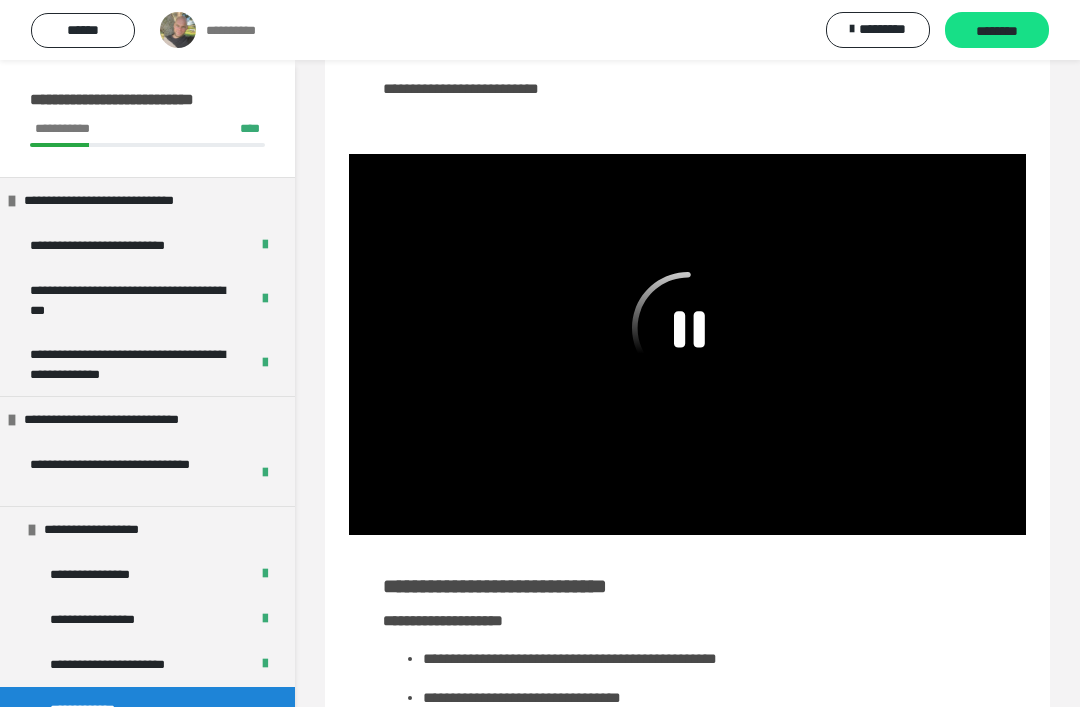 click on "*********" at bounding box center (882, 29) 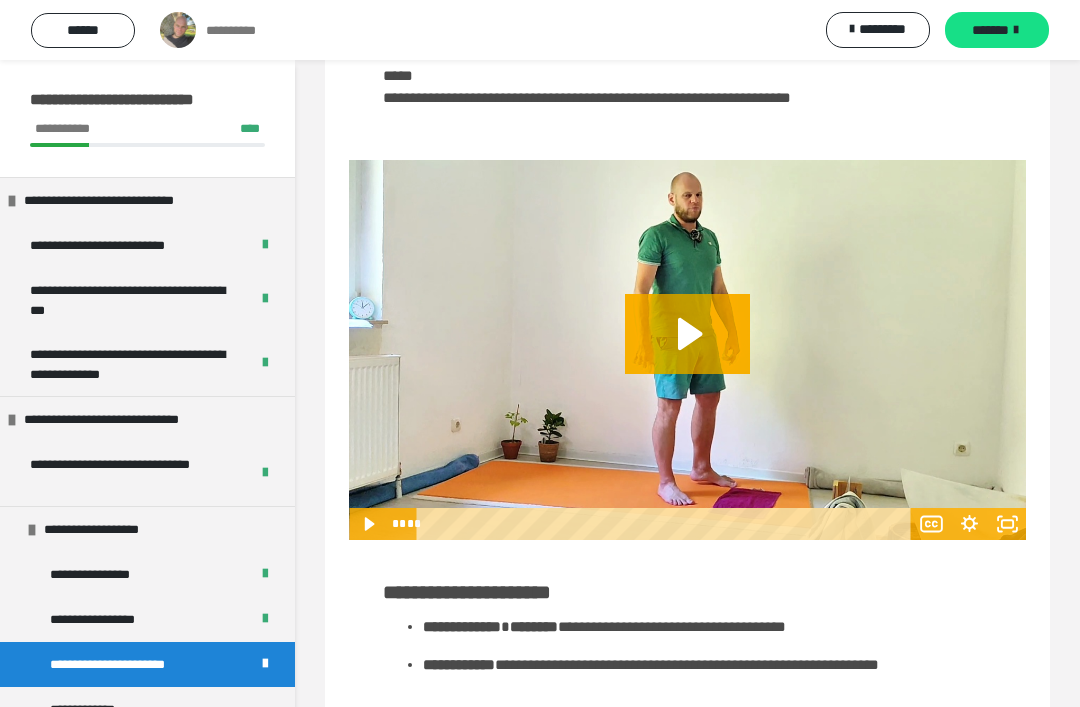 click 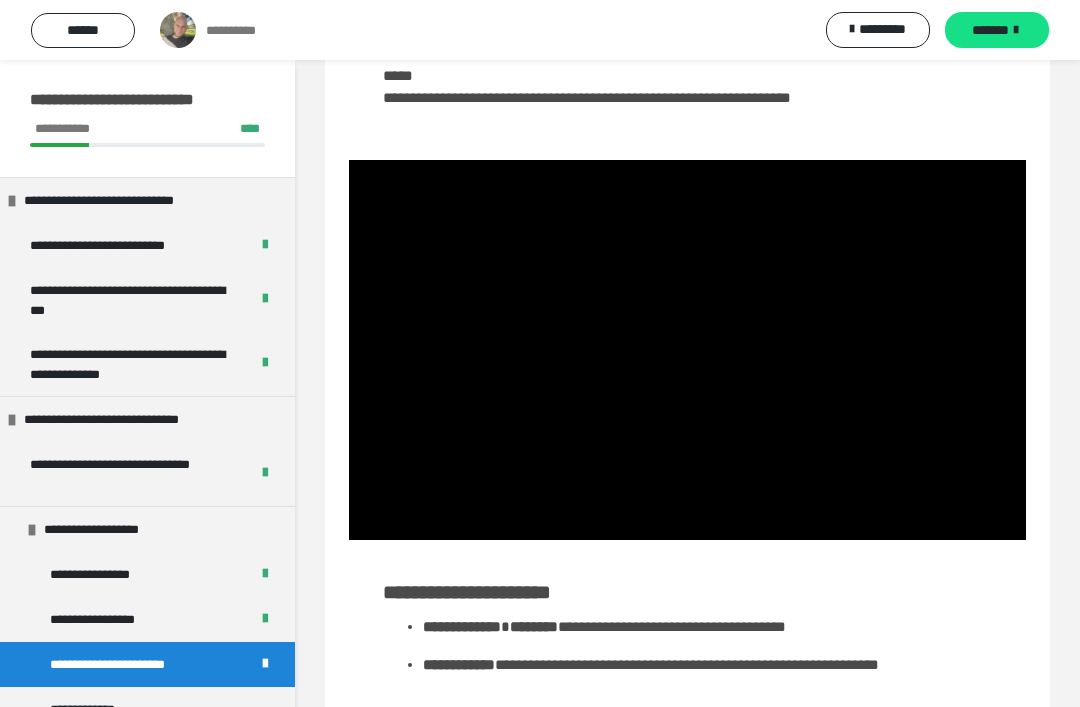 click at bounding box center (687, 350) 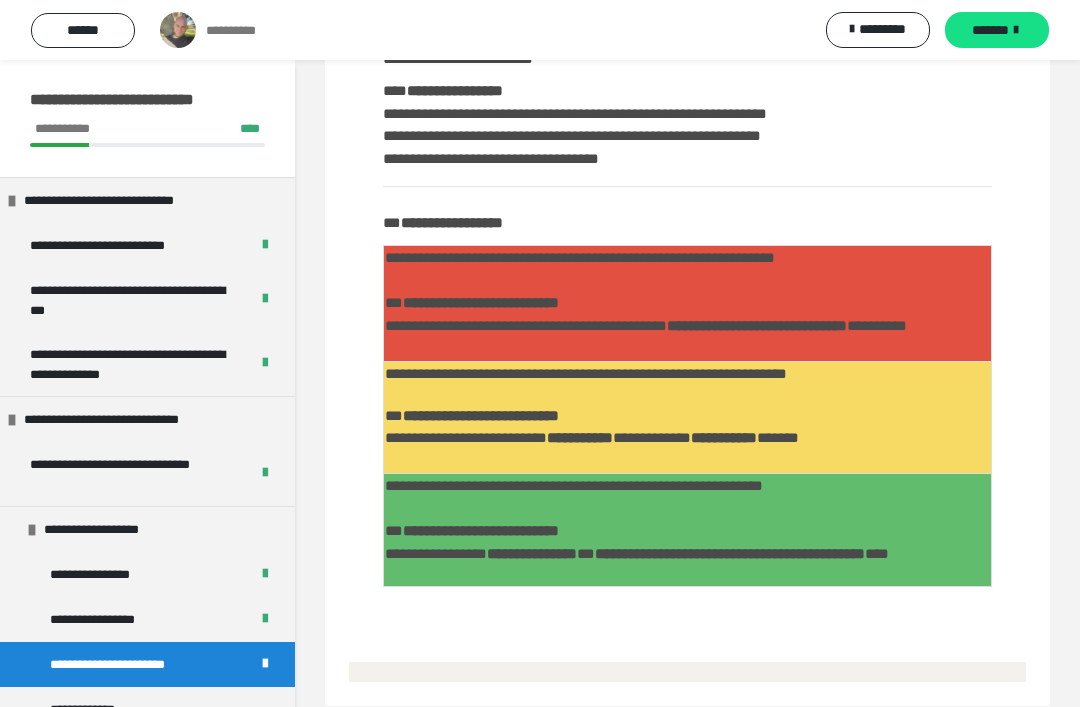 scroll, scrollTop: 925, scrollLeft: 0, axis: vertical 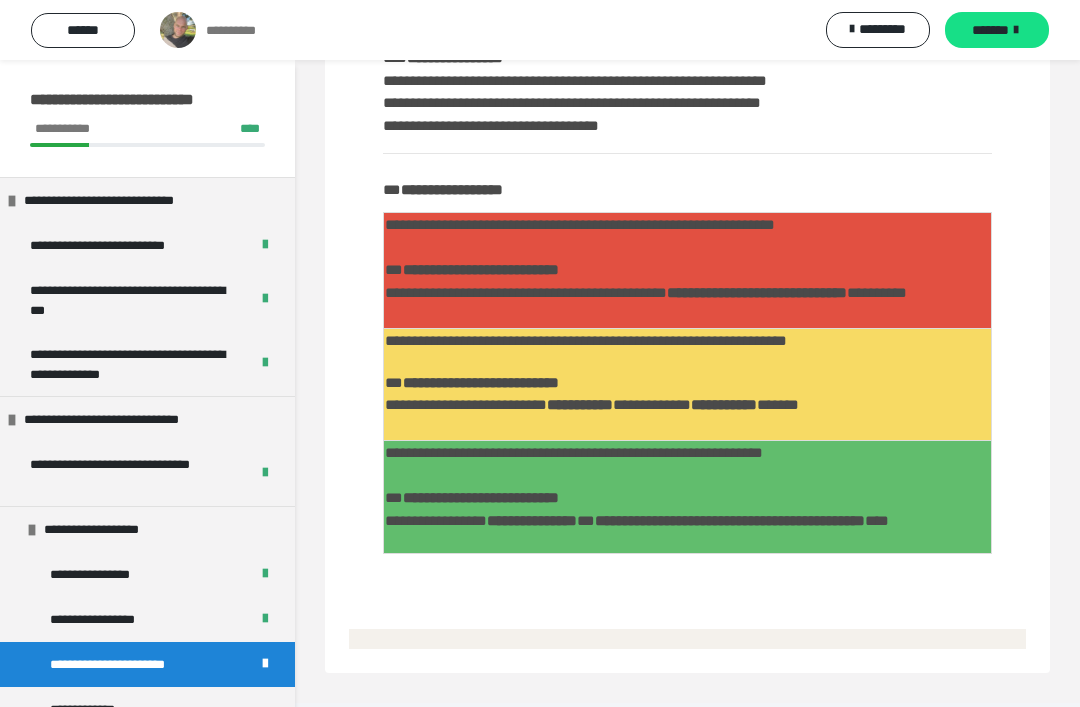 click on "*******" at bounding box center [990, 30] 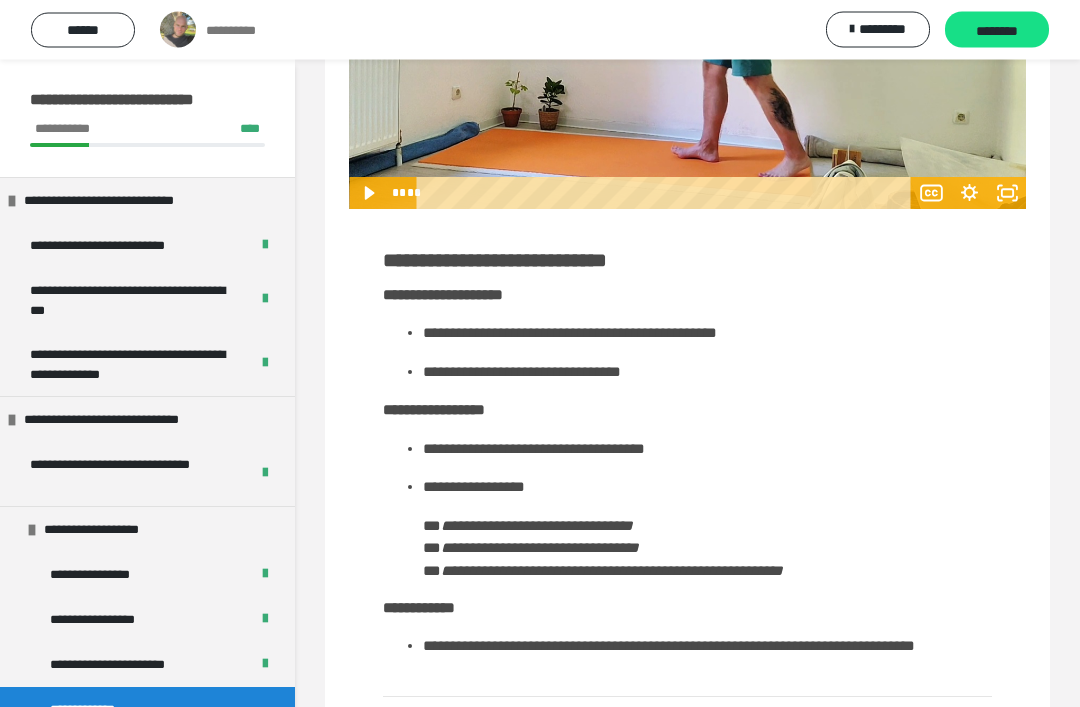 scroll, scrollTop: 516, scrollLeft: 0, axis: vertical 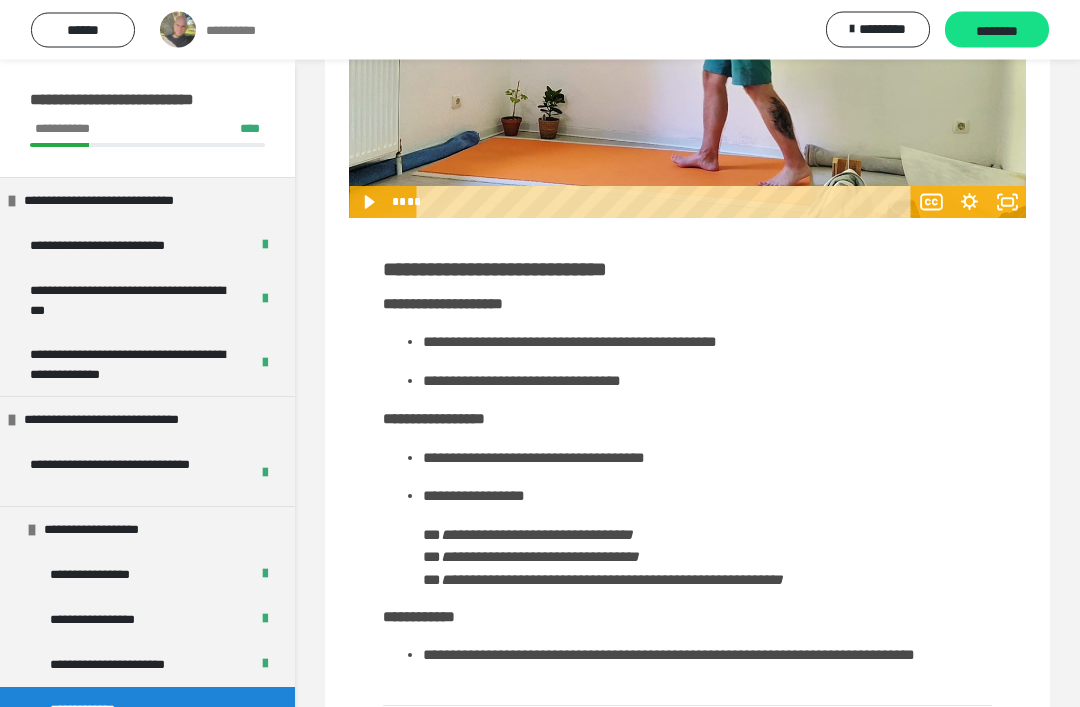 click at bounding box center [687, 28] 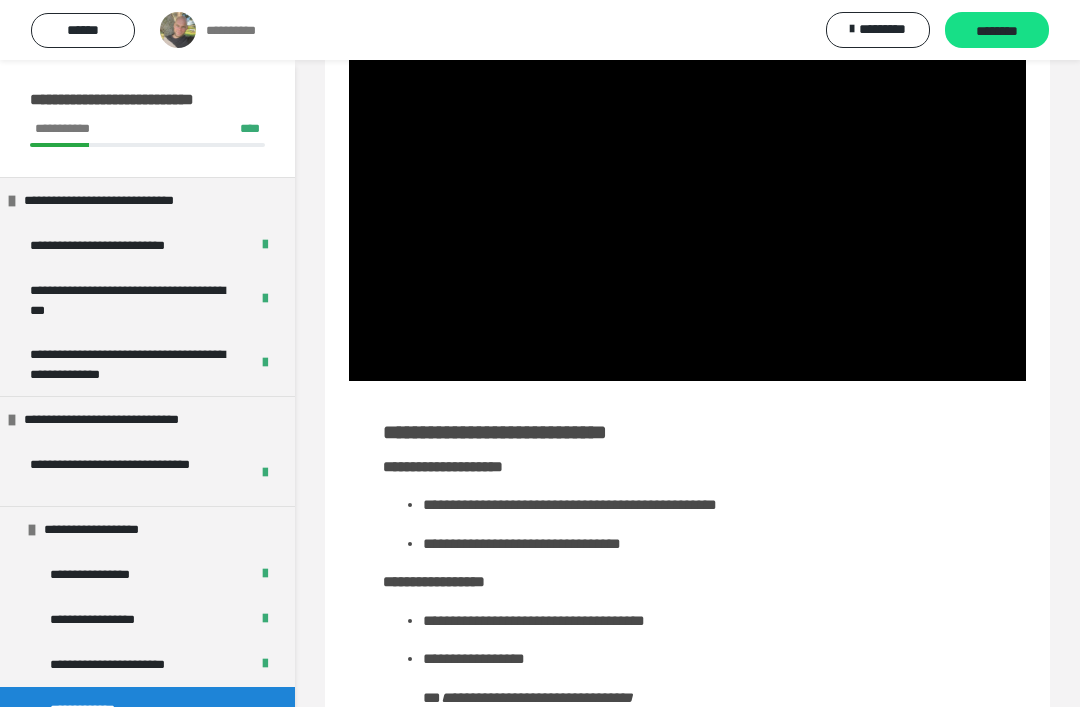 scroll, scrollTop: 343, scrollLeft: 0, axis: vertical 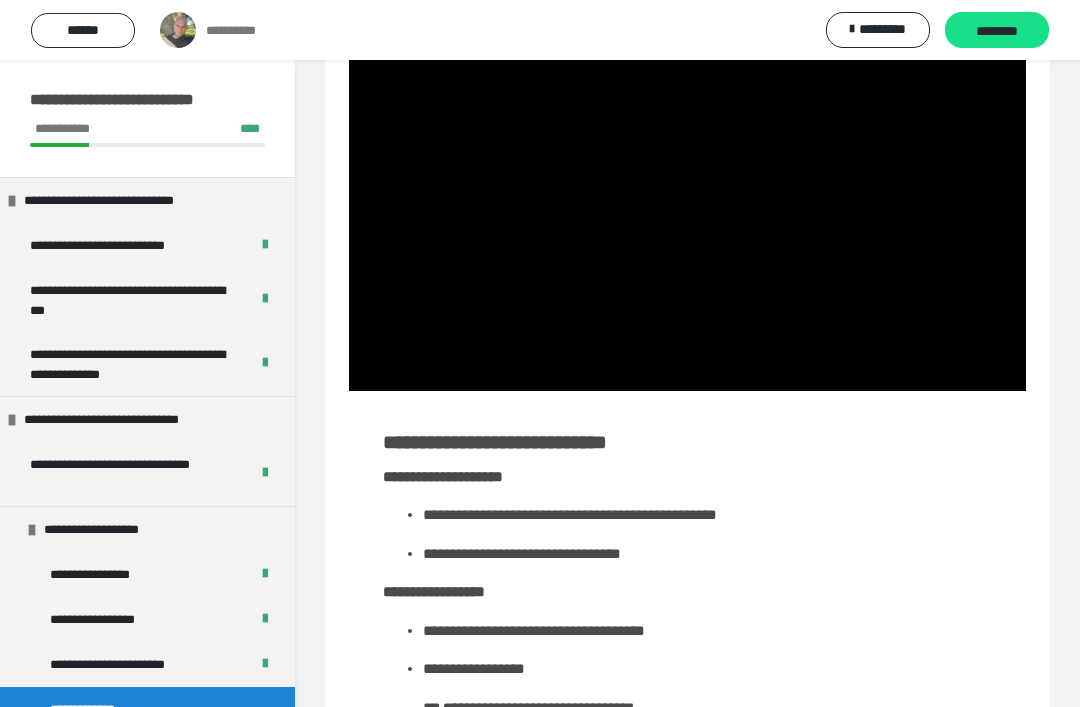 click at bounding box center [687, 200] 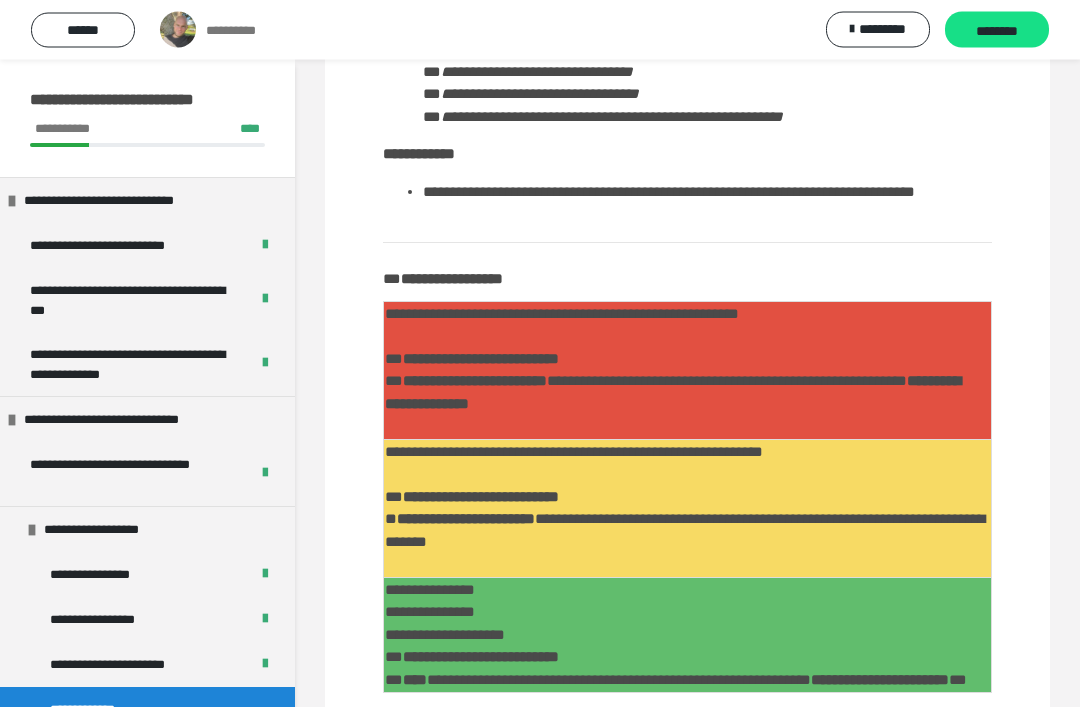 scroll, scrollTop: 937, scrollLeft: 0, axis: vertical 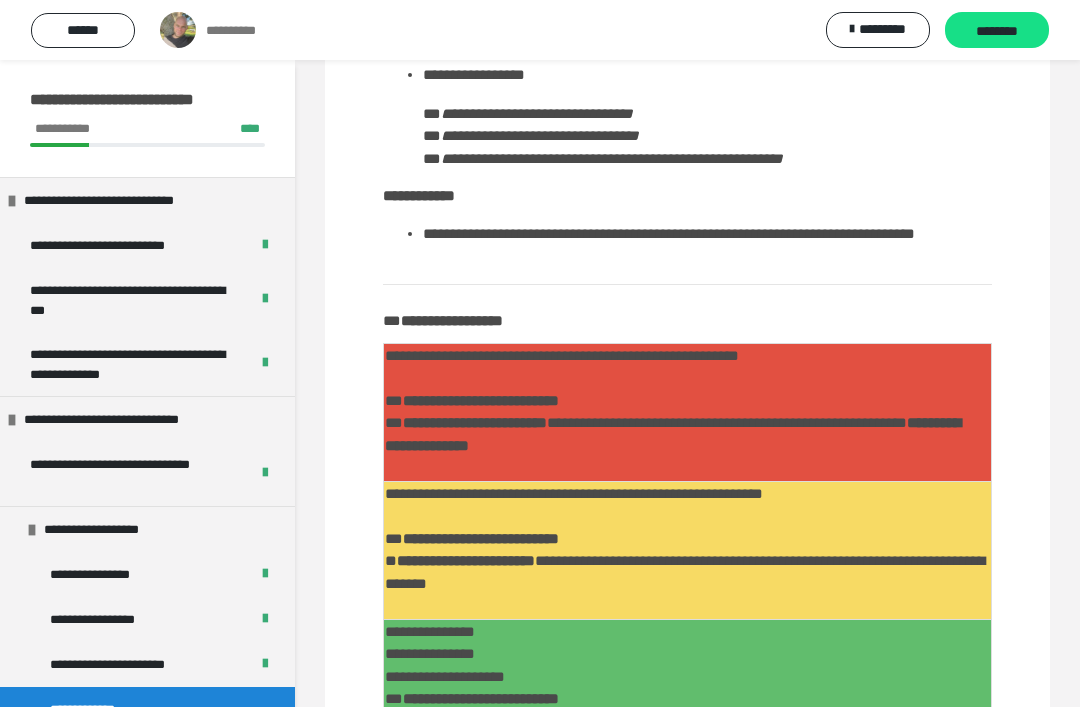 click on "********" at bounding box center [997, 31] 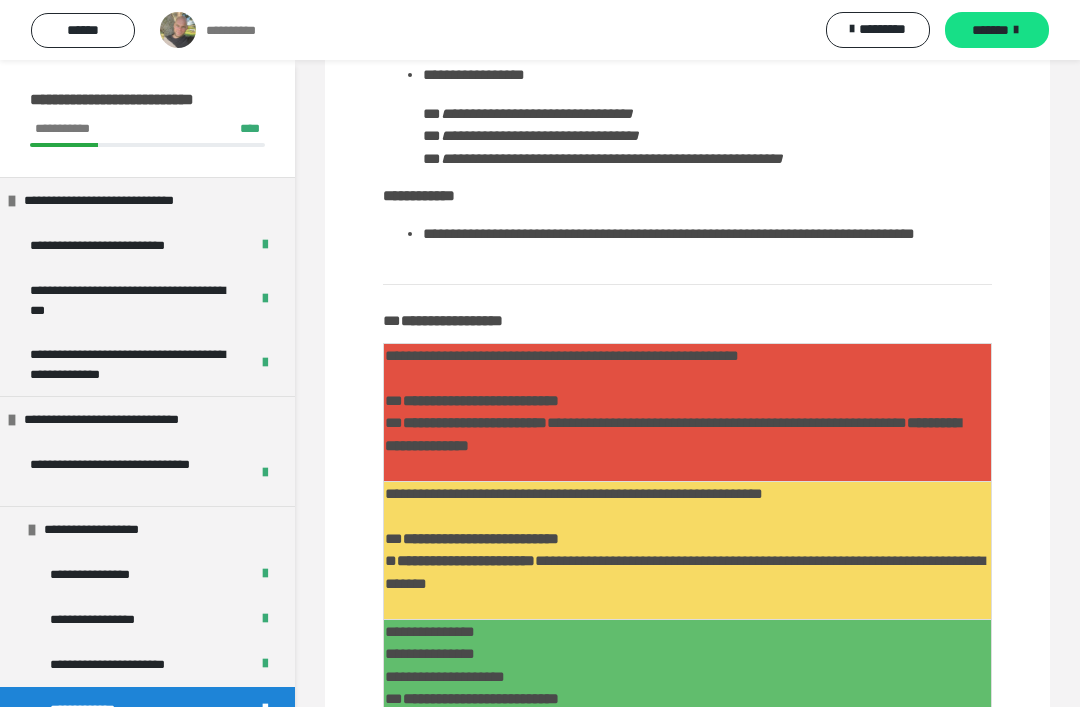 click on "*******" at bounding box center (990, 30) 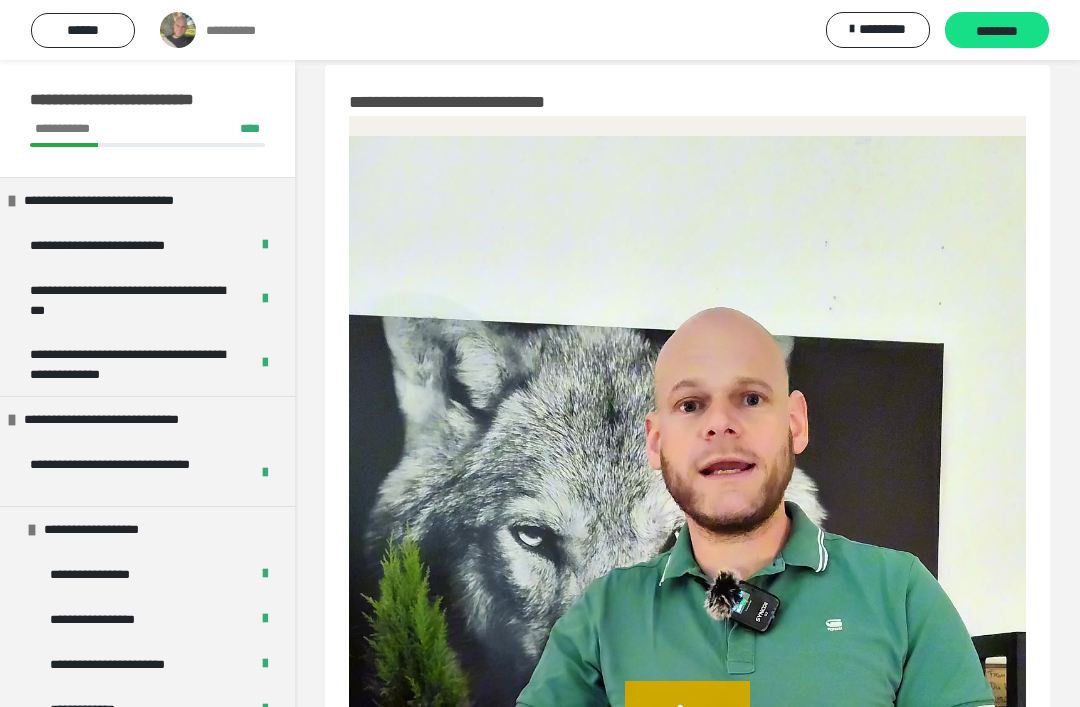 scroll, scrollTop: 0, scrollLeft: 0, axis: both 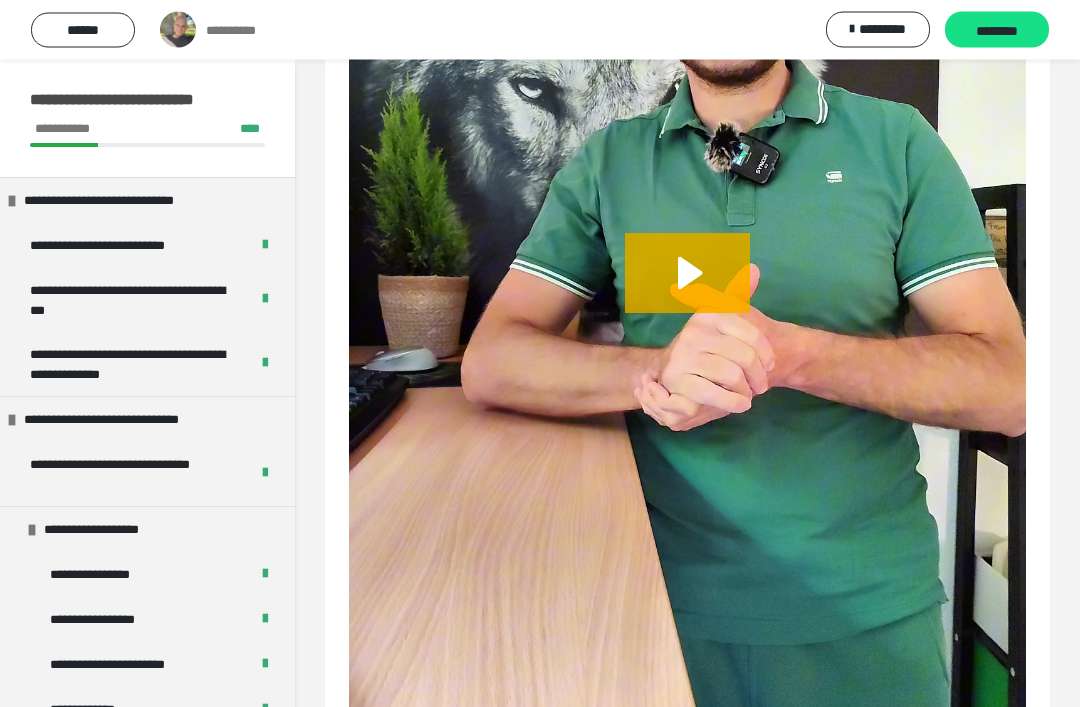 click 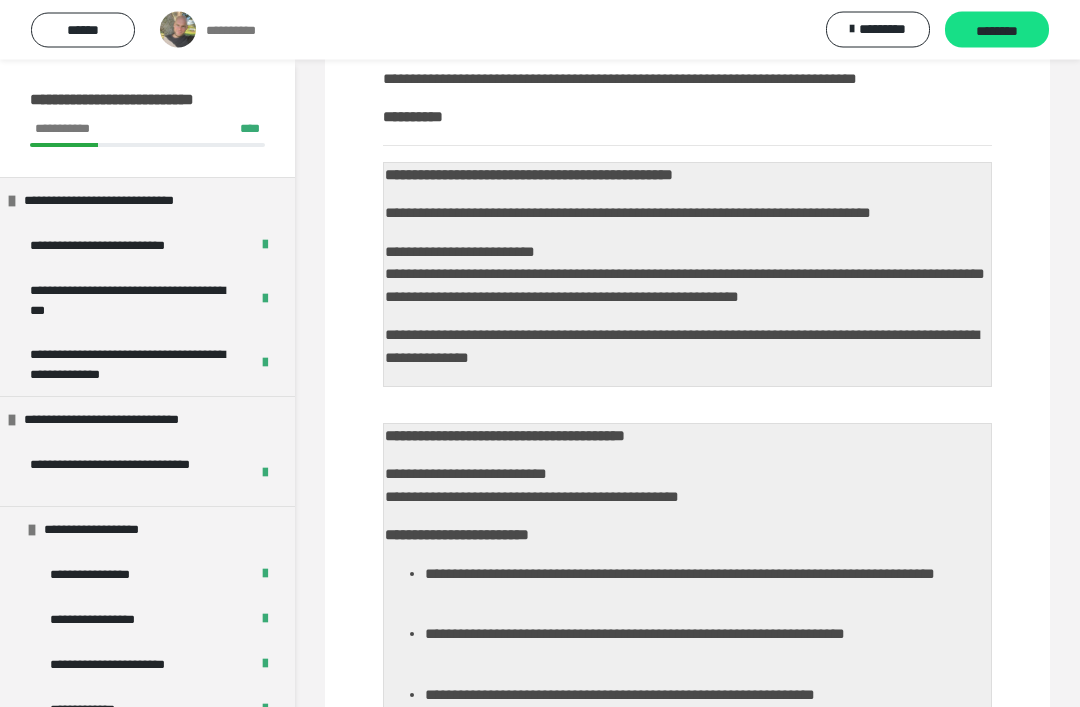 scroll, scrollTop: 1372, scrollLeft: 0, axis: vertical 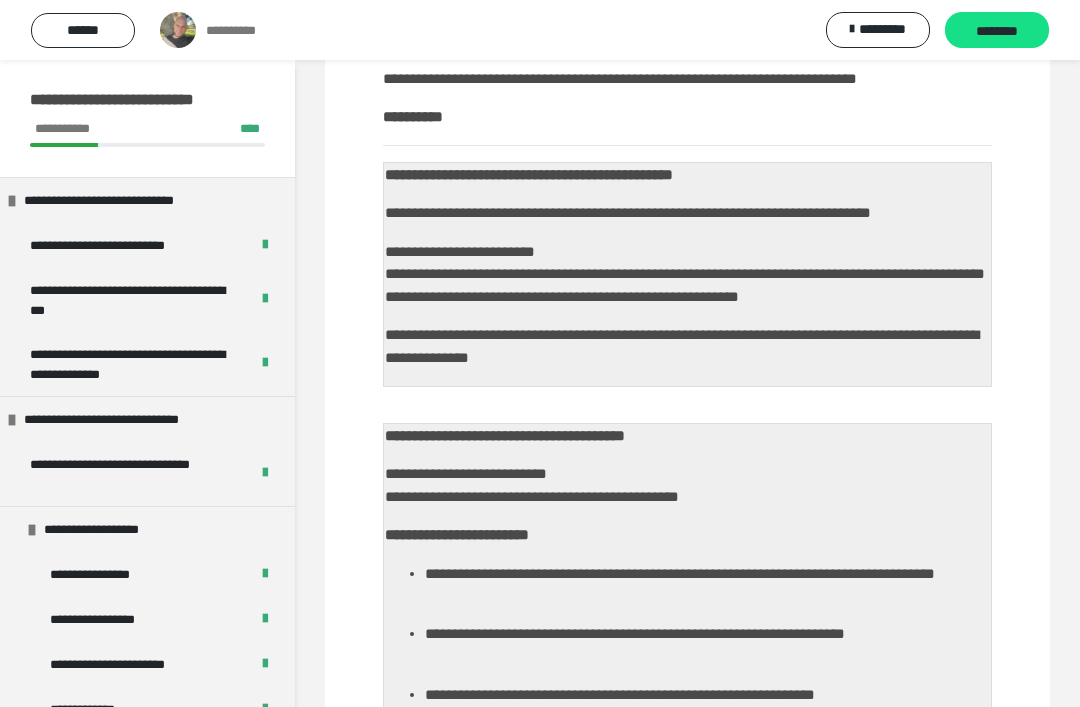click on "*********" at bounding box center (878, 30) 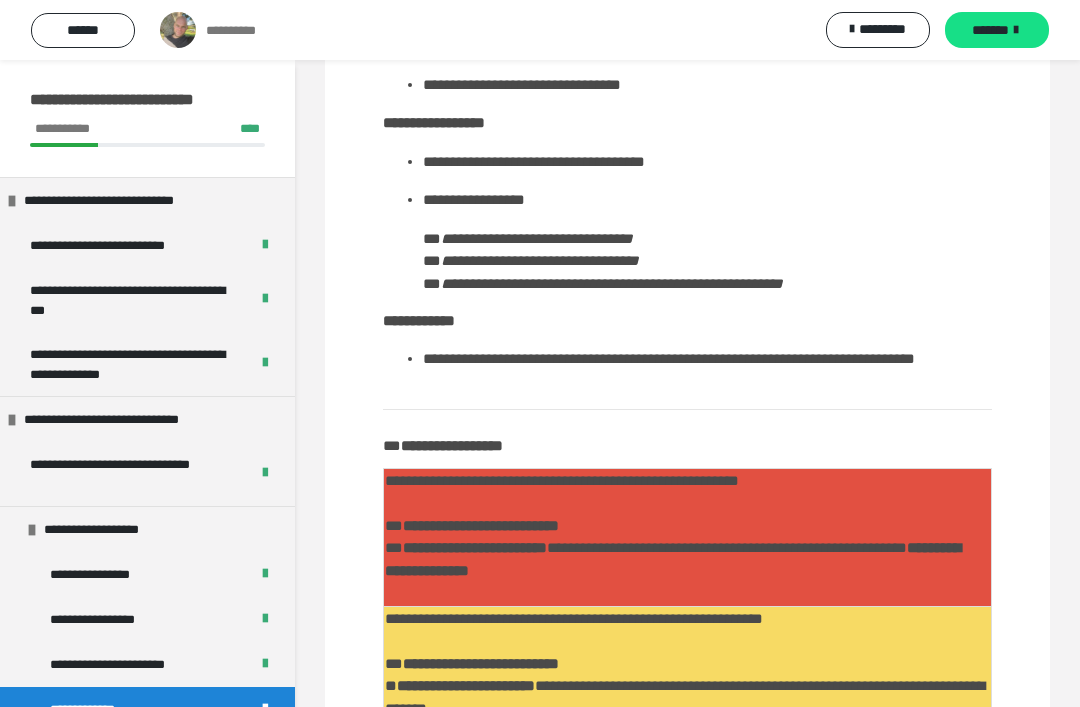 scroll, scrollTop: 823, scrollLeft: 0, axis: vertical 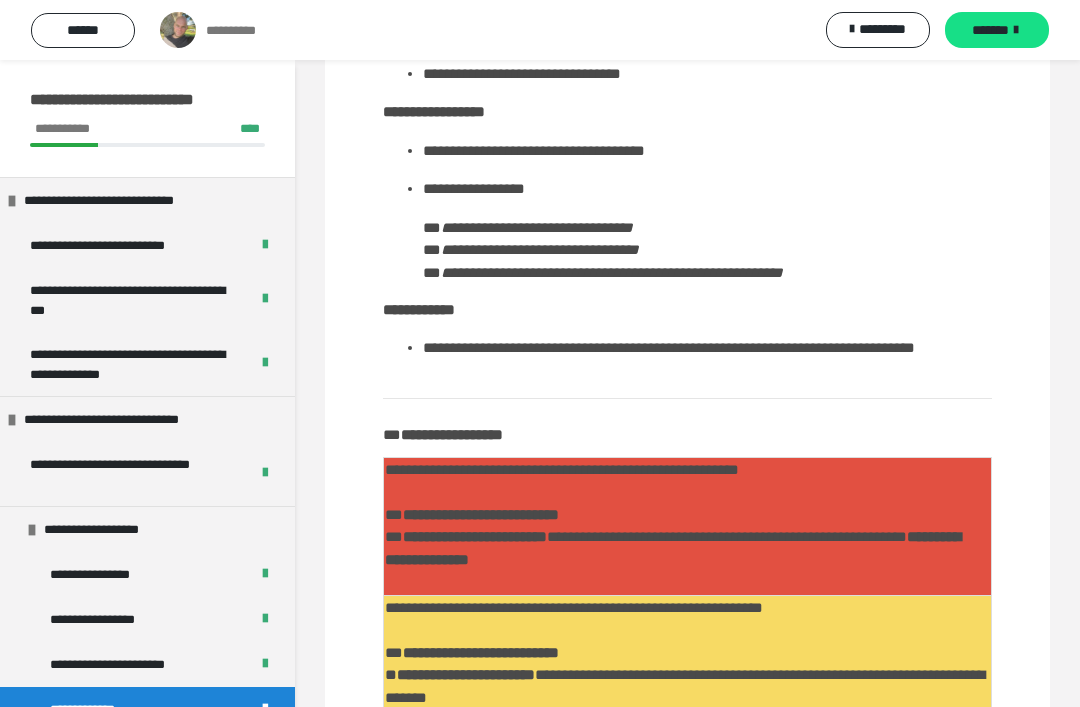click on "**********" at bounding box center [673, 514] 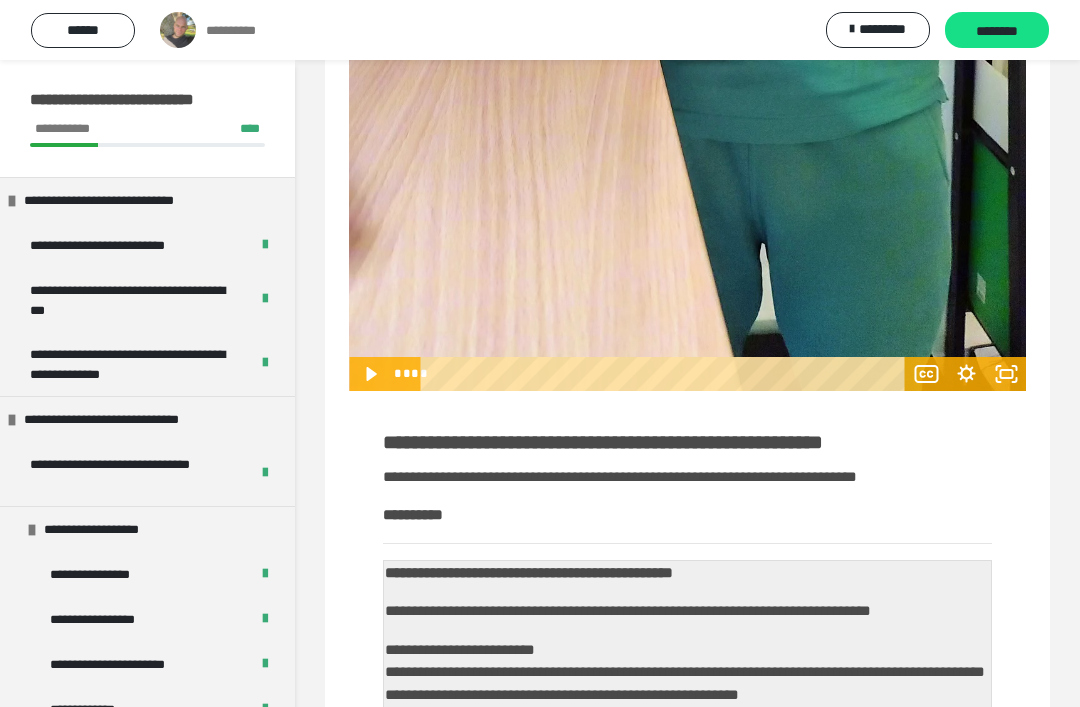 scroll, scrollTop: 988, scrollLeft: 0, axis: vertical 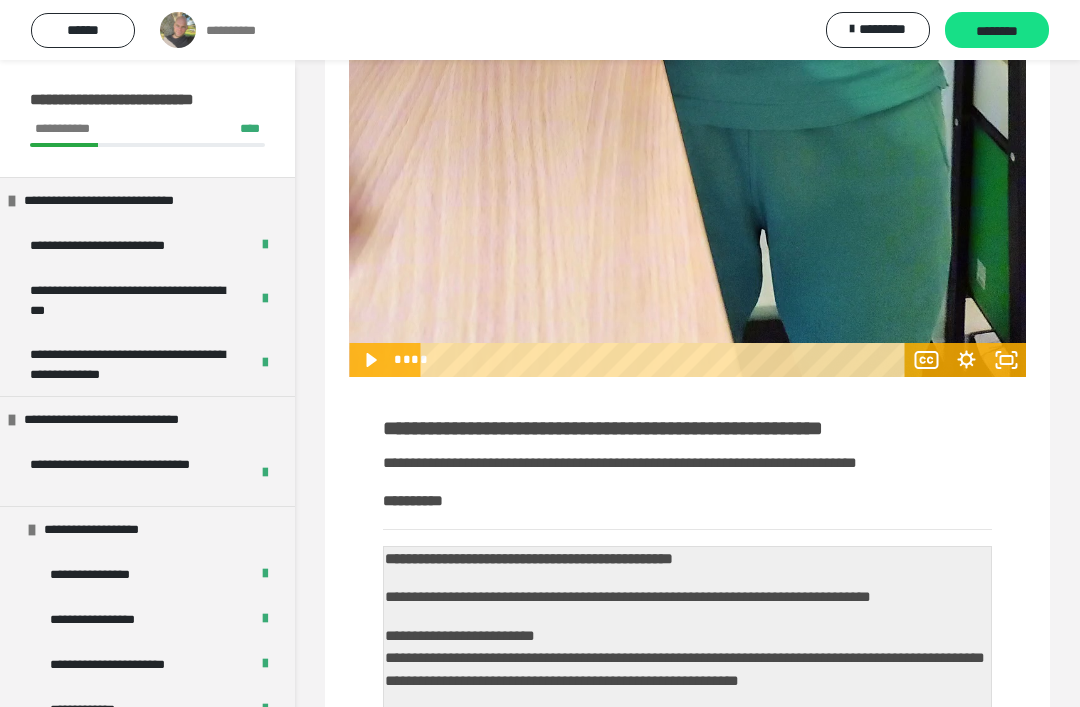 click at bounding box center (687, -225) 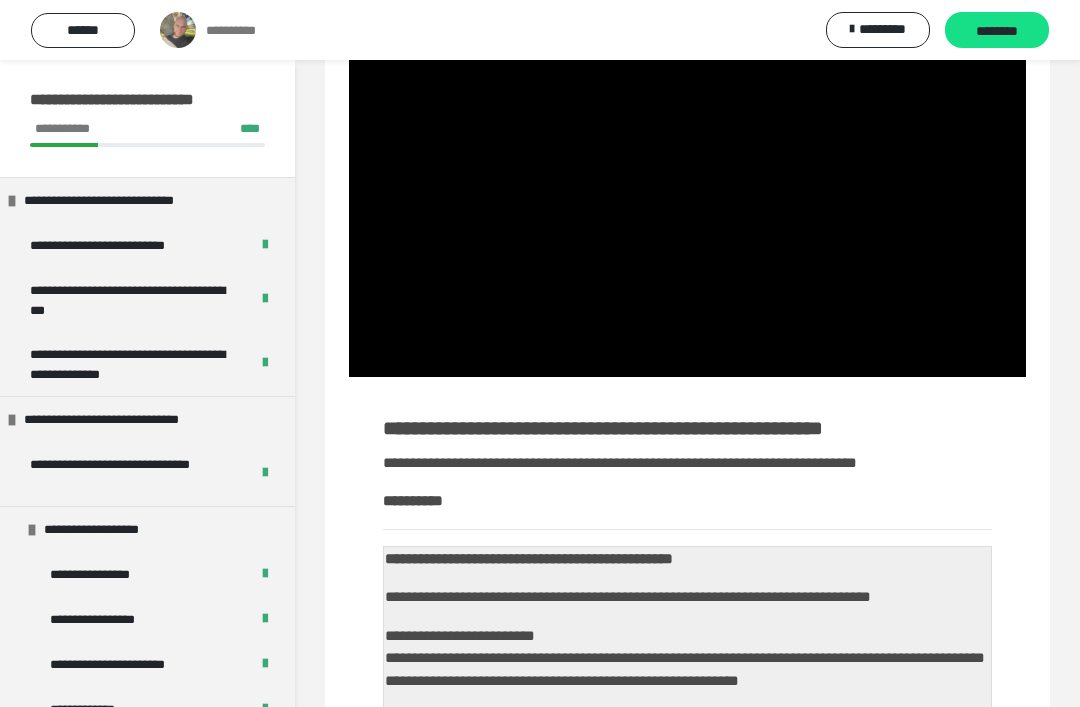 click at bounding box center (687, -225) 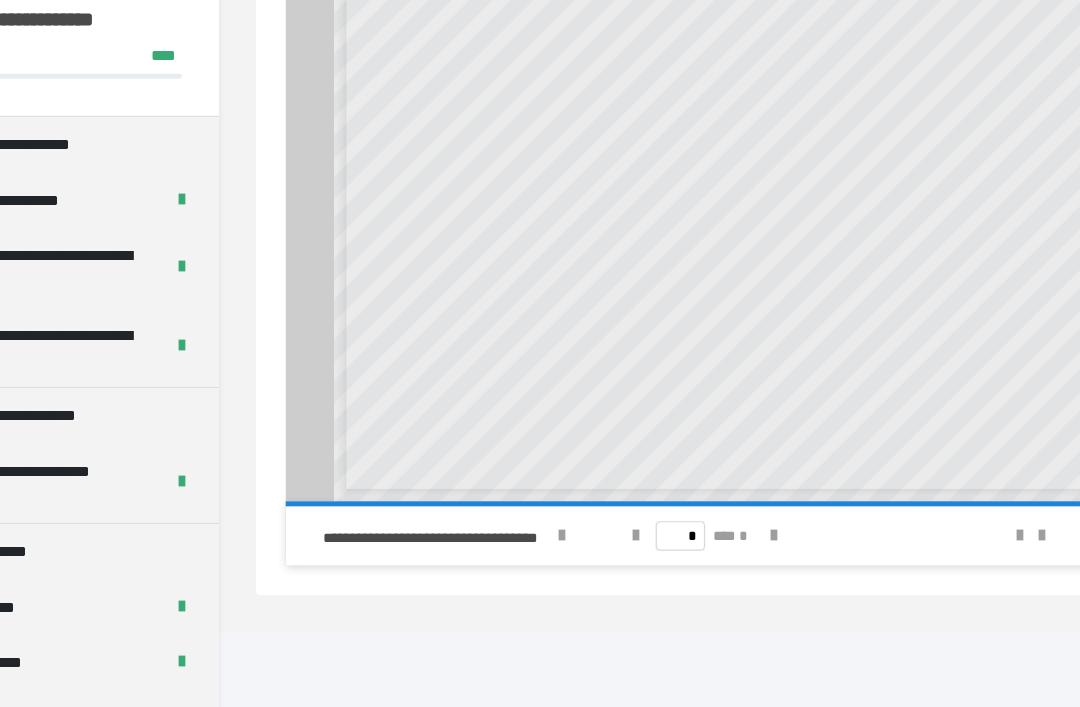 scroll, scrollTop: 2553, scrollLeft: 0, axis: vertical 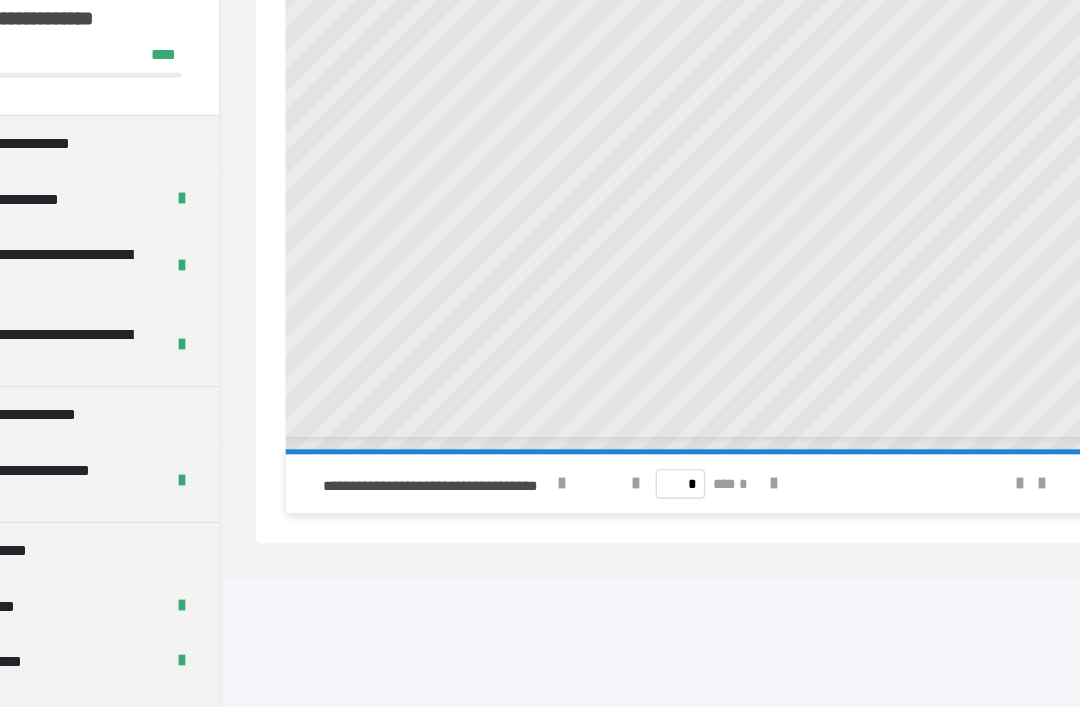 click on "* *** *" at bounding box center [688, 475] 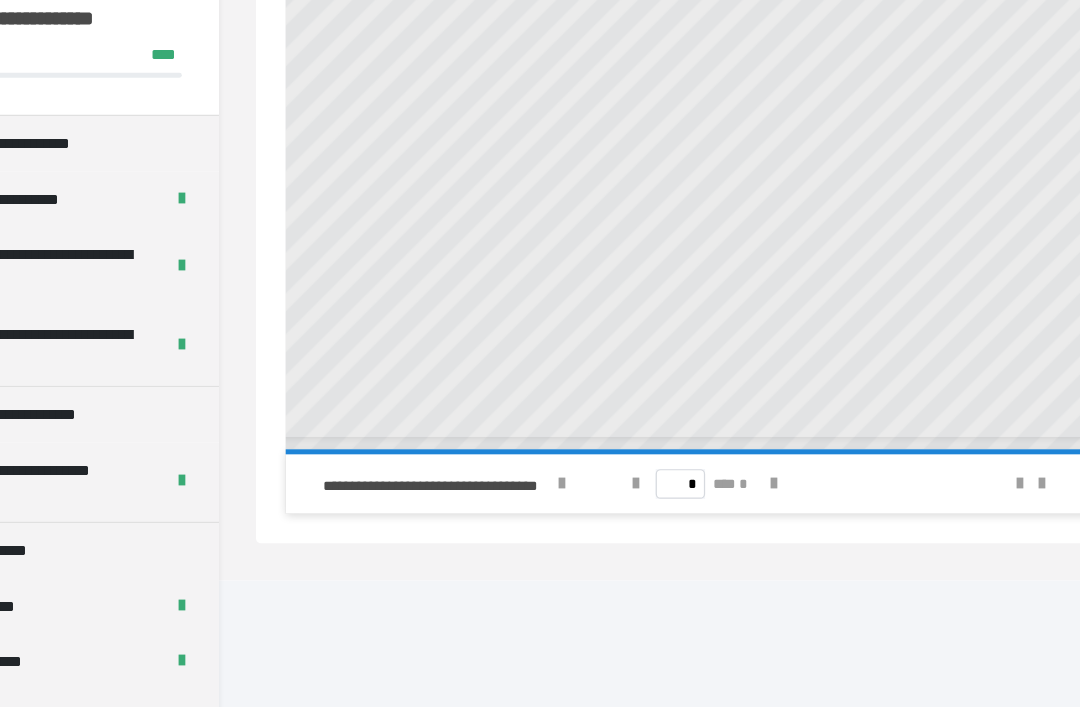 scroll, scrollTop: 0, scrollLeft: 79, axis: horizontal 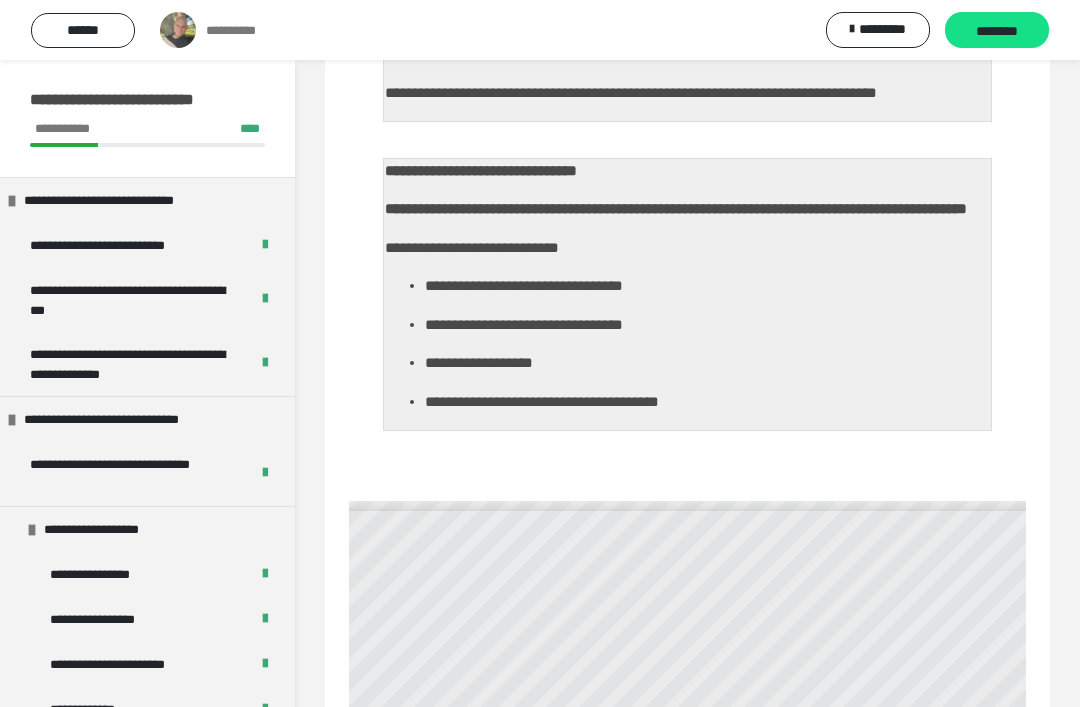 click on "**********" at bounding box center [631, 92] 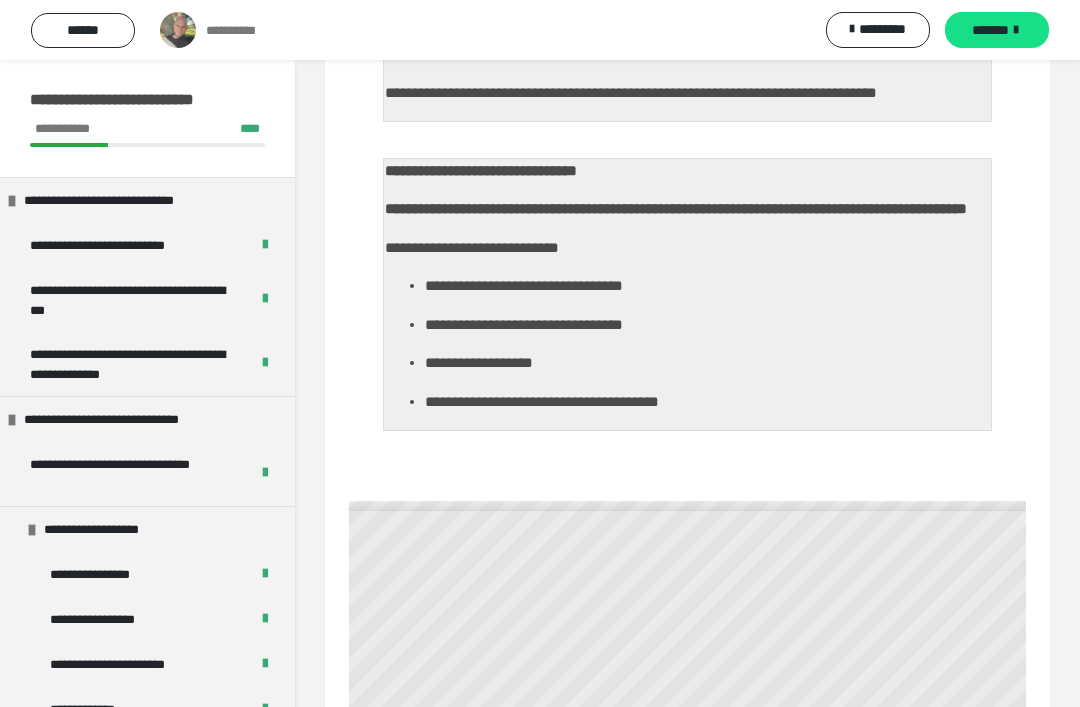 click on "*******" at bounding box center [990, 30] 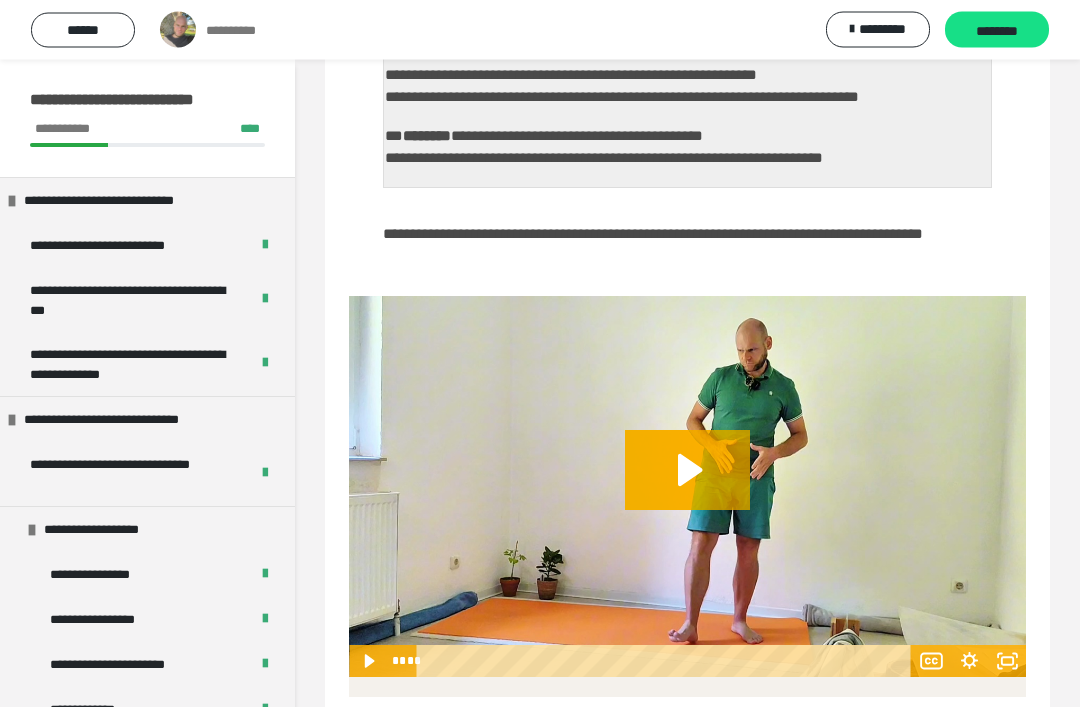scroll, scrollTop: 323, scrollLeft: 0, axis: vertical 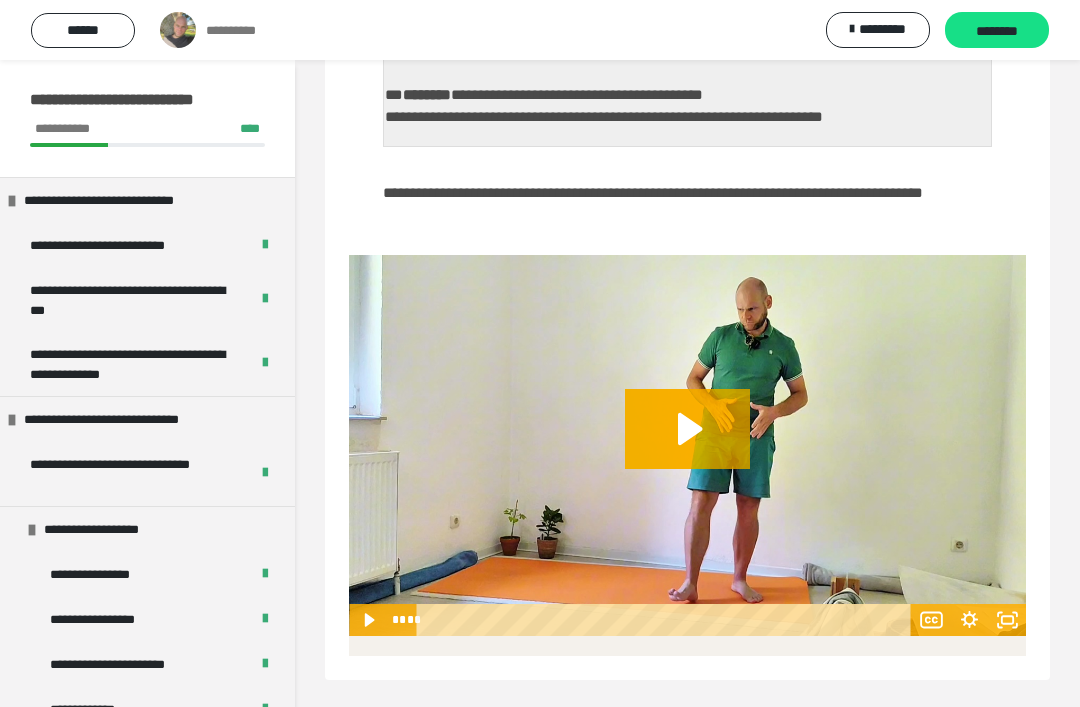 click 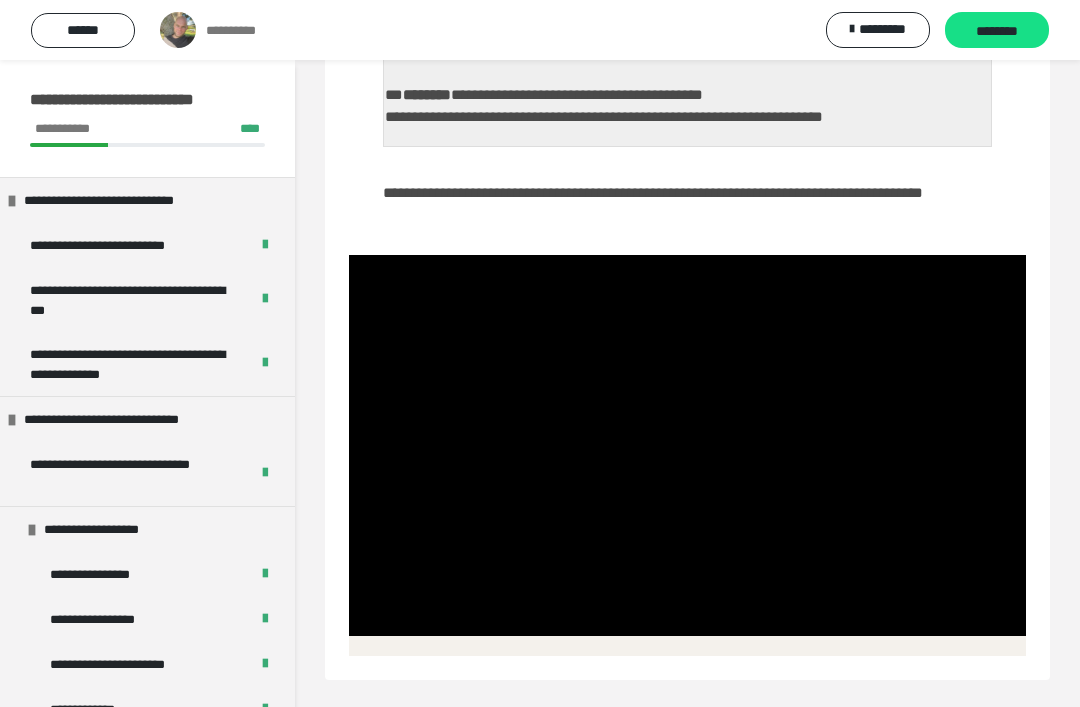 click at bounding box center (687, 445) 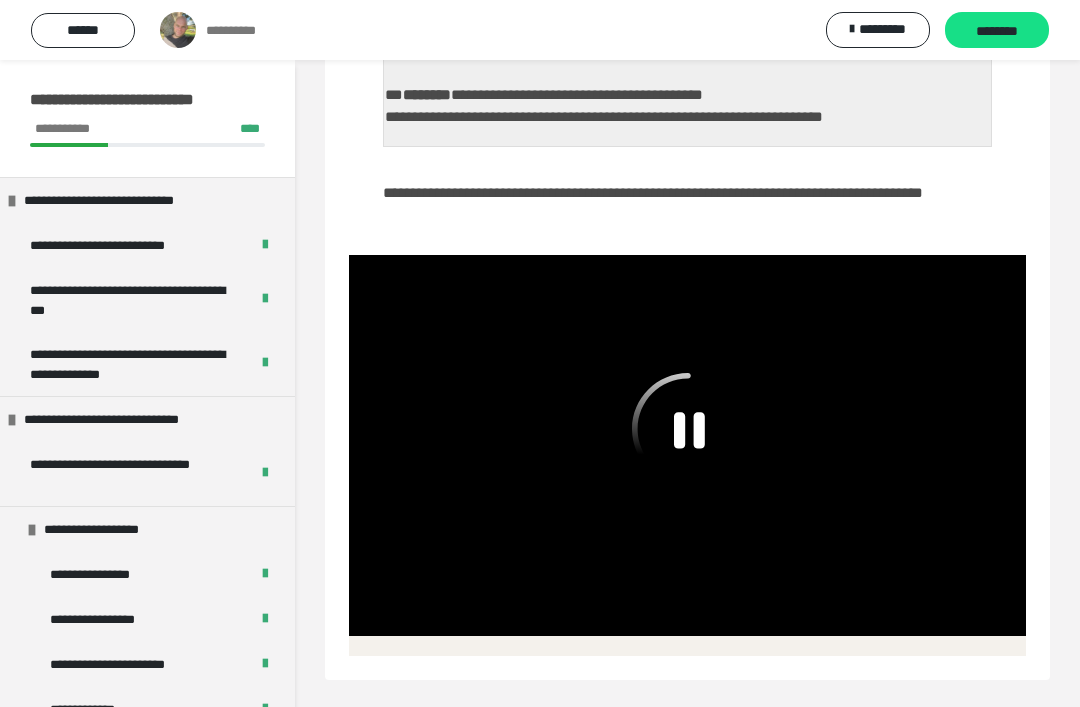 click on "*********" at bounding box center [878, 30] 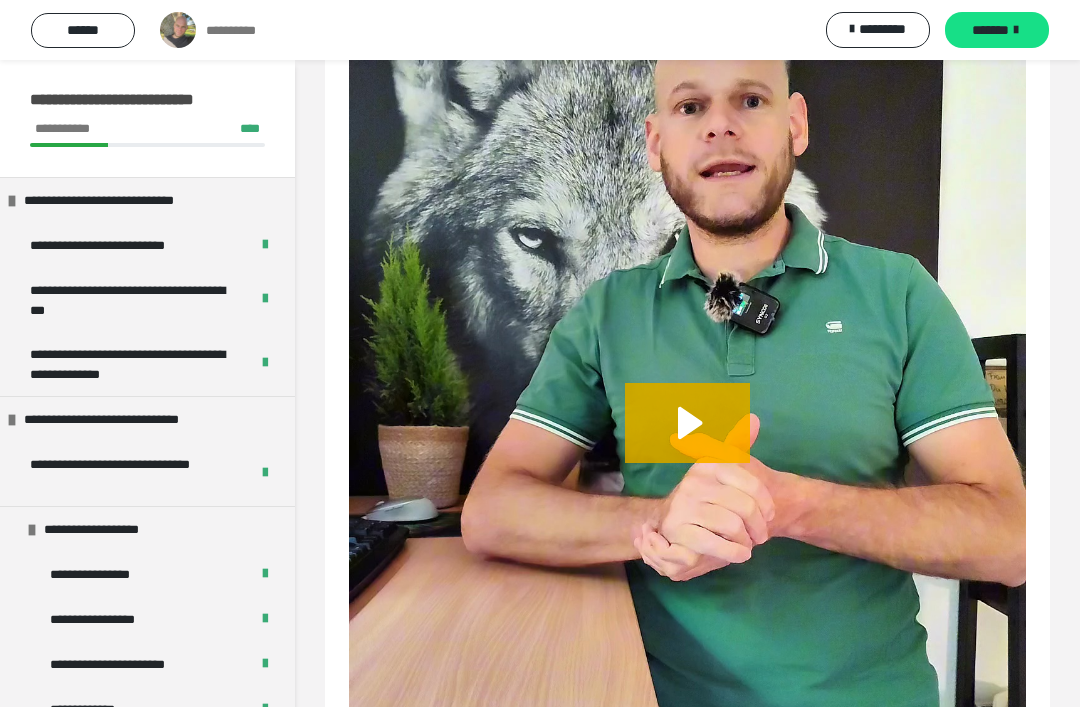 click on "*******" at bounding box center (990, 30) 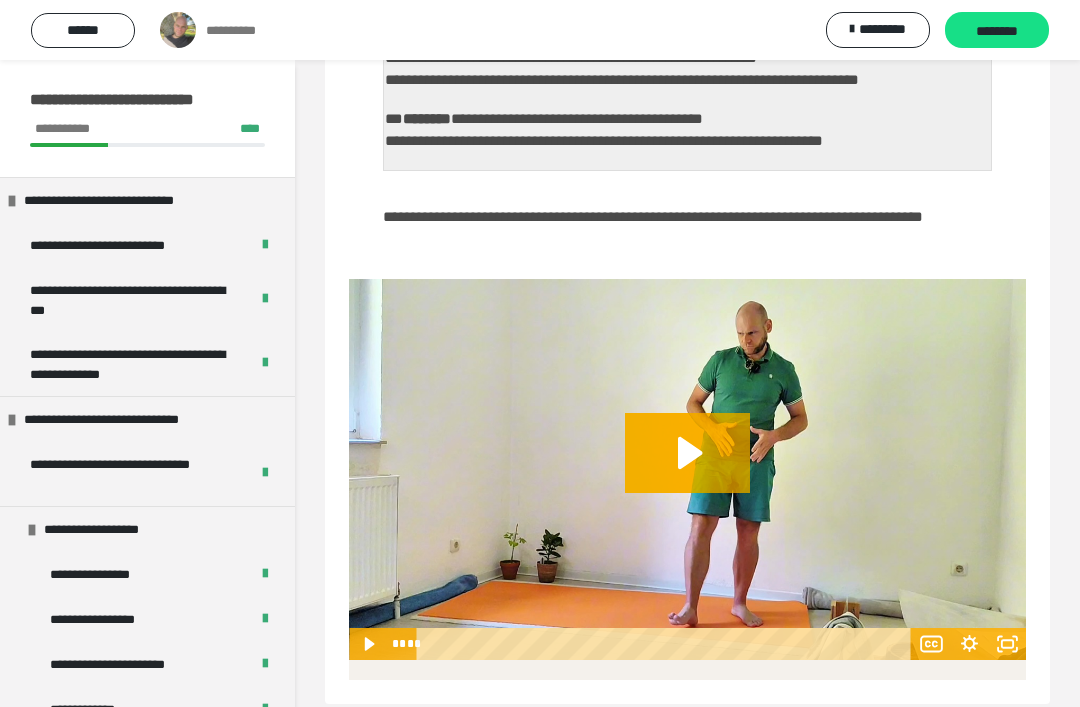 scroll, scrollTop: 323, scrollLeft: 0, axis: vertical 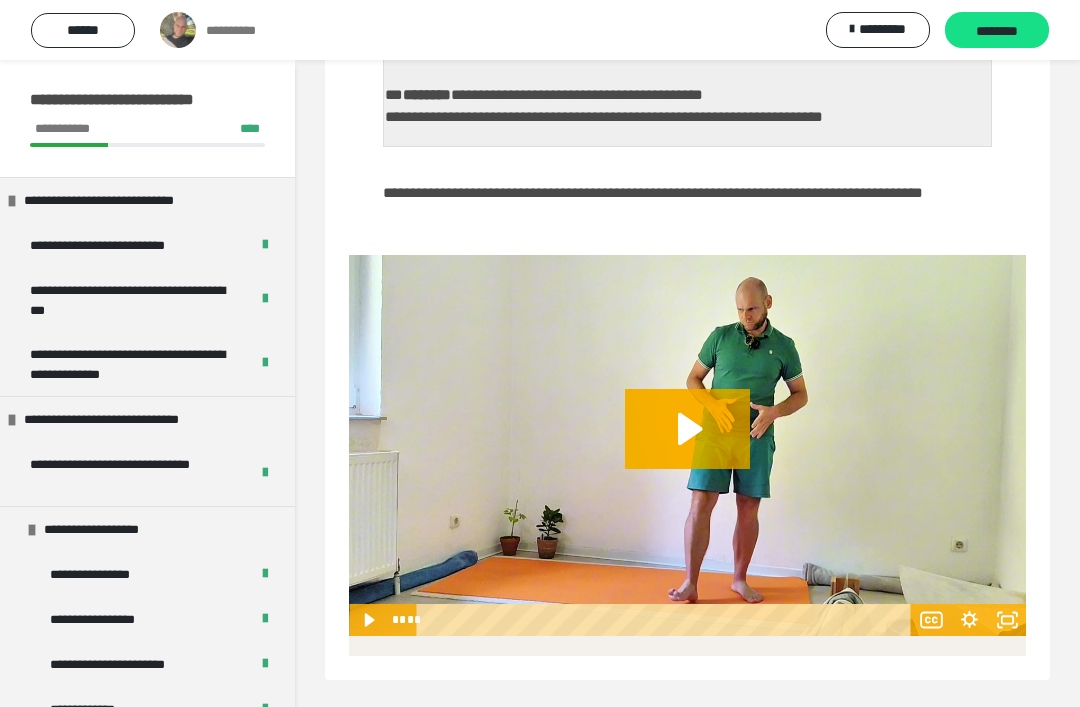 click 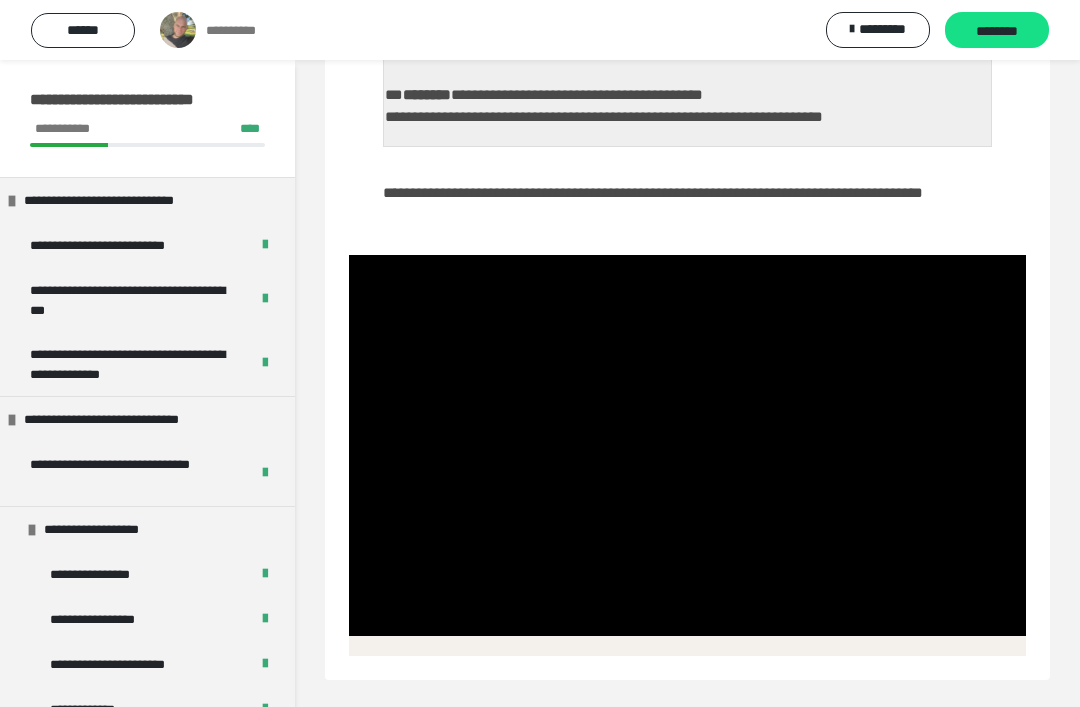 click at bounding box center [687, 445] 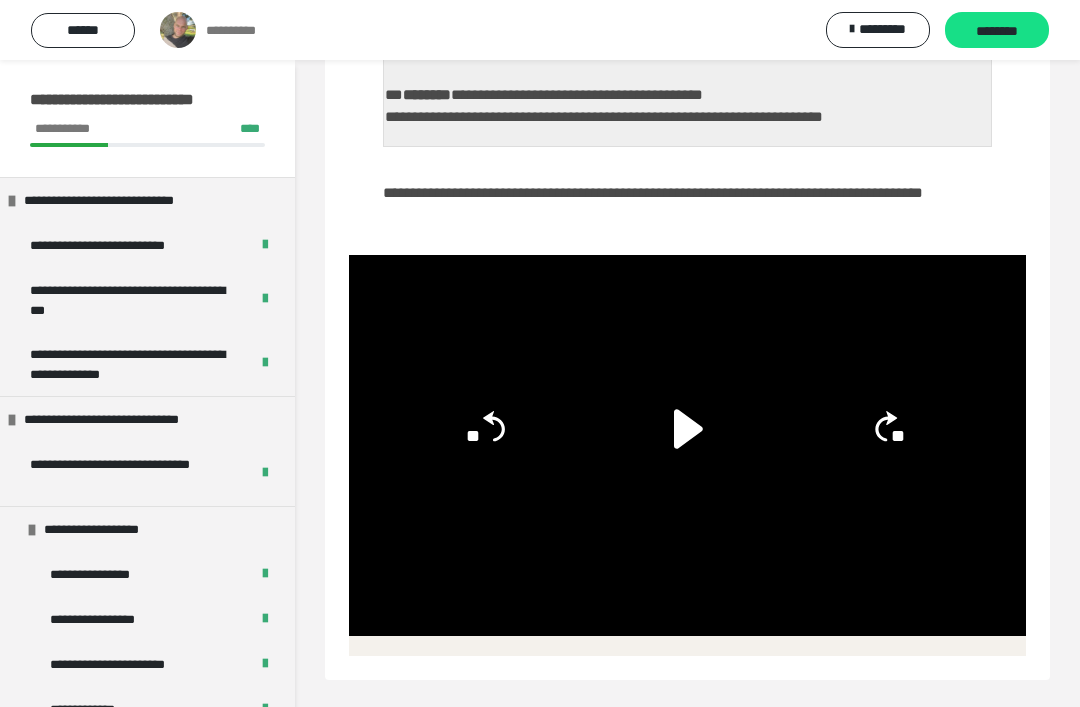 click on "********" at bounding box center (997, 30) 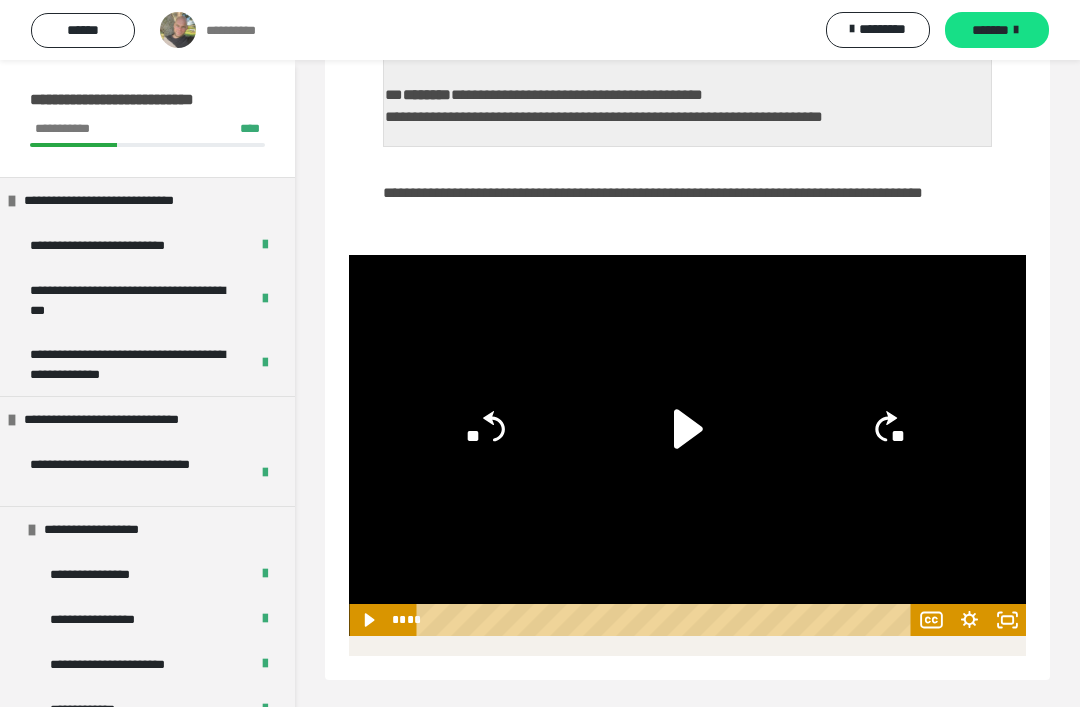 click on "*******" at bounding box center [990, 30] 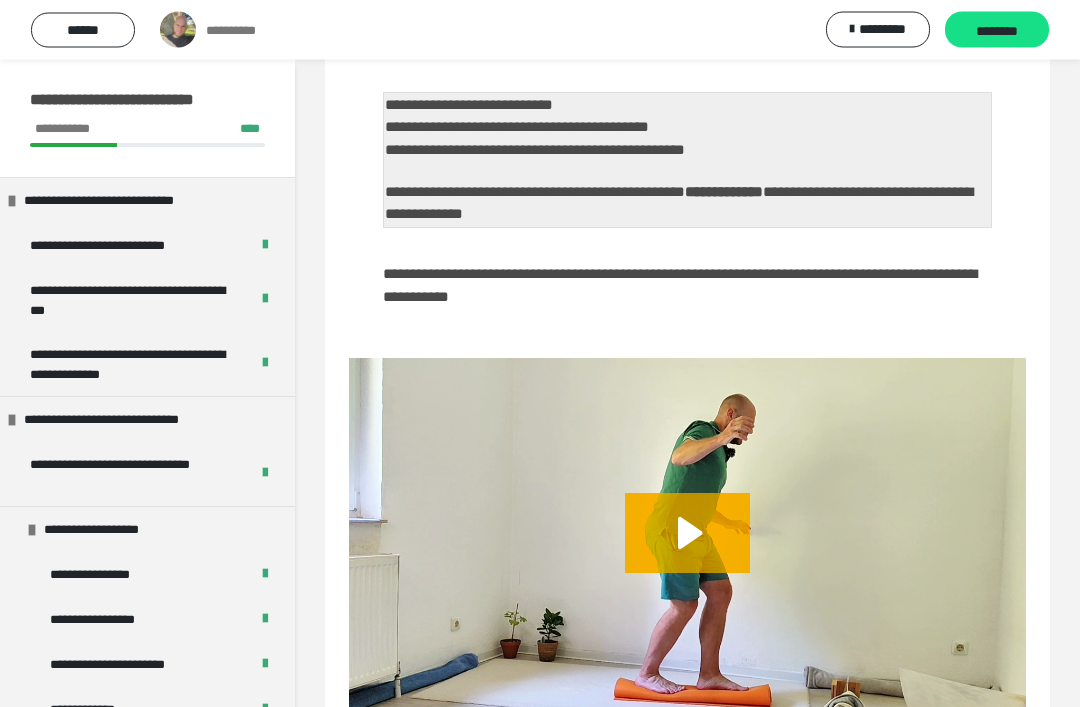 scroll, scrollTop: 288, scrollLeft: 0, axis: vertical 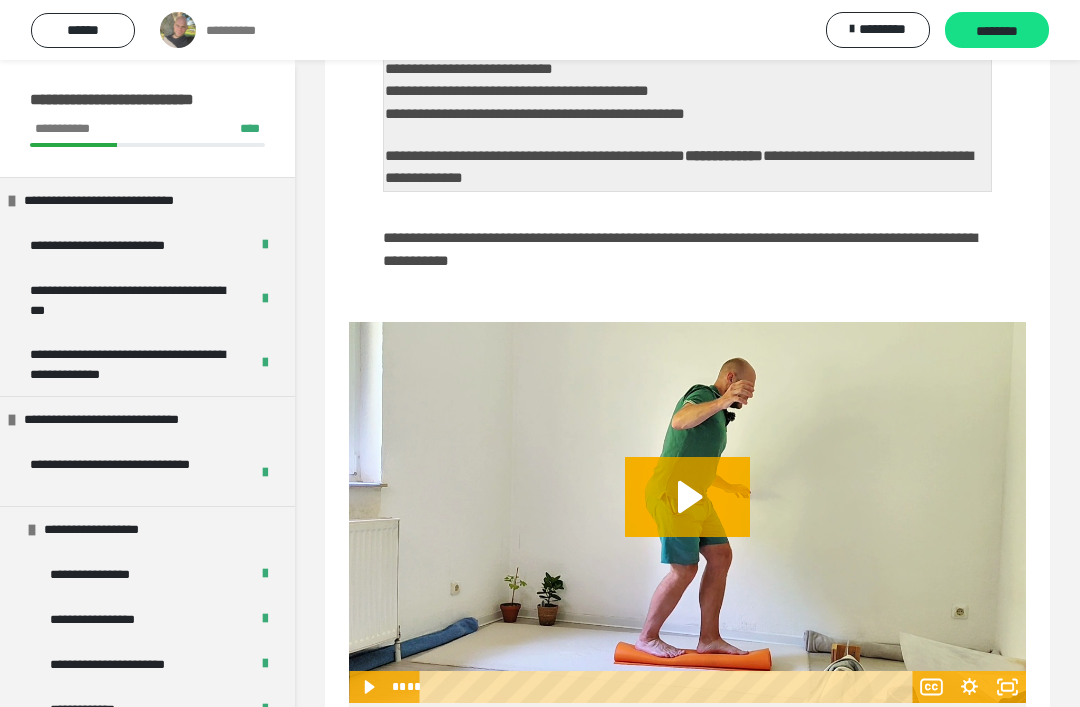 click 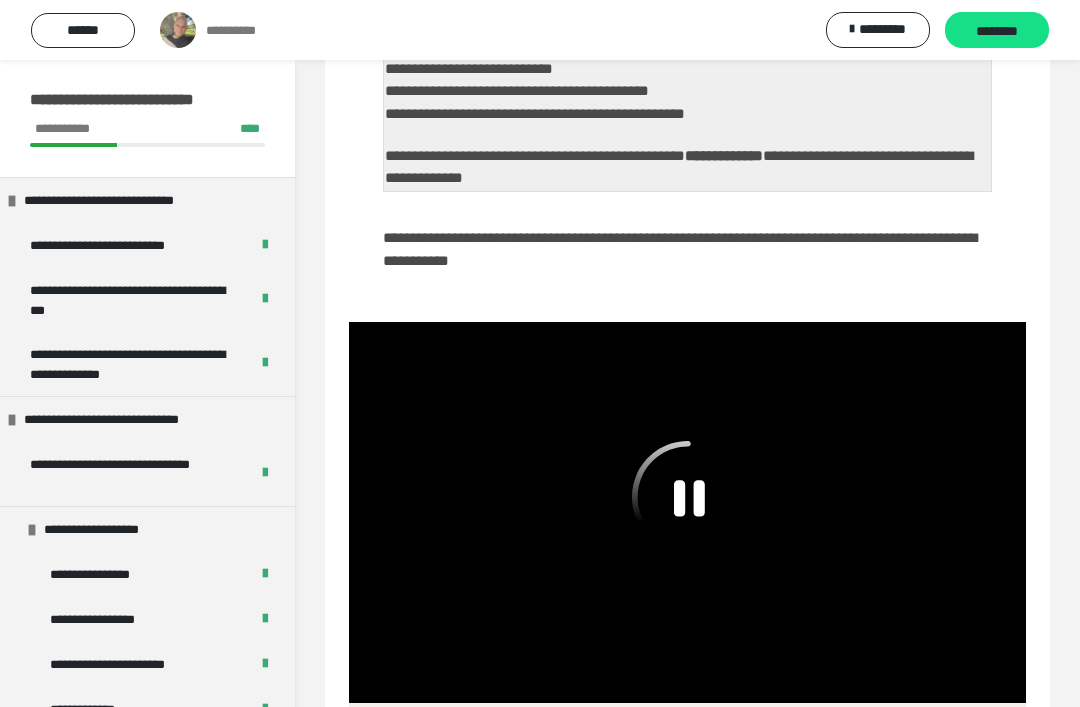 click 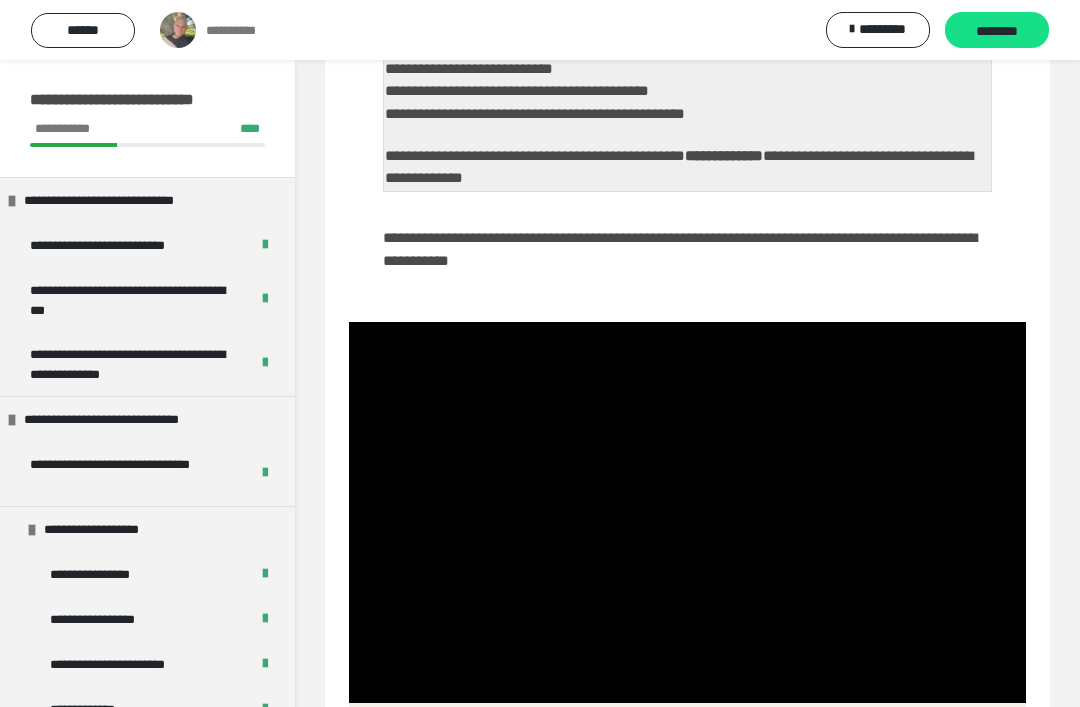click on "*********" at bounding box center [882, 29] 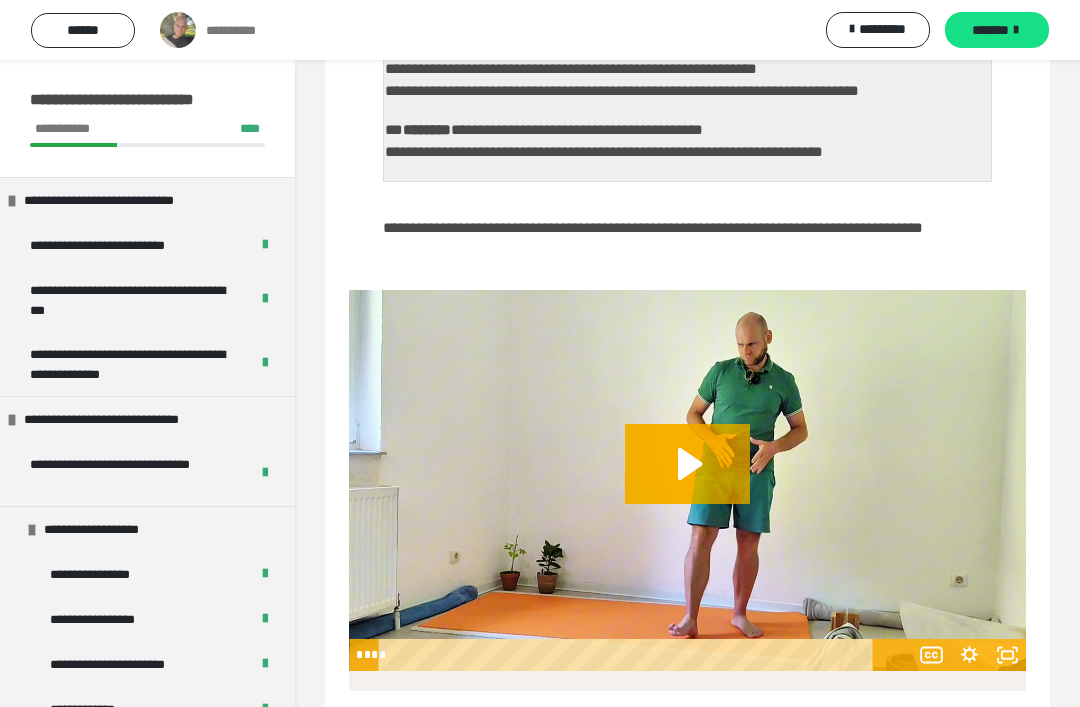 scroll, scrollTop: 60, scrollLeft: 0, axis: vertical 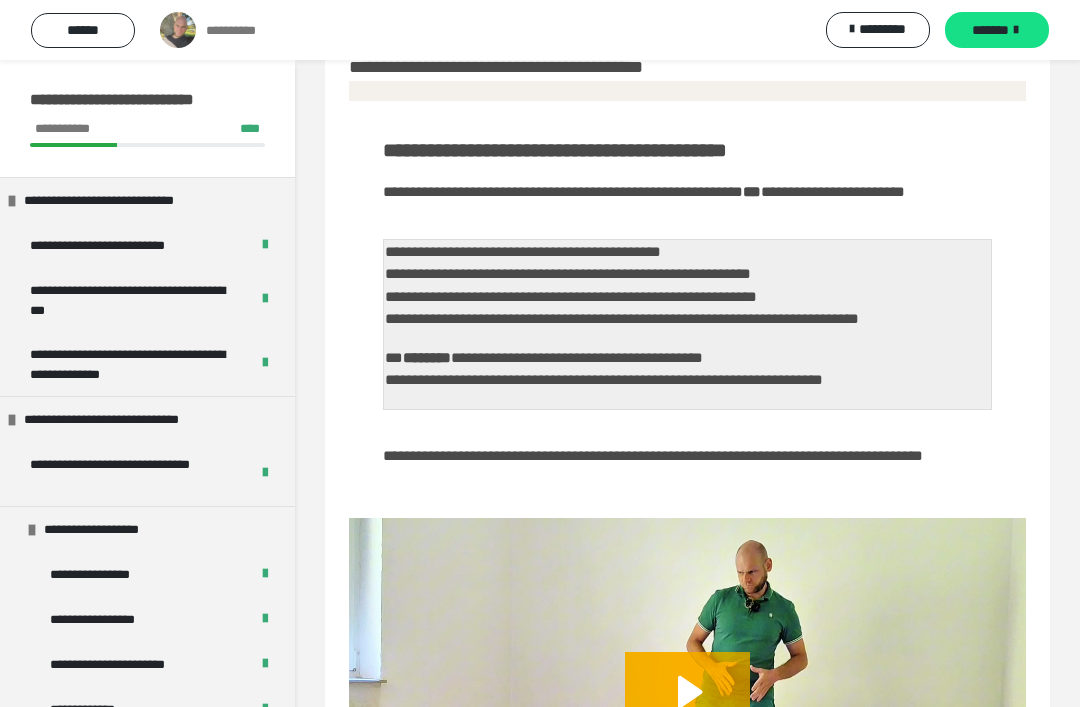 click on "*******" at bounding box center (990, 30) 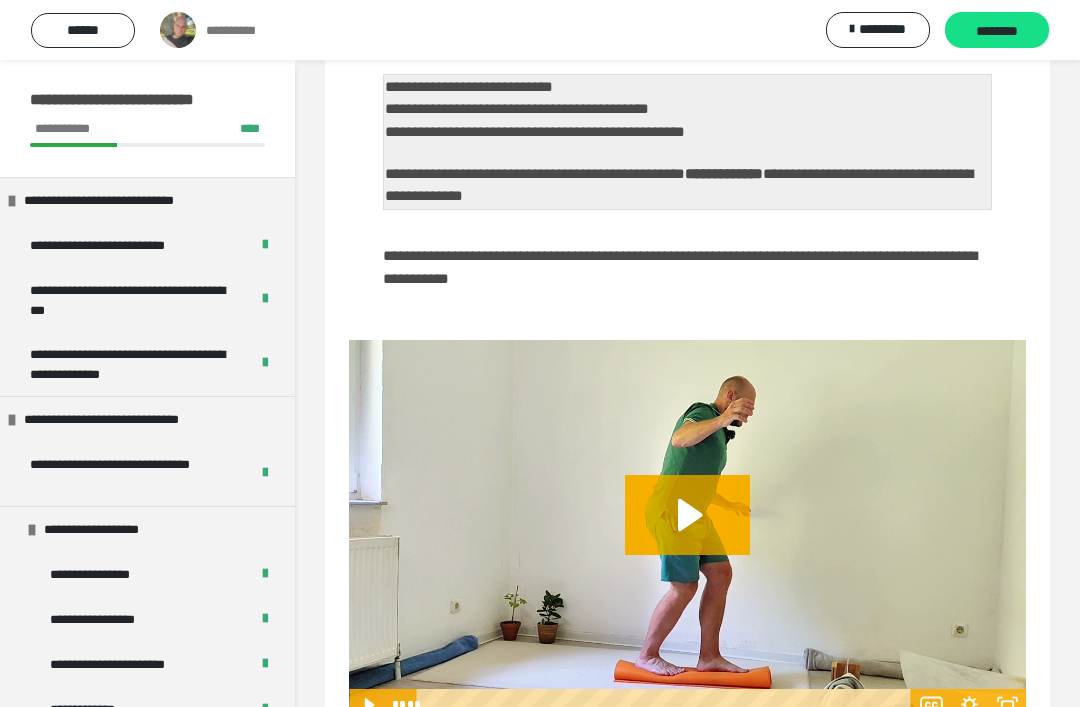 scroll, scrollTop: 262, scrollLeft: 0, axis: vertical 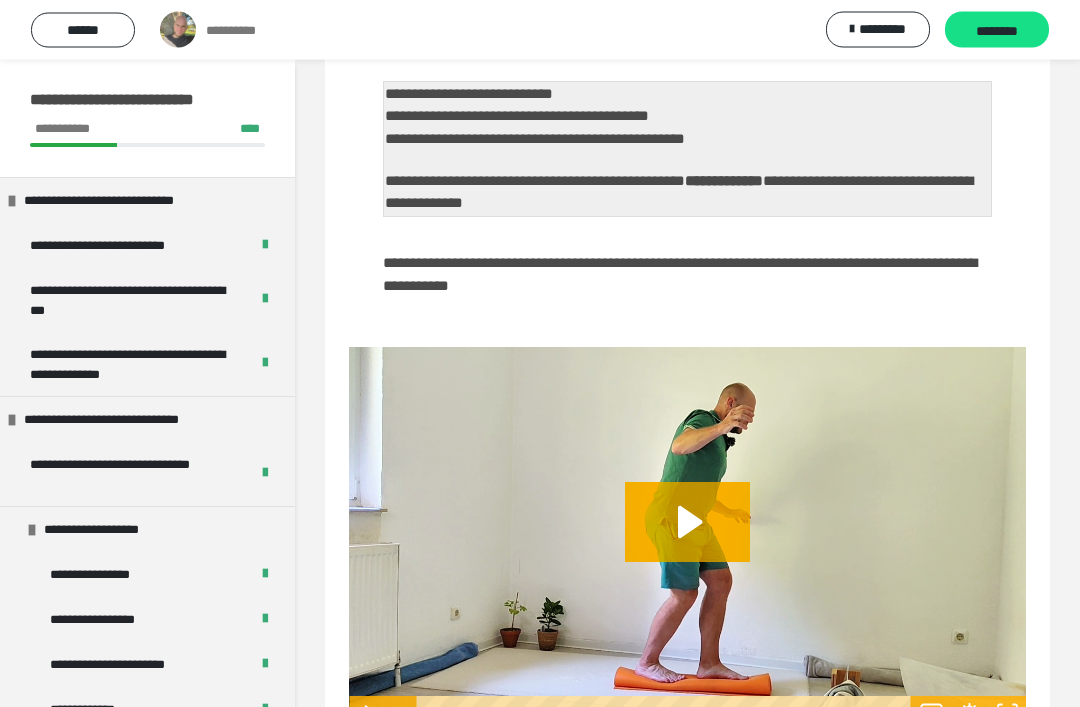 click 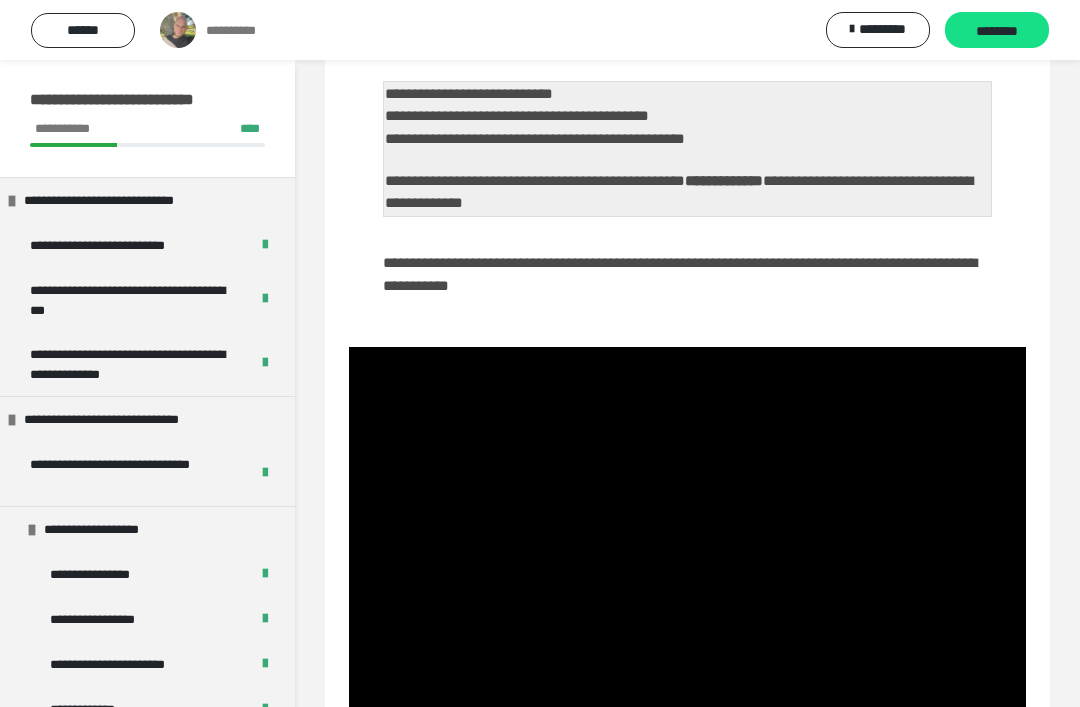 click on "********" at bounding box center (997, 30) 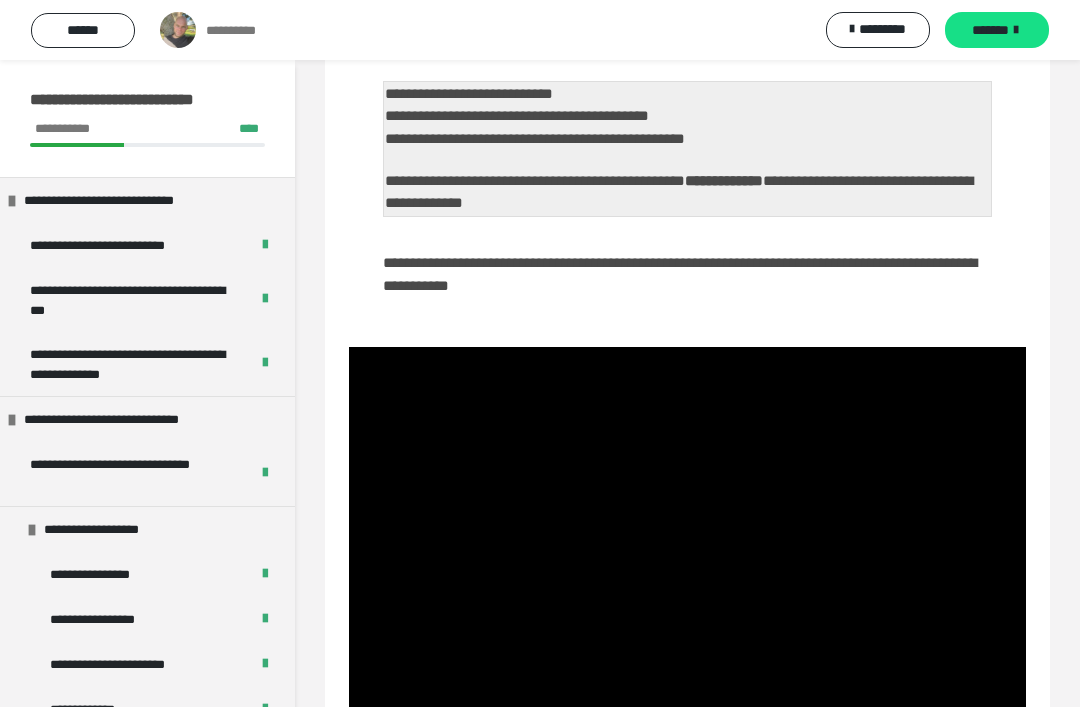 scroll, scrollTop: 288, scrollLeft: 0, axis: vertical 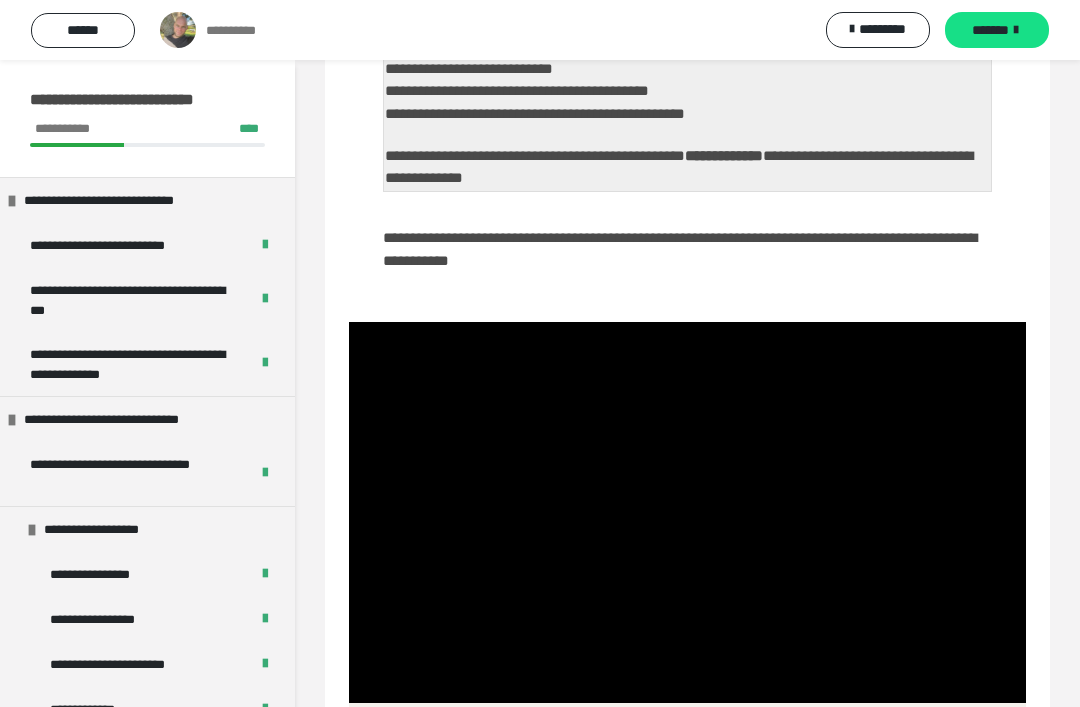click on "*******" at bounding box center (990, 30) 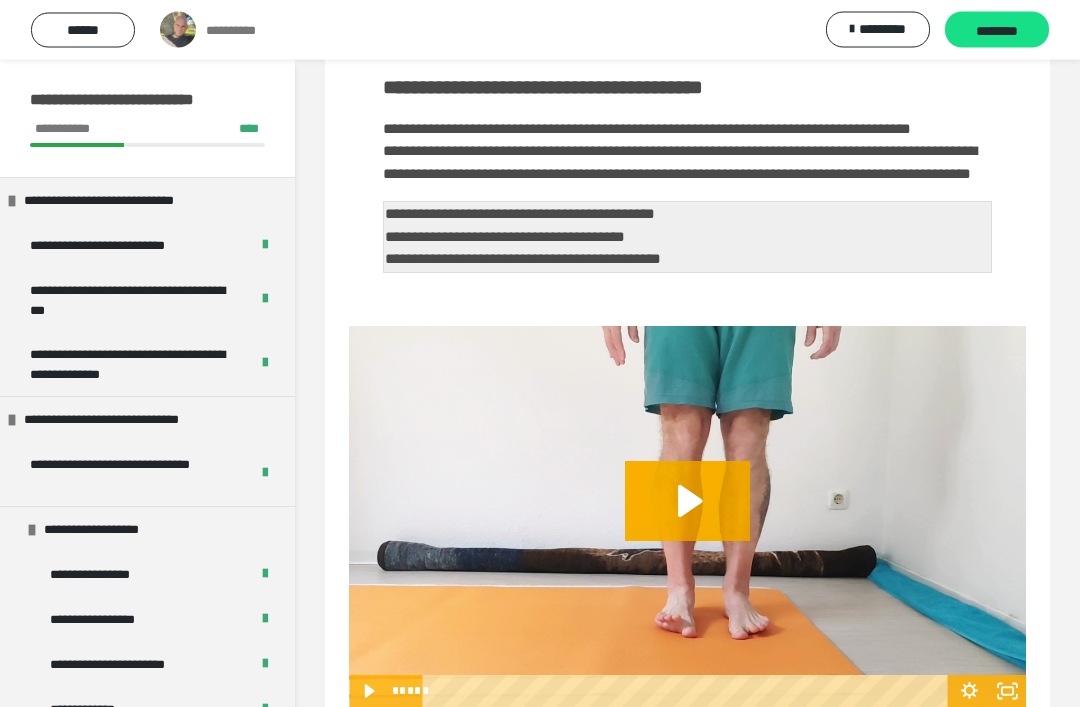 scroll, scrollTop: 123, scrollLeft: 0, axis: vertical 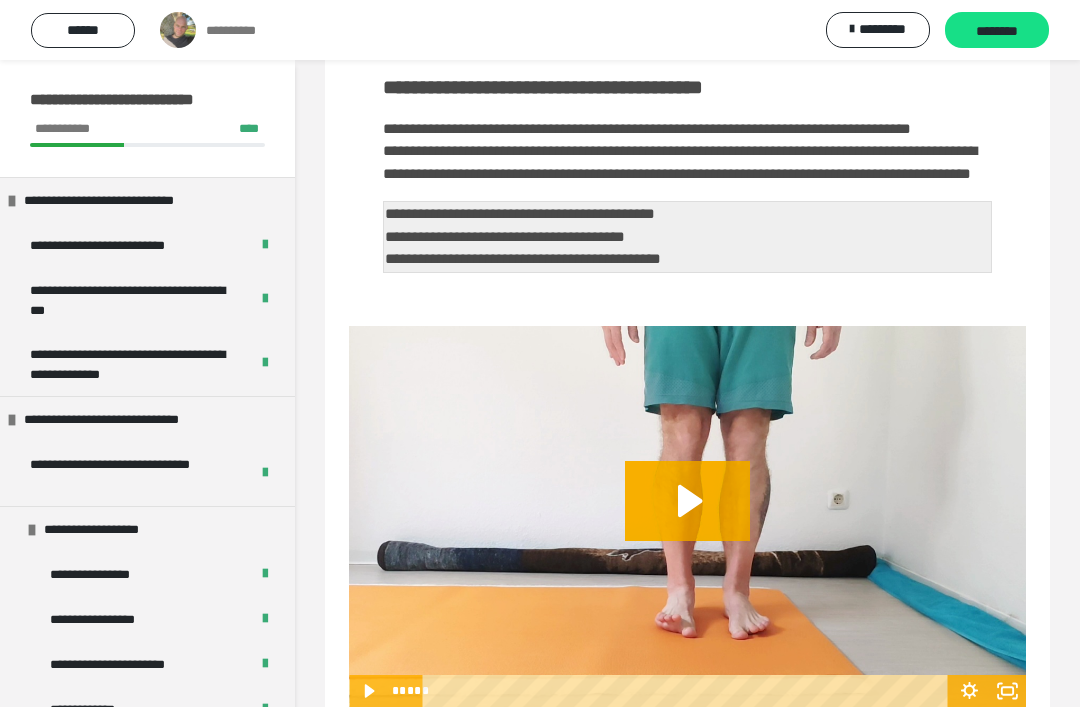 click 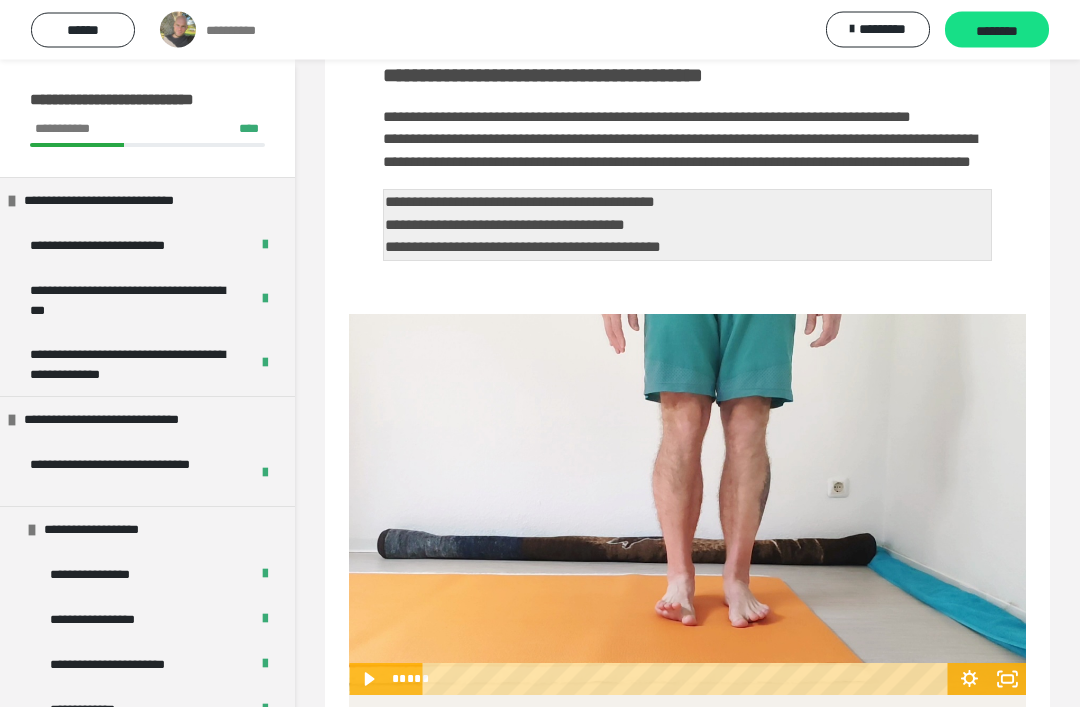 scroll, scrollTop: 174, scrollLeft: 0, axis: vertical 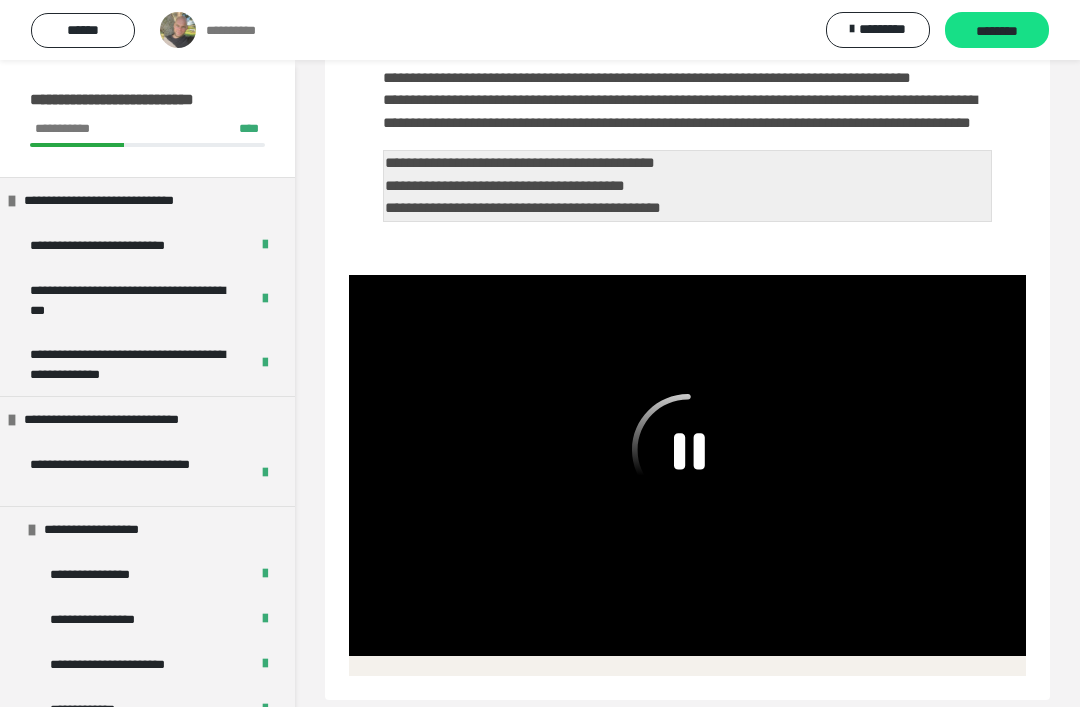 click at bounding box center (687, 465) 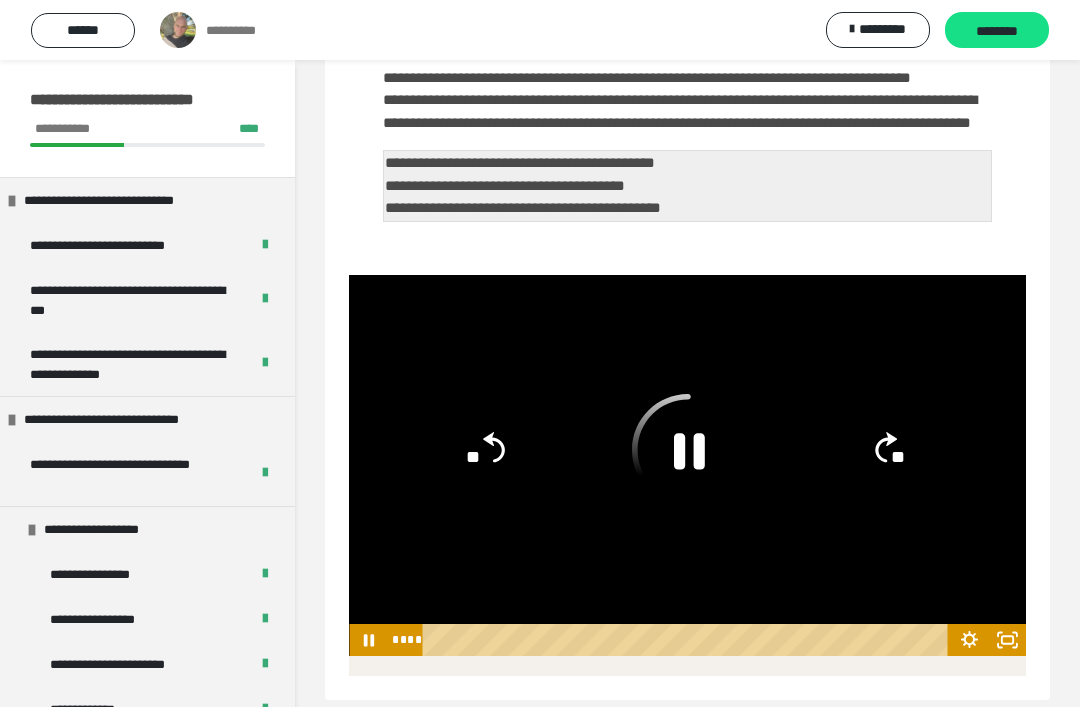 click at bounding box center [687, 465] 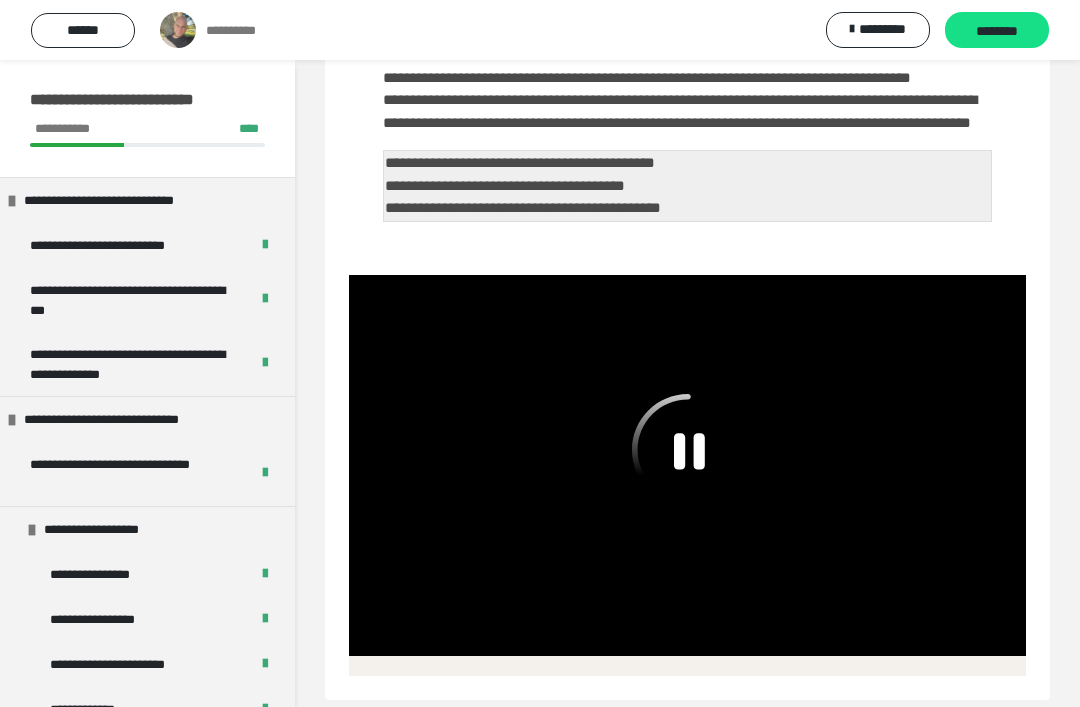 click at bounding box center [687, 465] 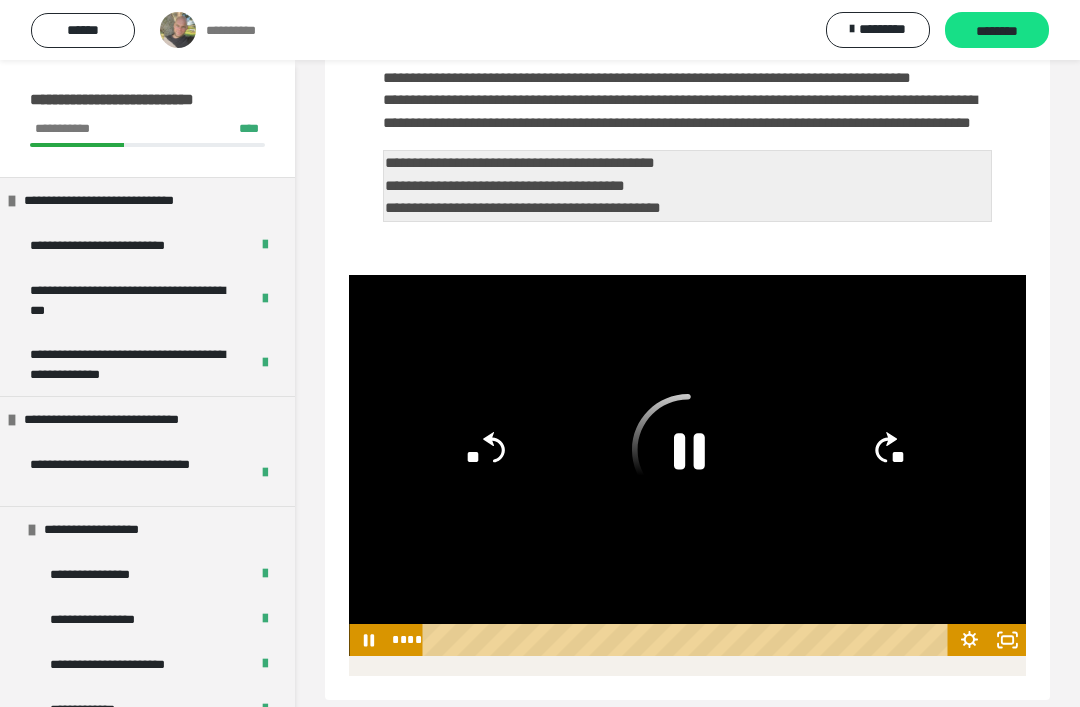click on "*********" at bounding box center (882, 29) 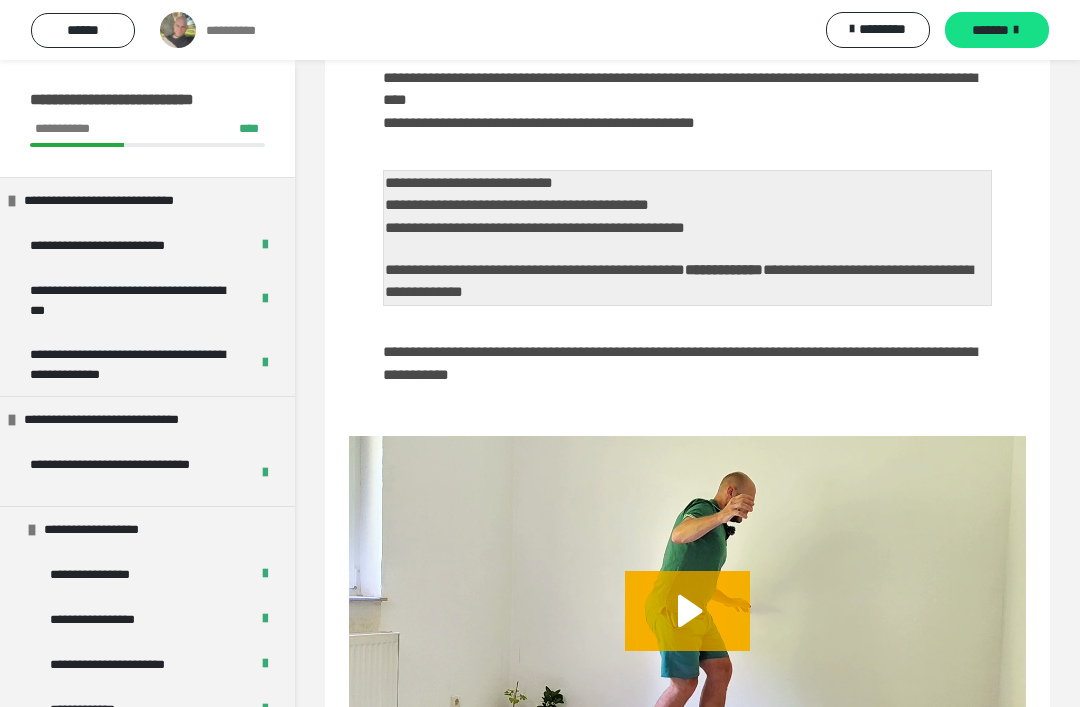 scroll, scrollTop: 60, scrollLeft: 0, axis: vertical 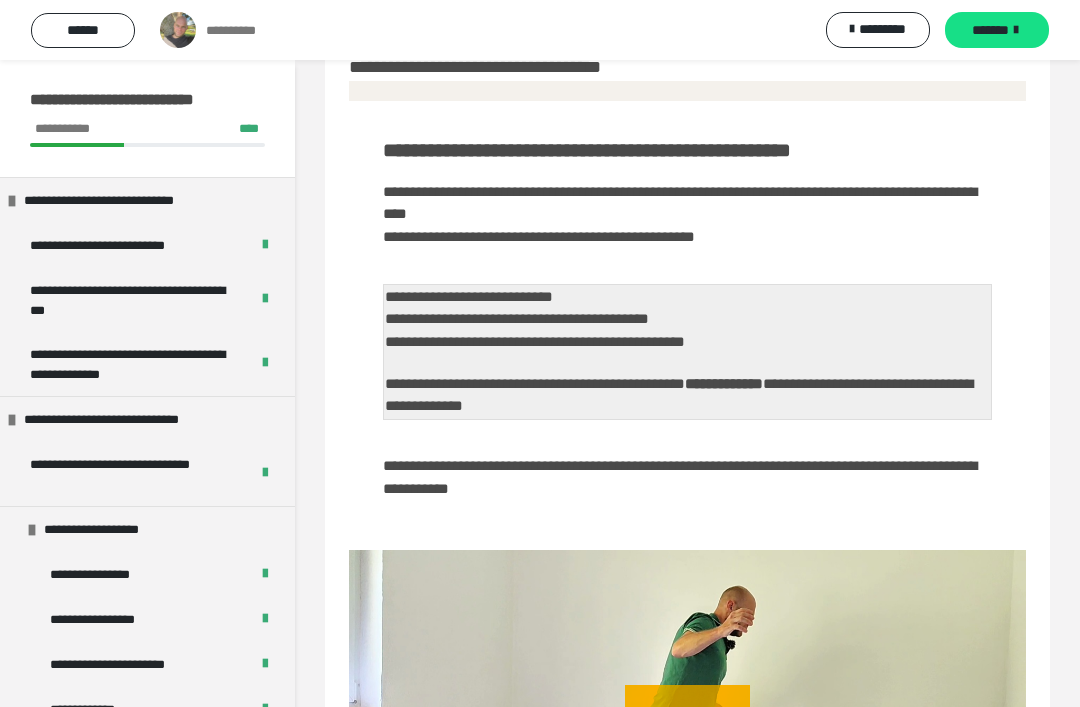 click on "*******" at bounding box center (997, 30) 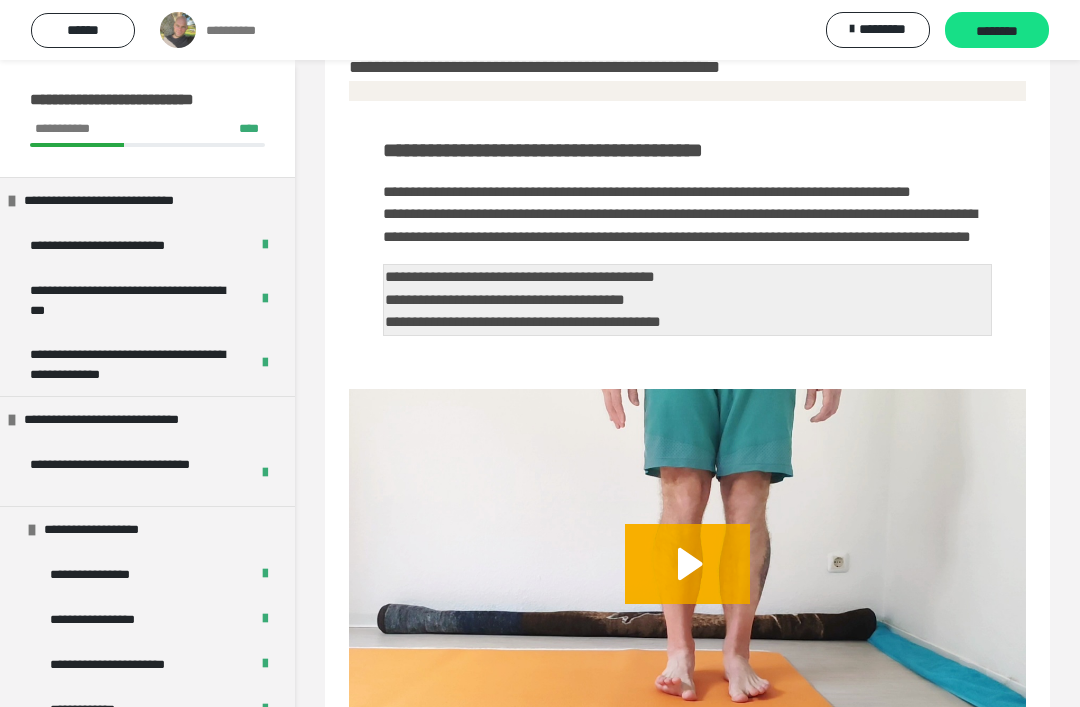 click 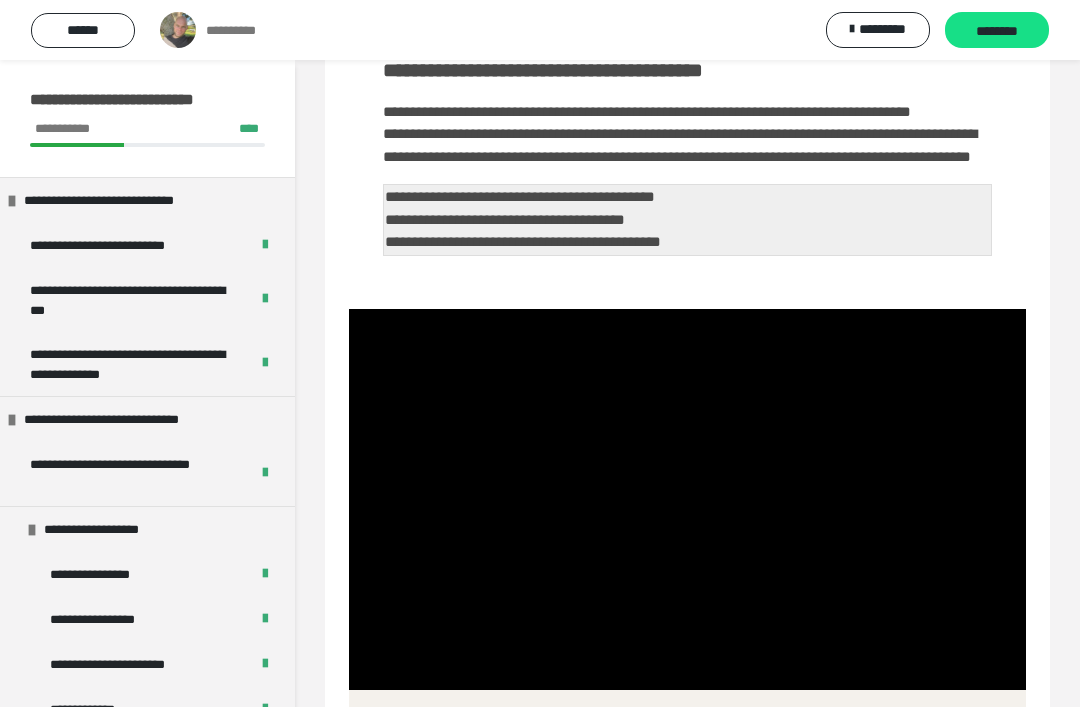 scroll, scrollTop: 174, scrollLeft: 0, axis: vertical 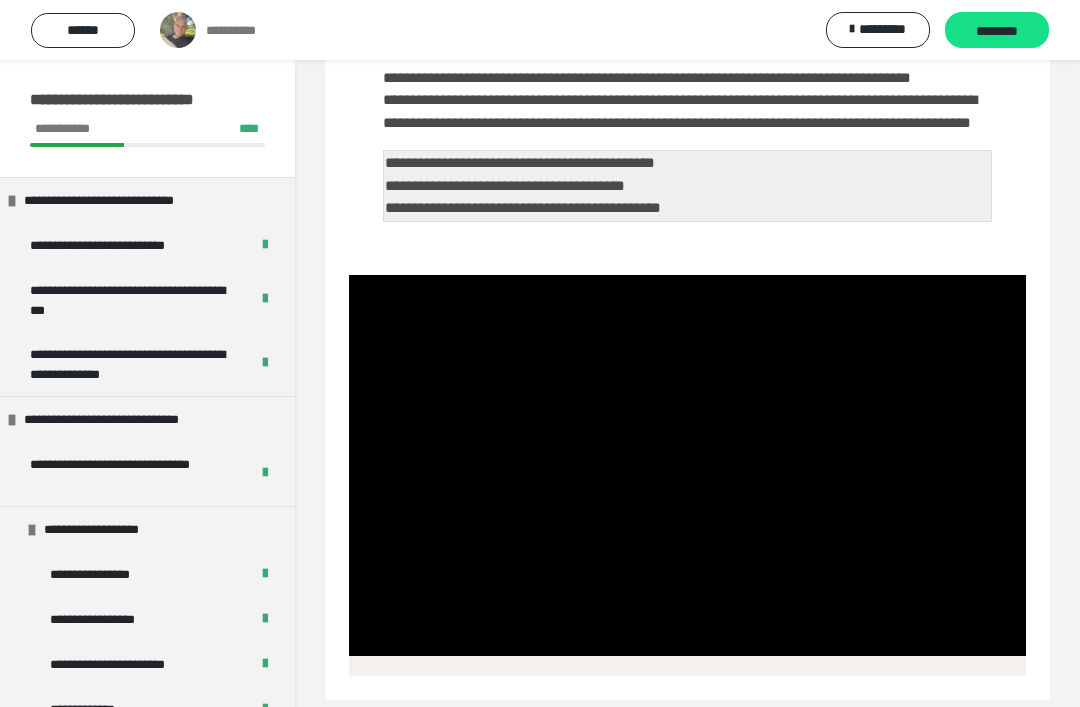 click at bounding box center (687, 465) 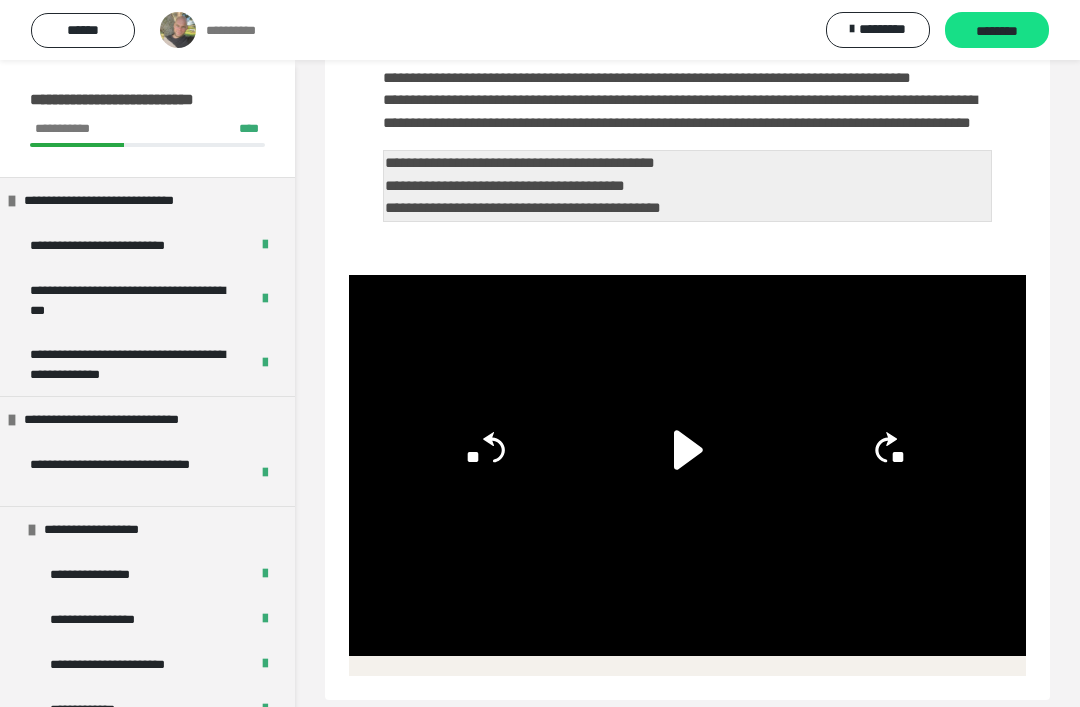 click on "********" at bounding box center (997, 31) 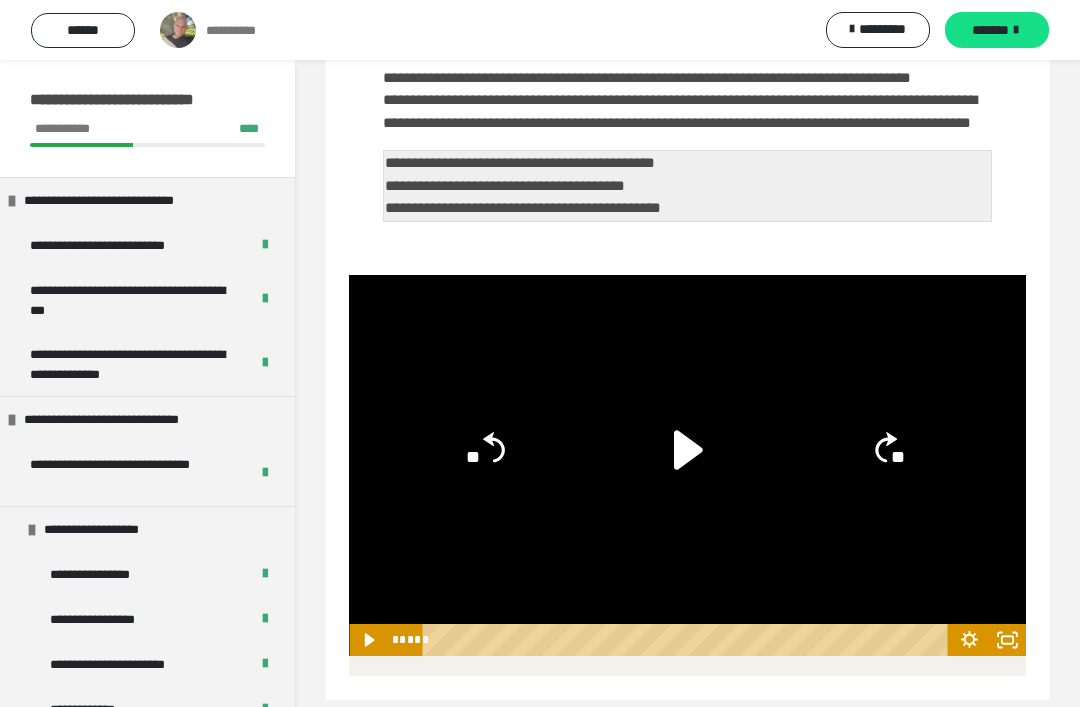 click on "*******" at bounding box center [990, 30] 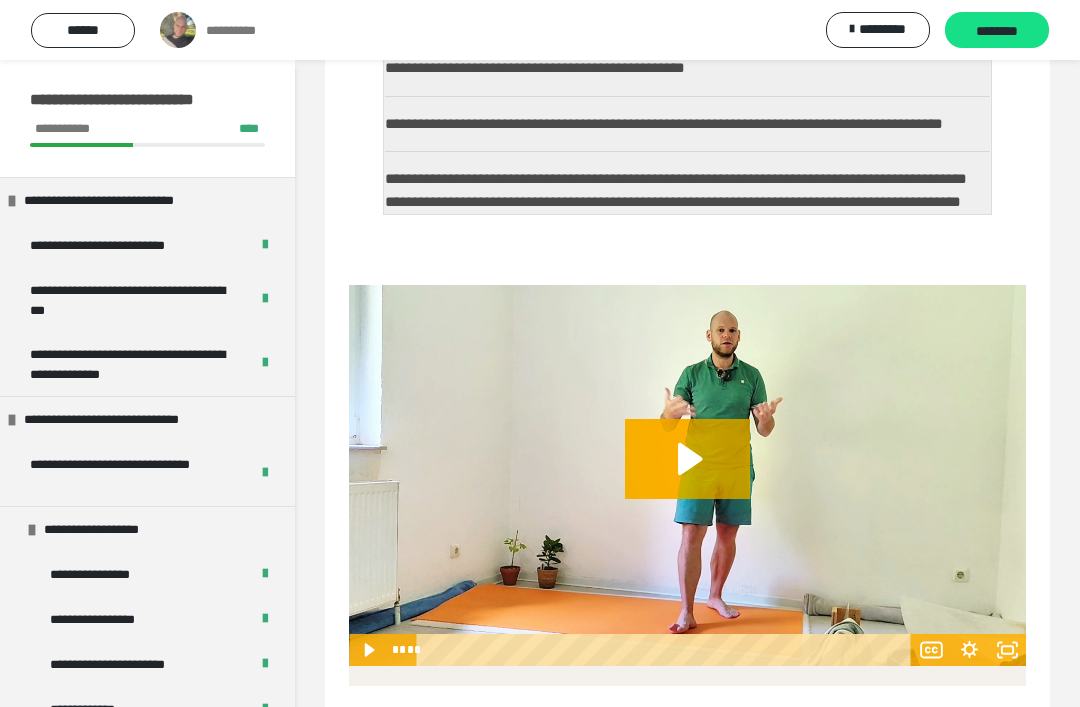 scroll, scrollTop: 371, scrollLeft: 0, axis: vertical 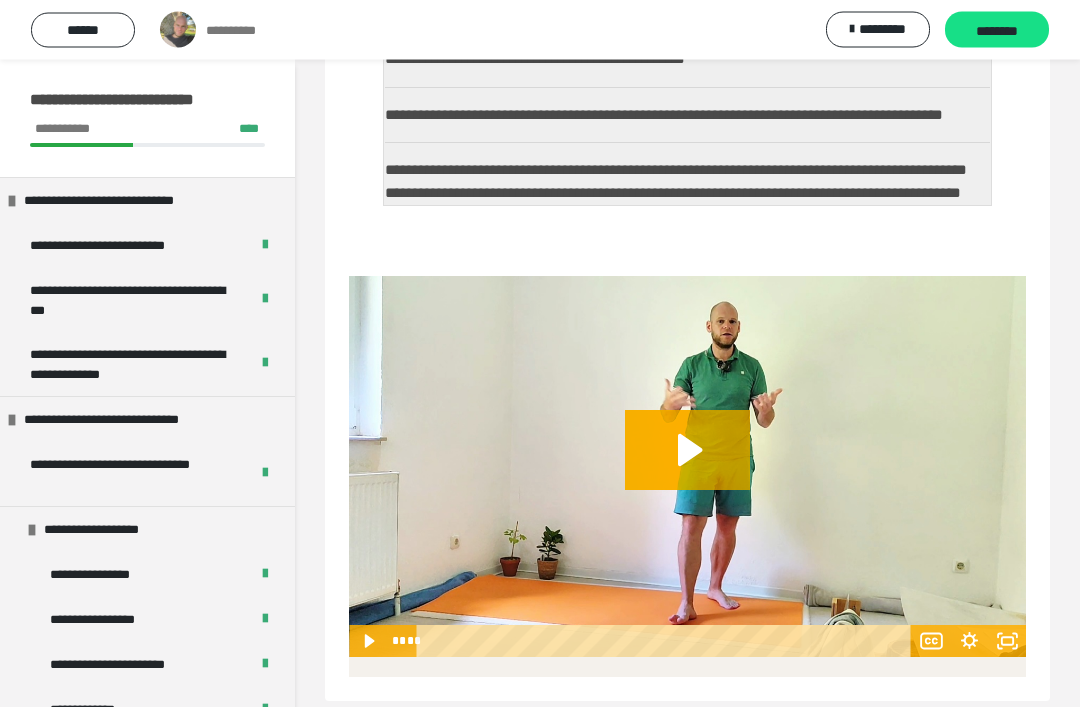 click 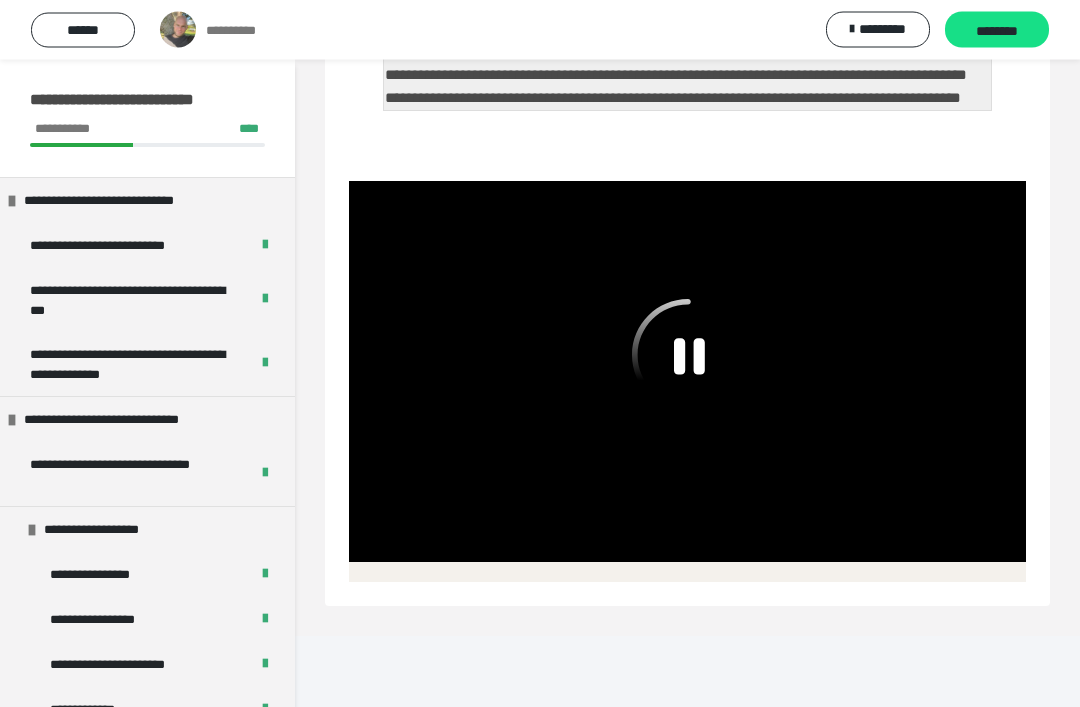 scroll, scrollTop: 467, scrollLeft: 0, axis: vertical 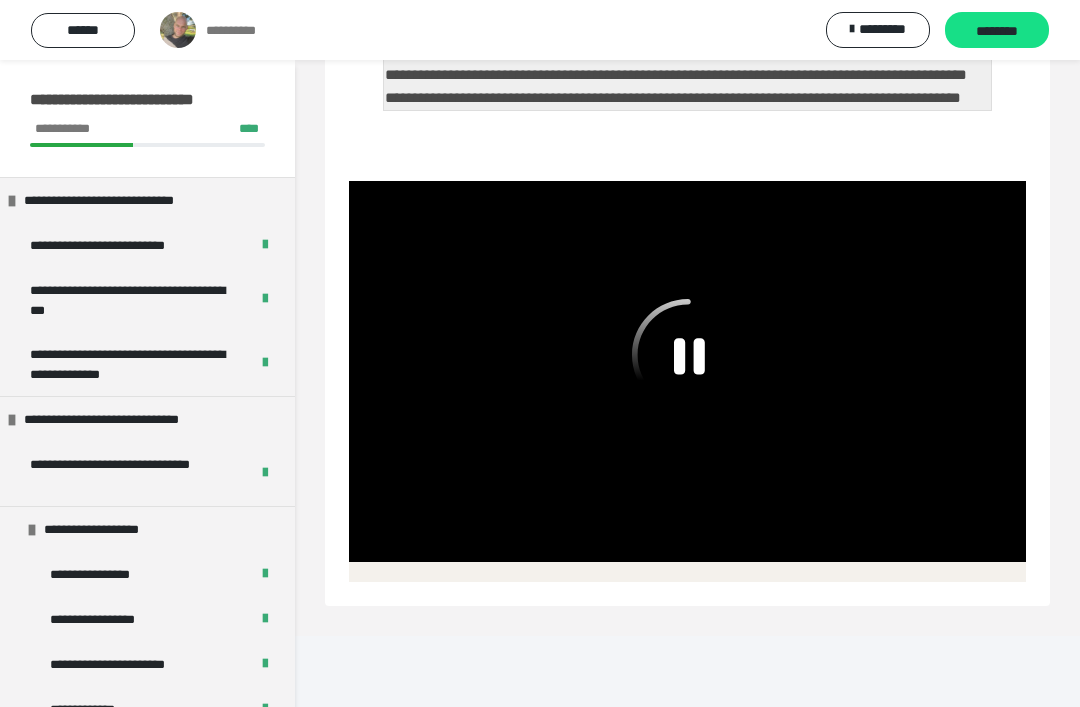 click on "*********" at bounding box center [882, 29] 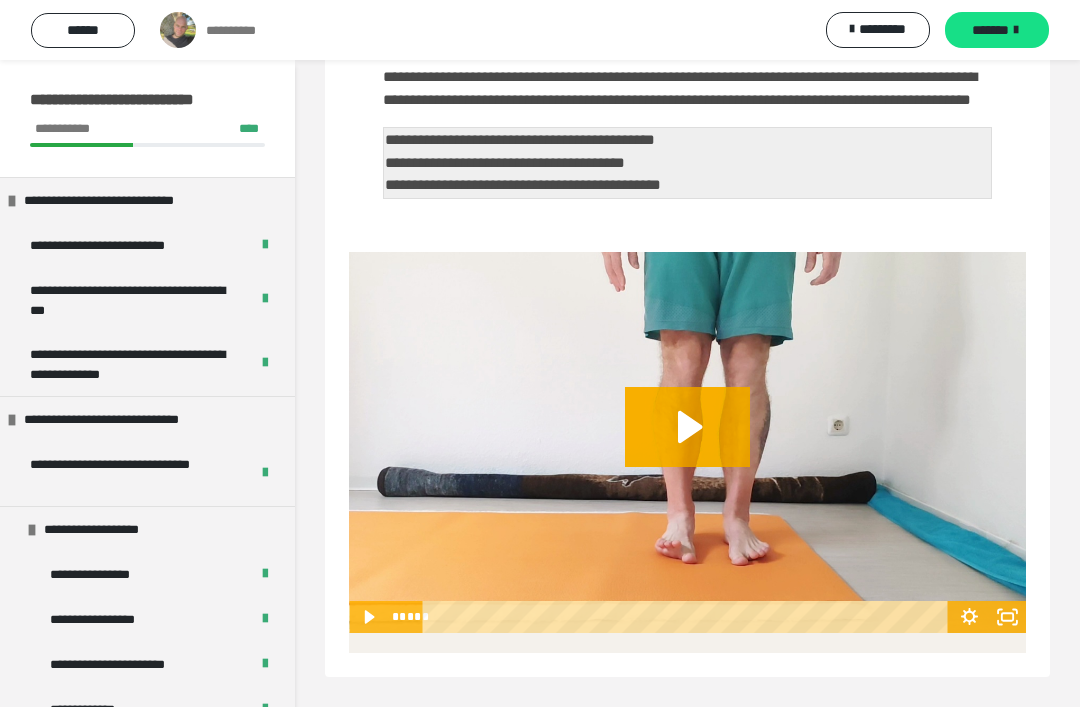 scroll, scrollTop: 60, scrollLeft: 0, axis: vertical 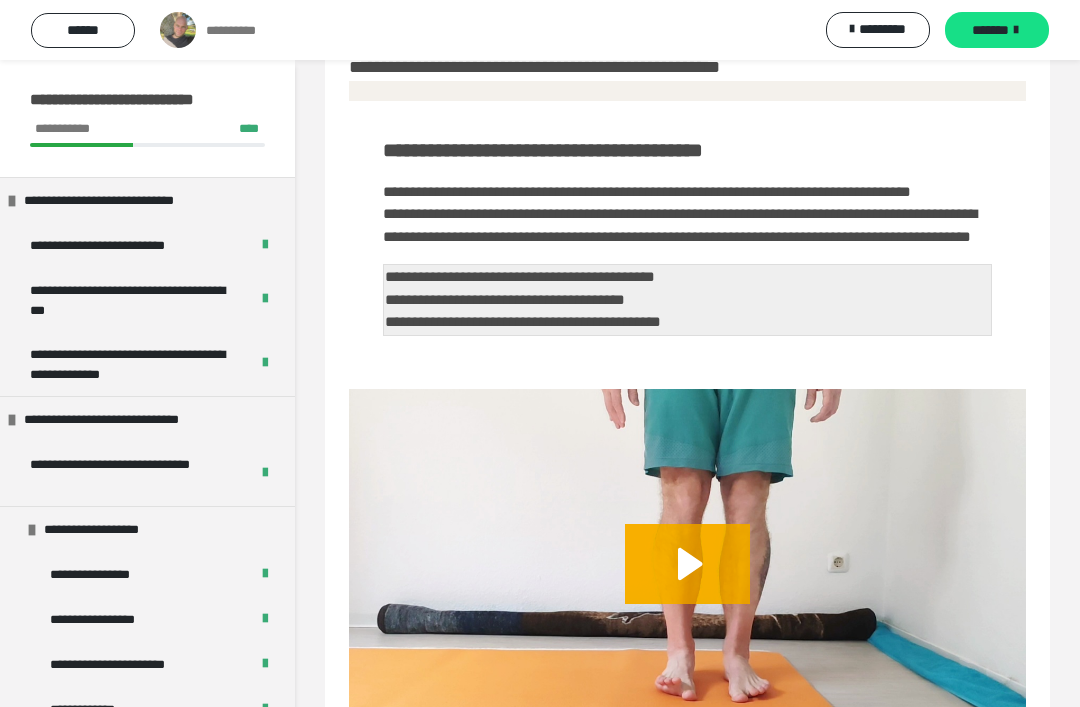 click on "*******" at bounding box center [990, 30] 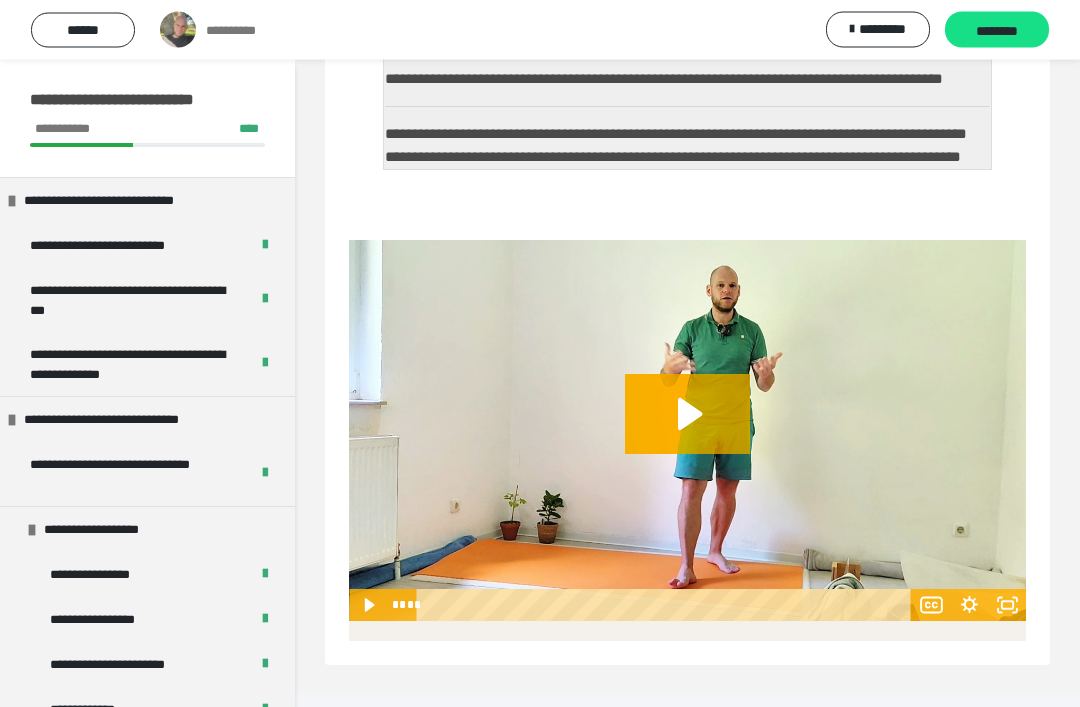 scroll, scrollTop: 467, scrollLeft: 0, axis: vertical 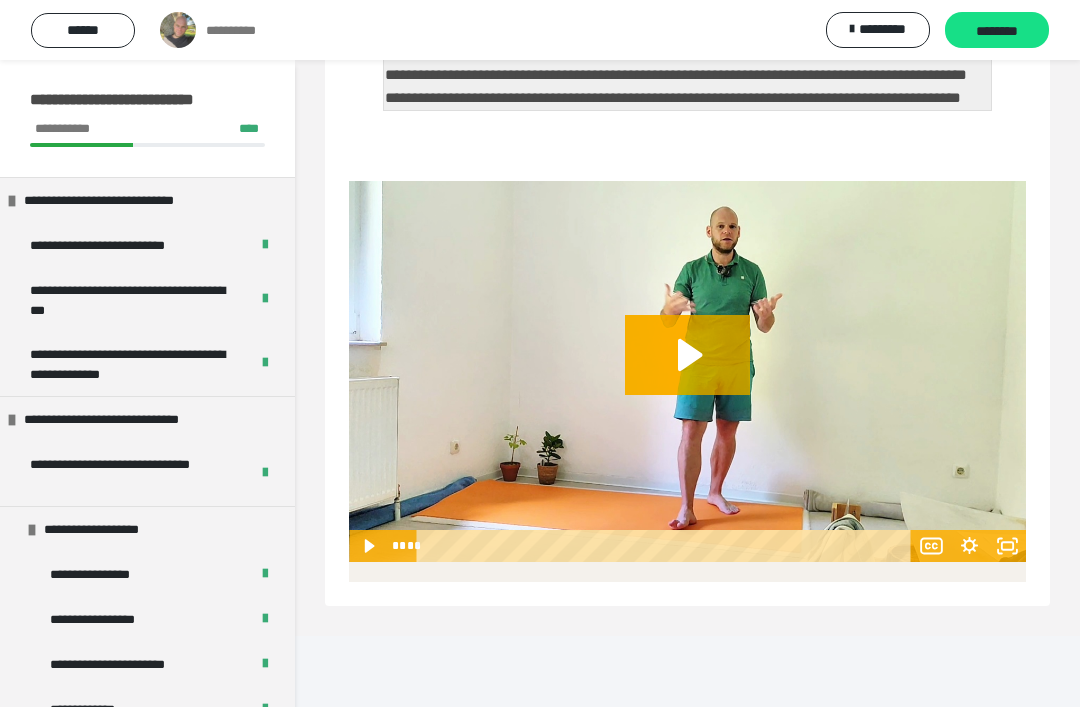 click 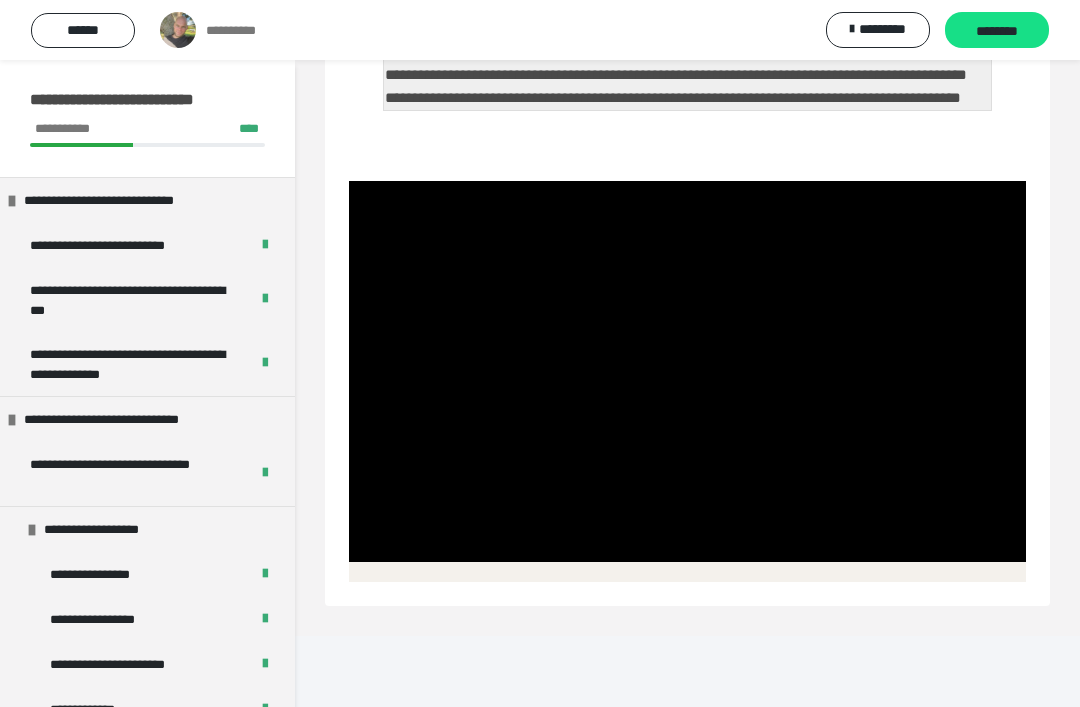 click at bounding box center [687, 371] 